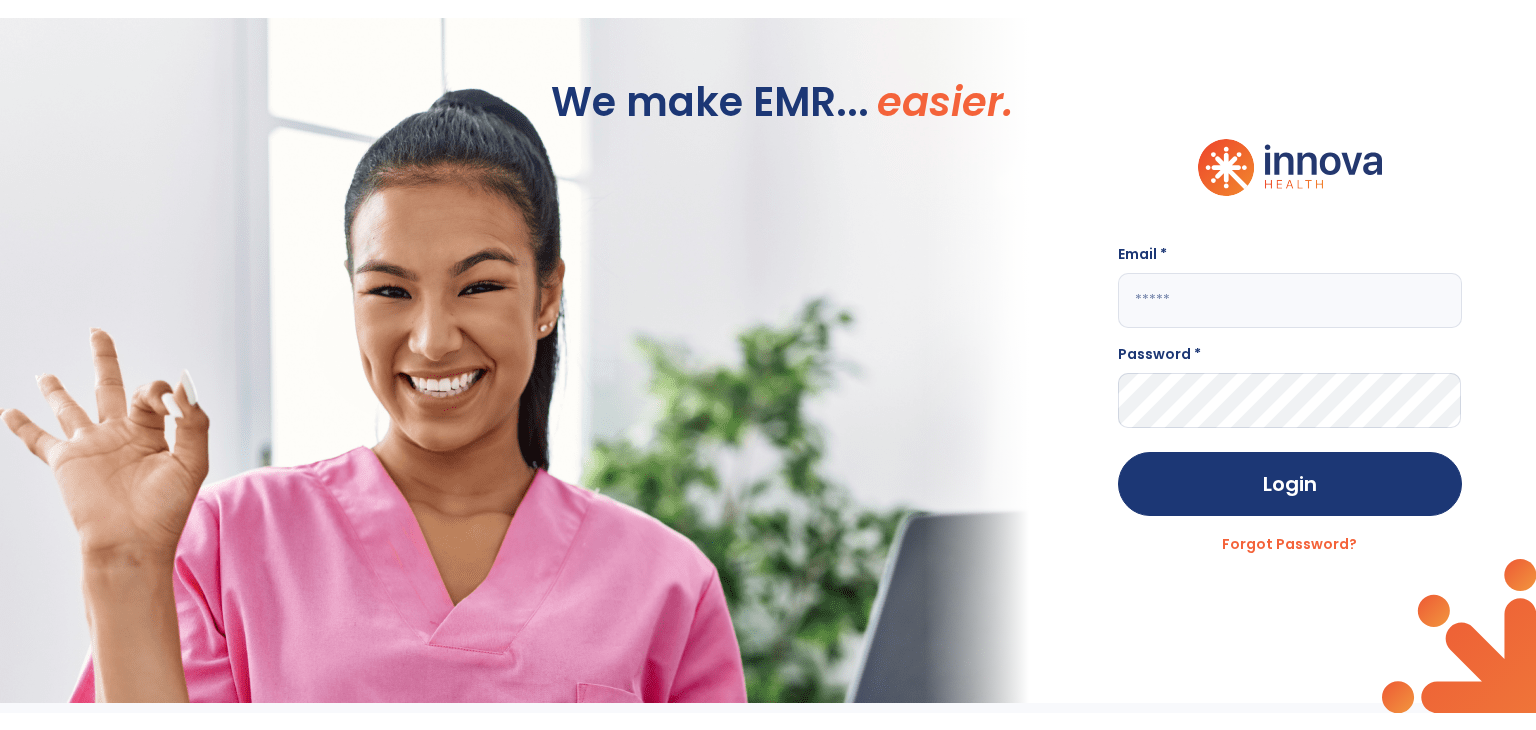 scroll, scrollTop: 0, scrollLeft: 0, axis: both 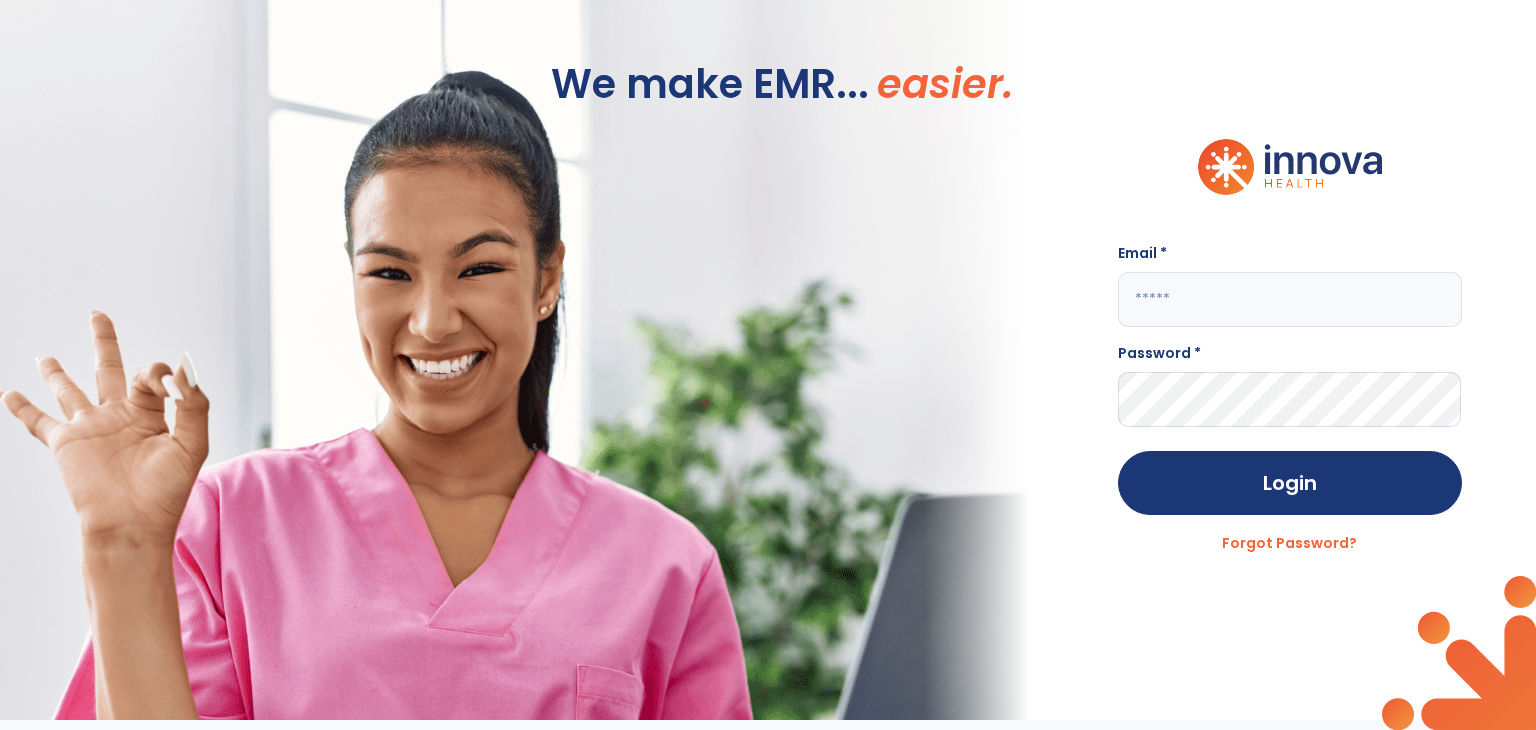 click 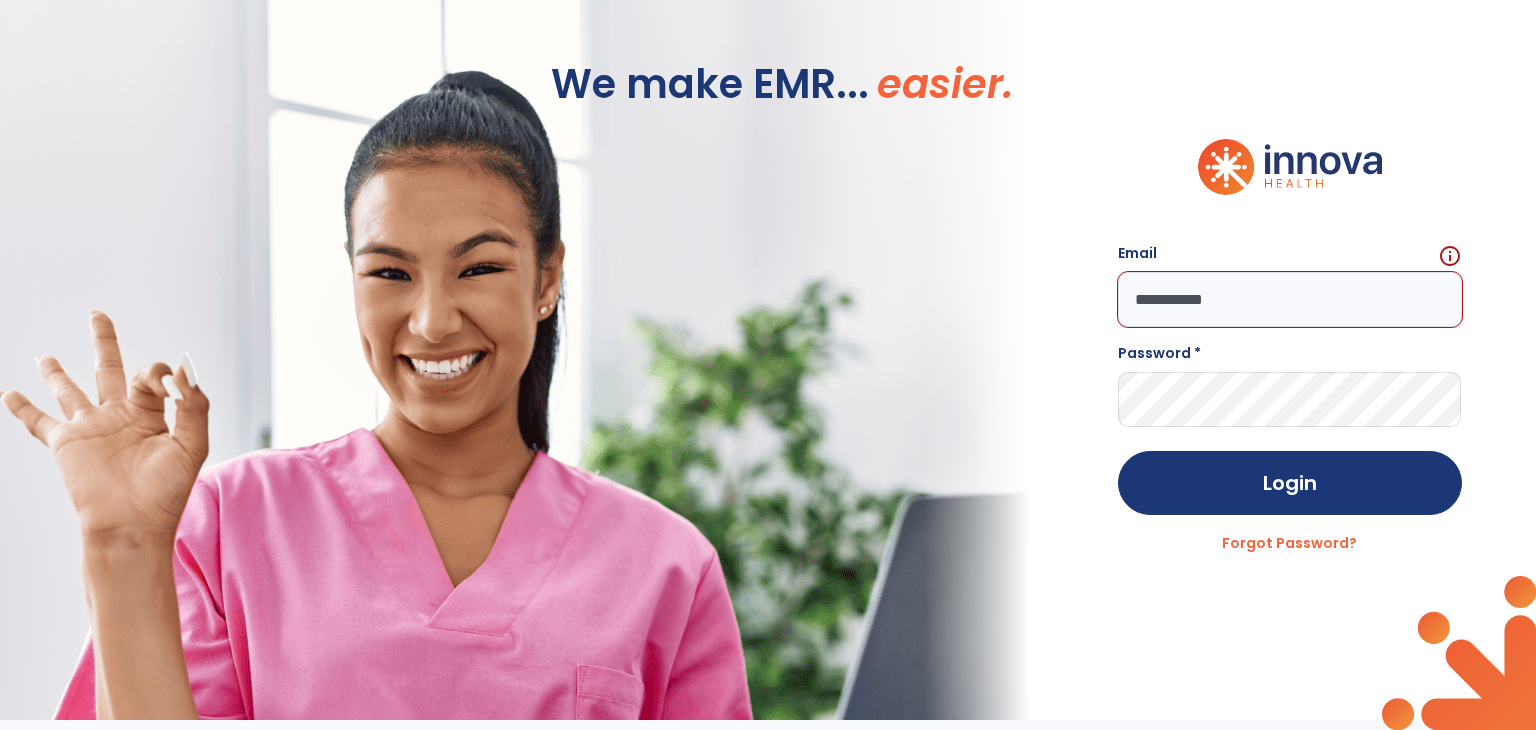 type on "**********" 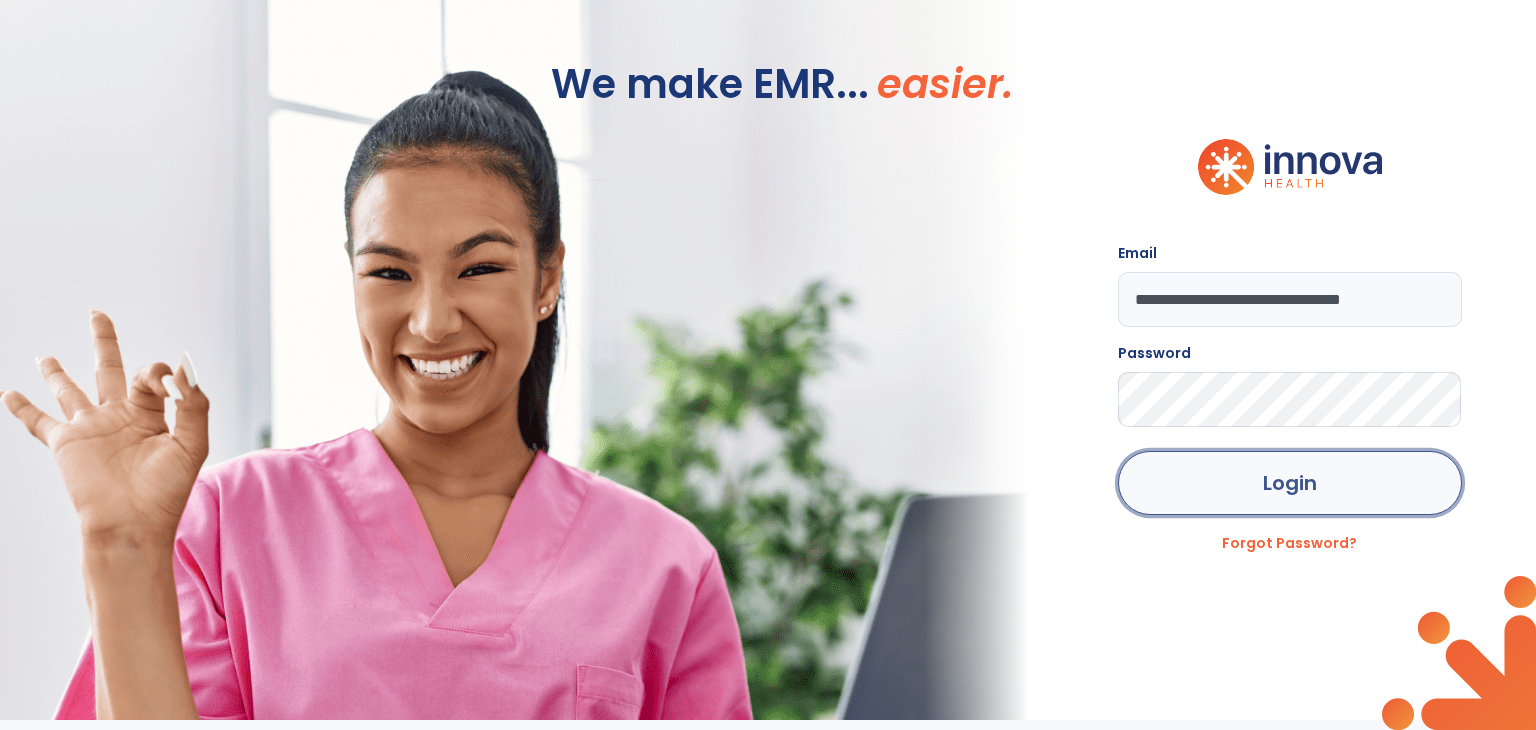 click on "Login" 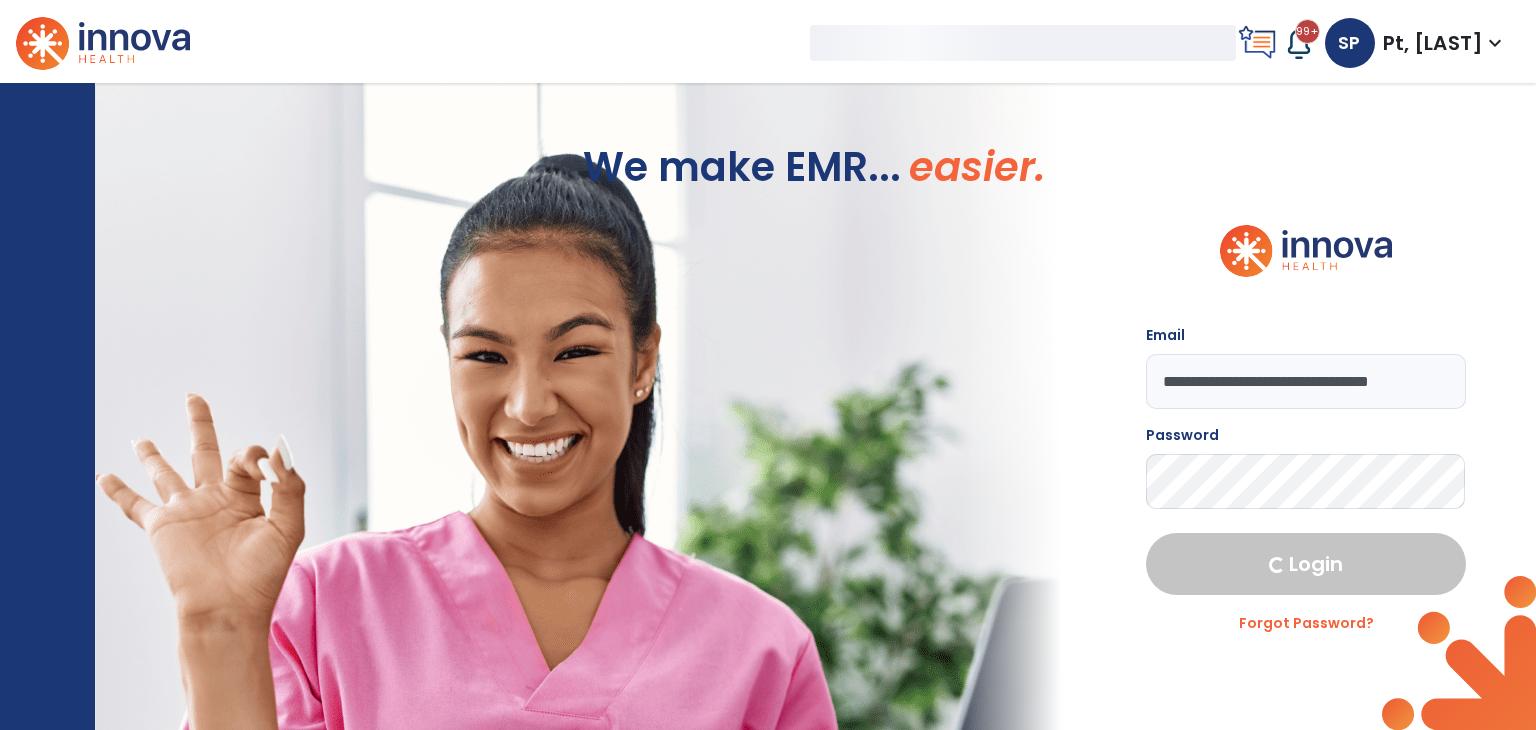 select on "***" 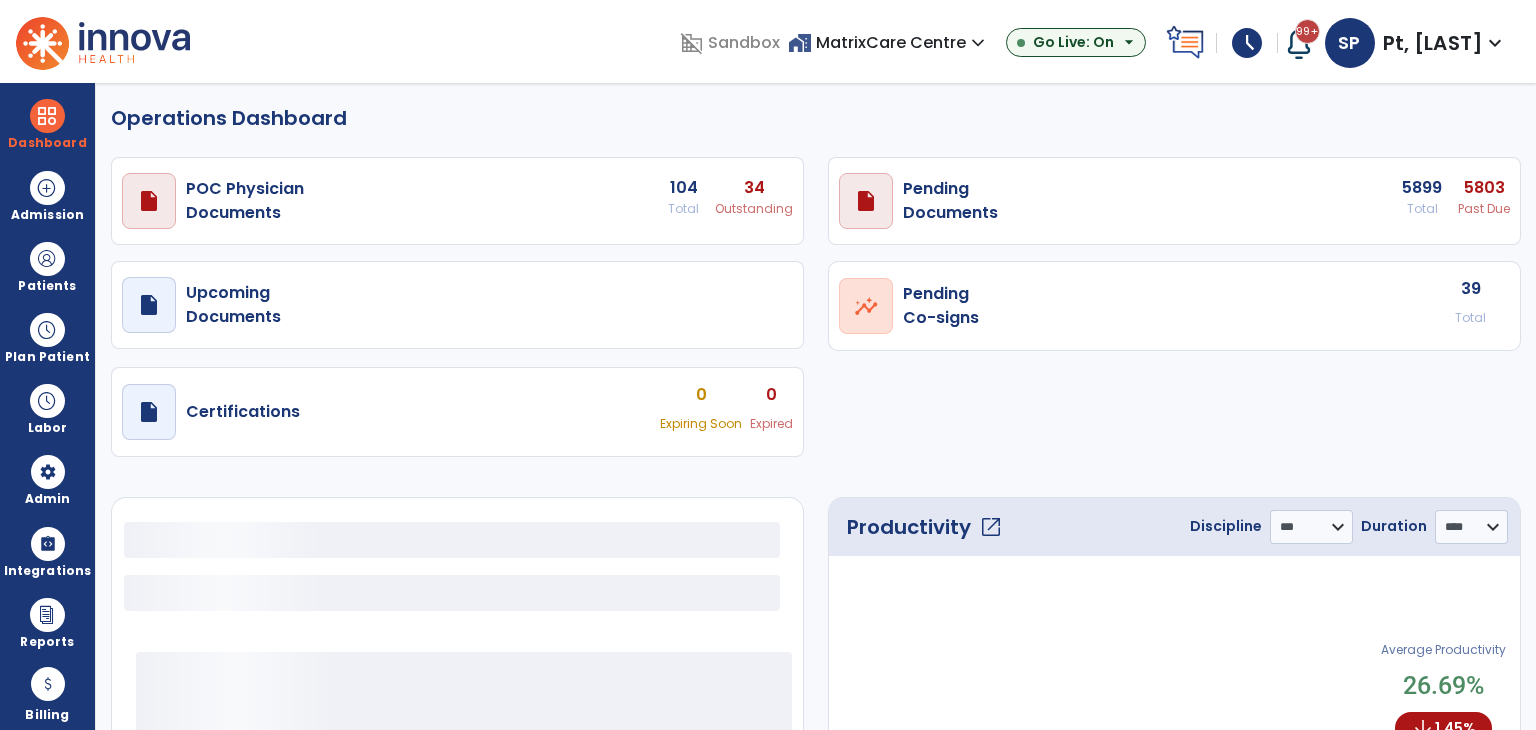 select on "***" 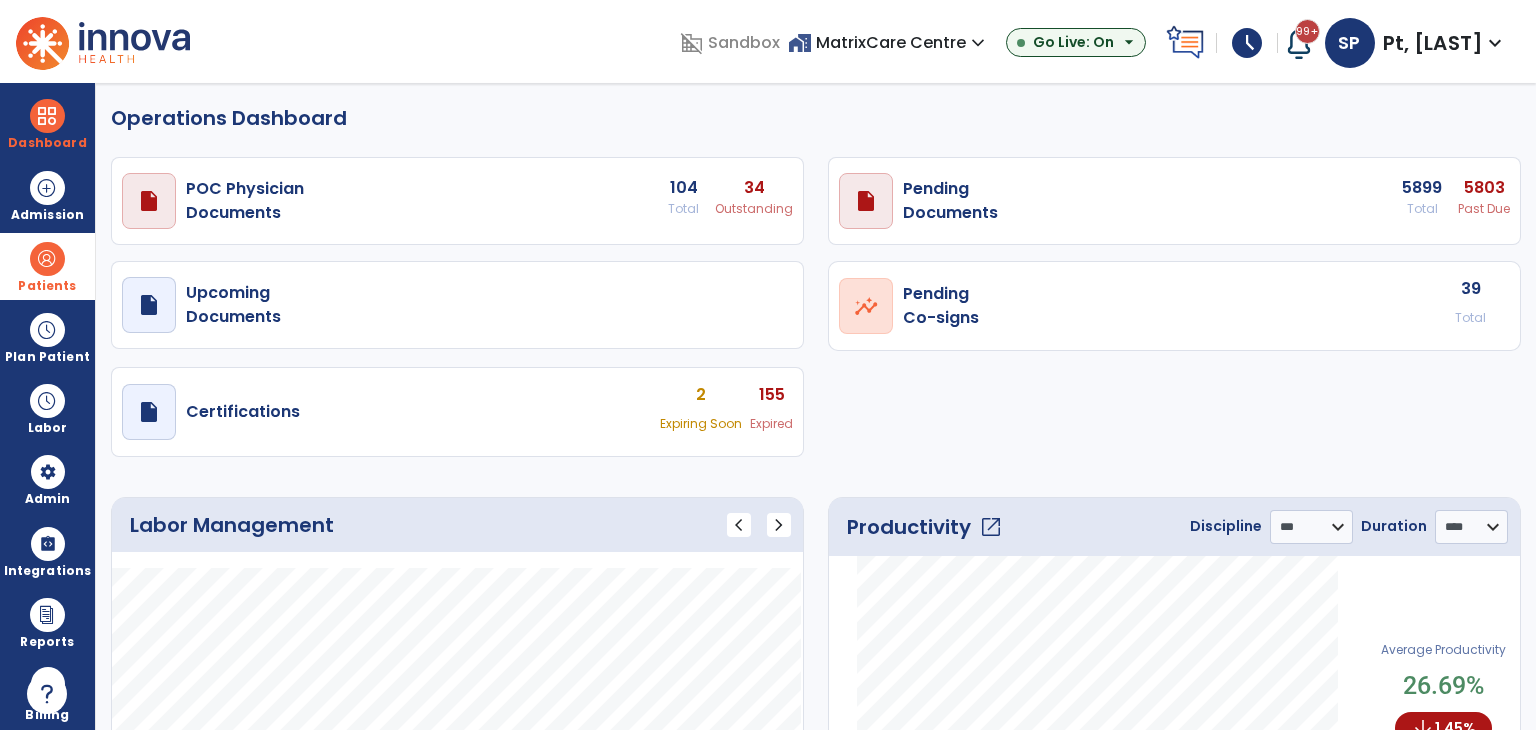 click at bounding box center [47, 259] 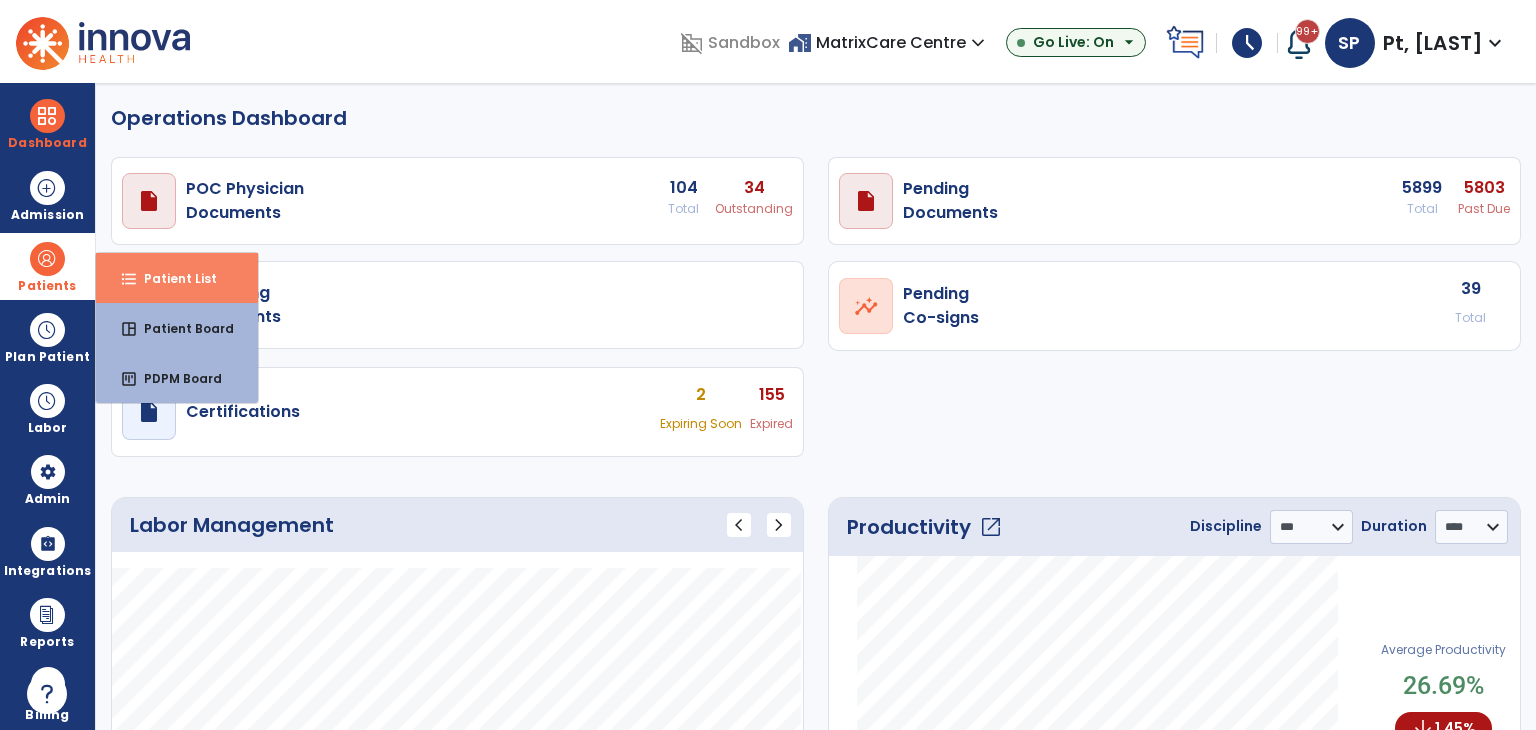 click on "format_list_bulleted" at bounding box center [129, 279] 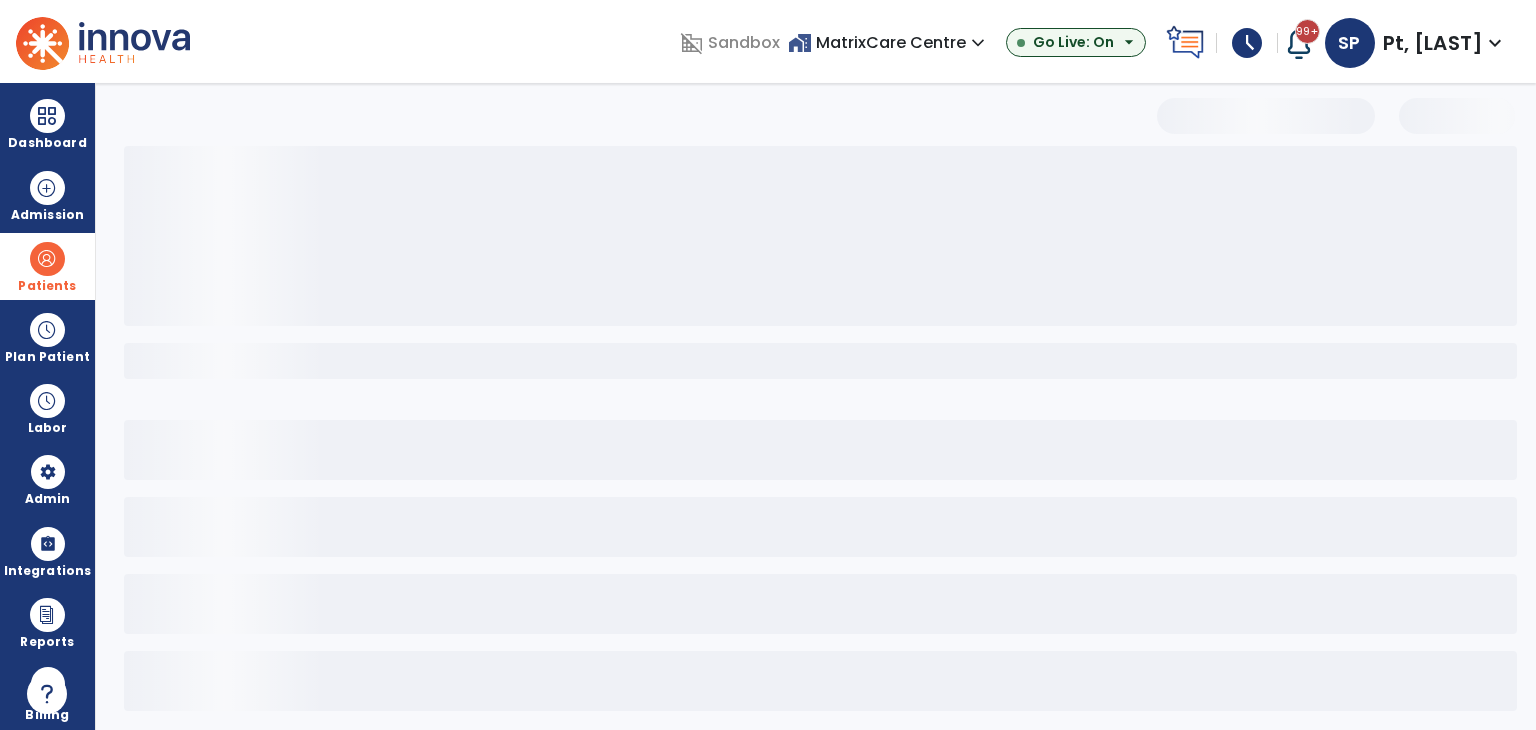 select on "***" 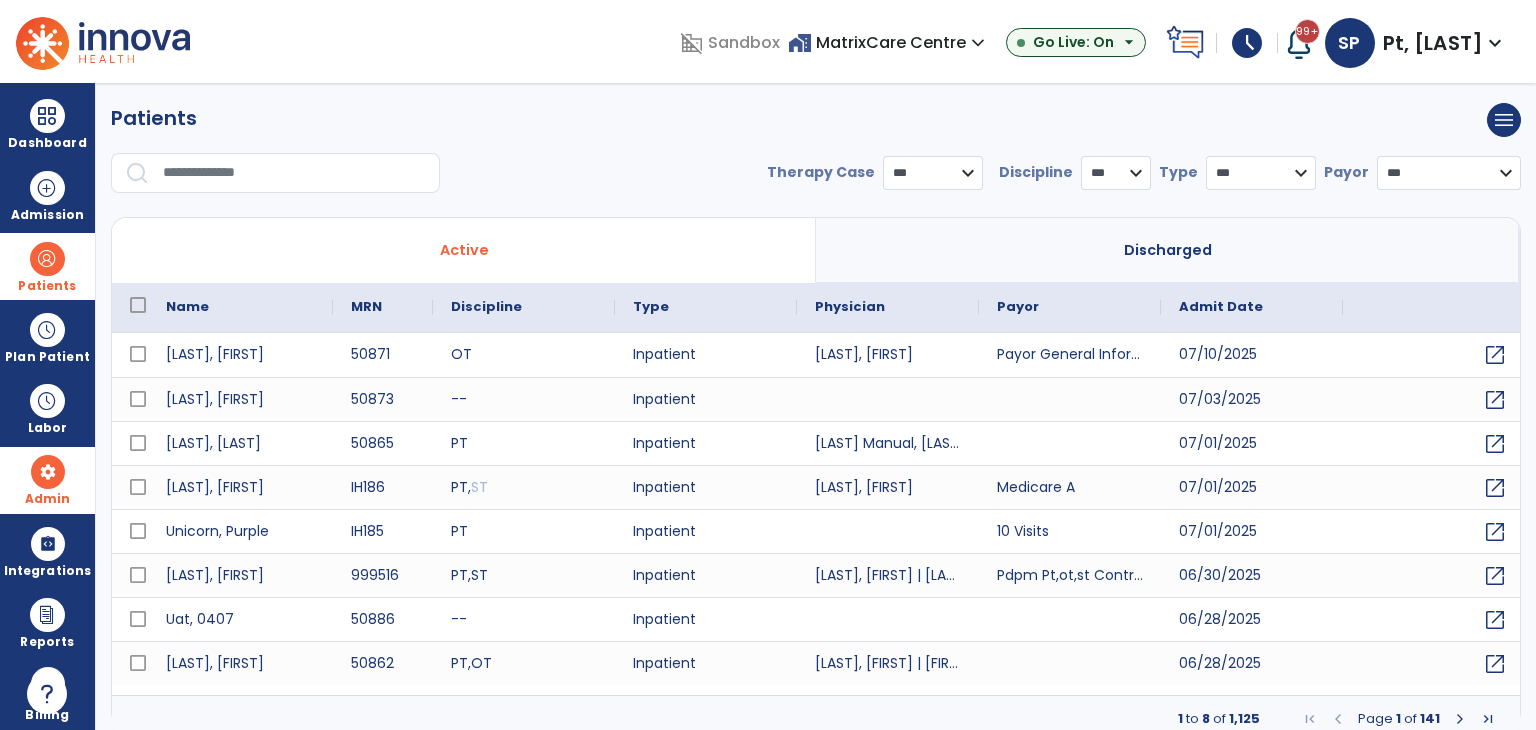 click at bounding box center [48, 472] 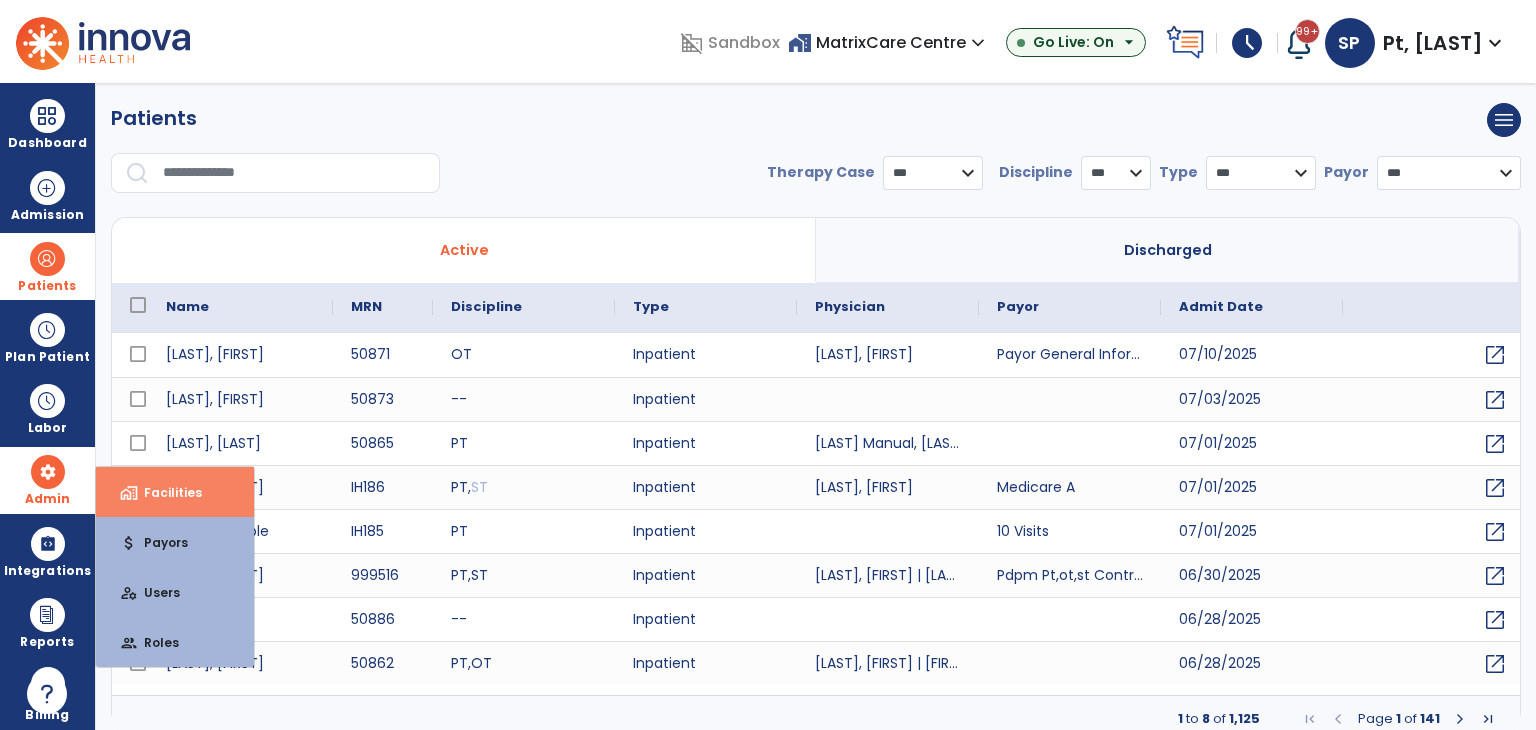 click on "Facilities" at bounding box center (165, 492) 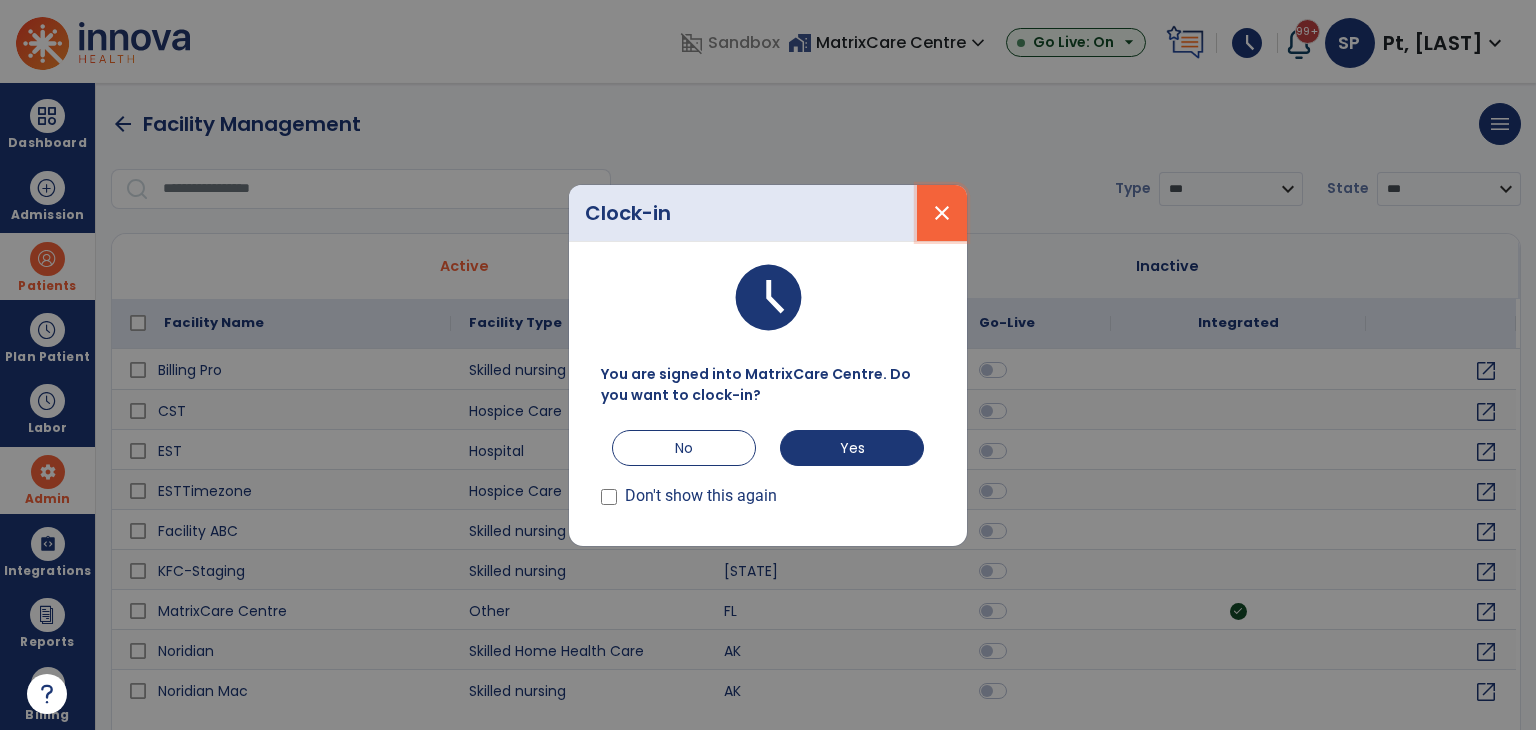 click on "close" at bounding box center [942, 213] 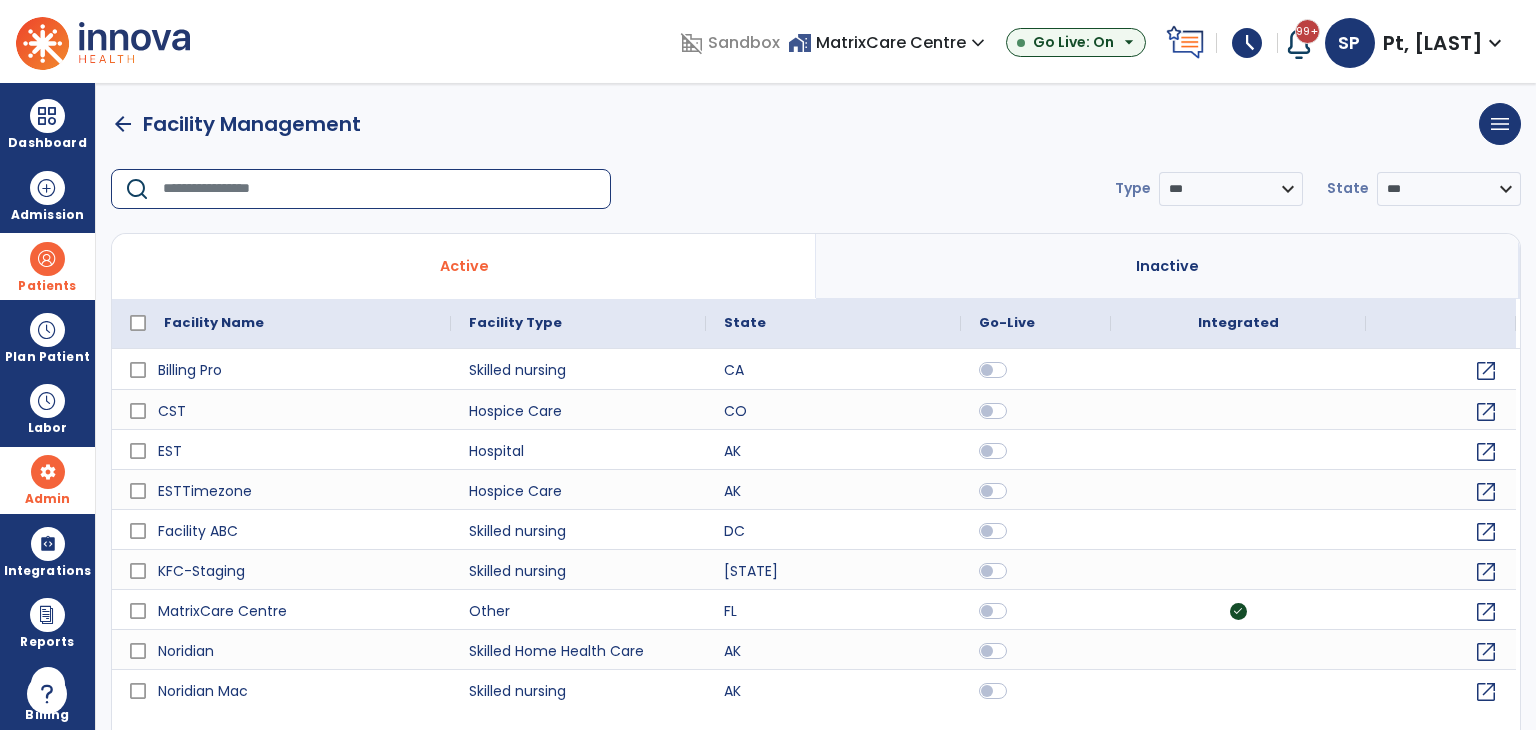 click at bounding box center (380, 189) 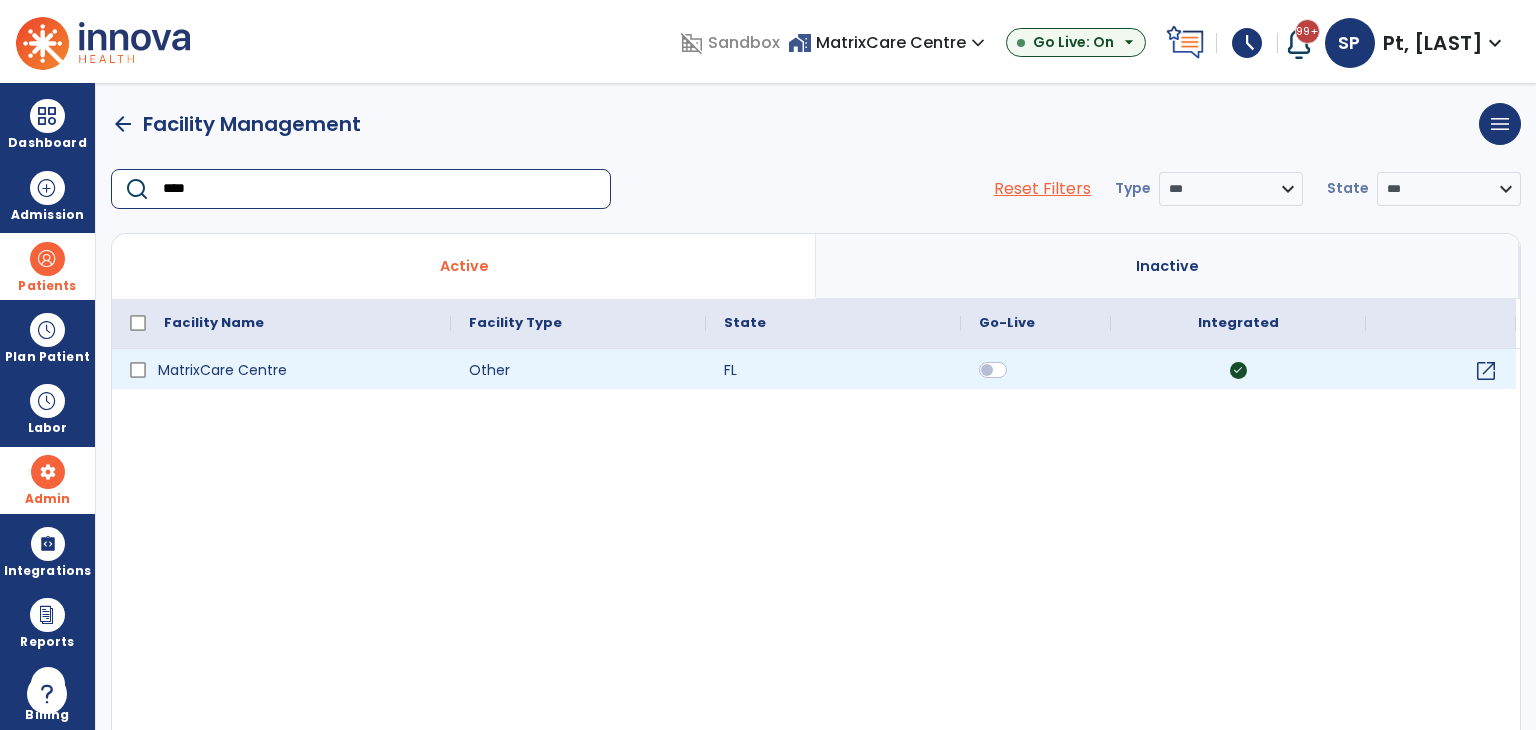 type on "****" 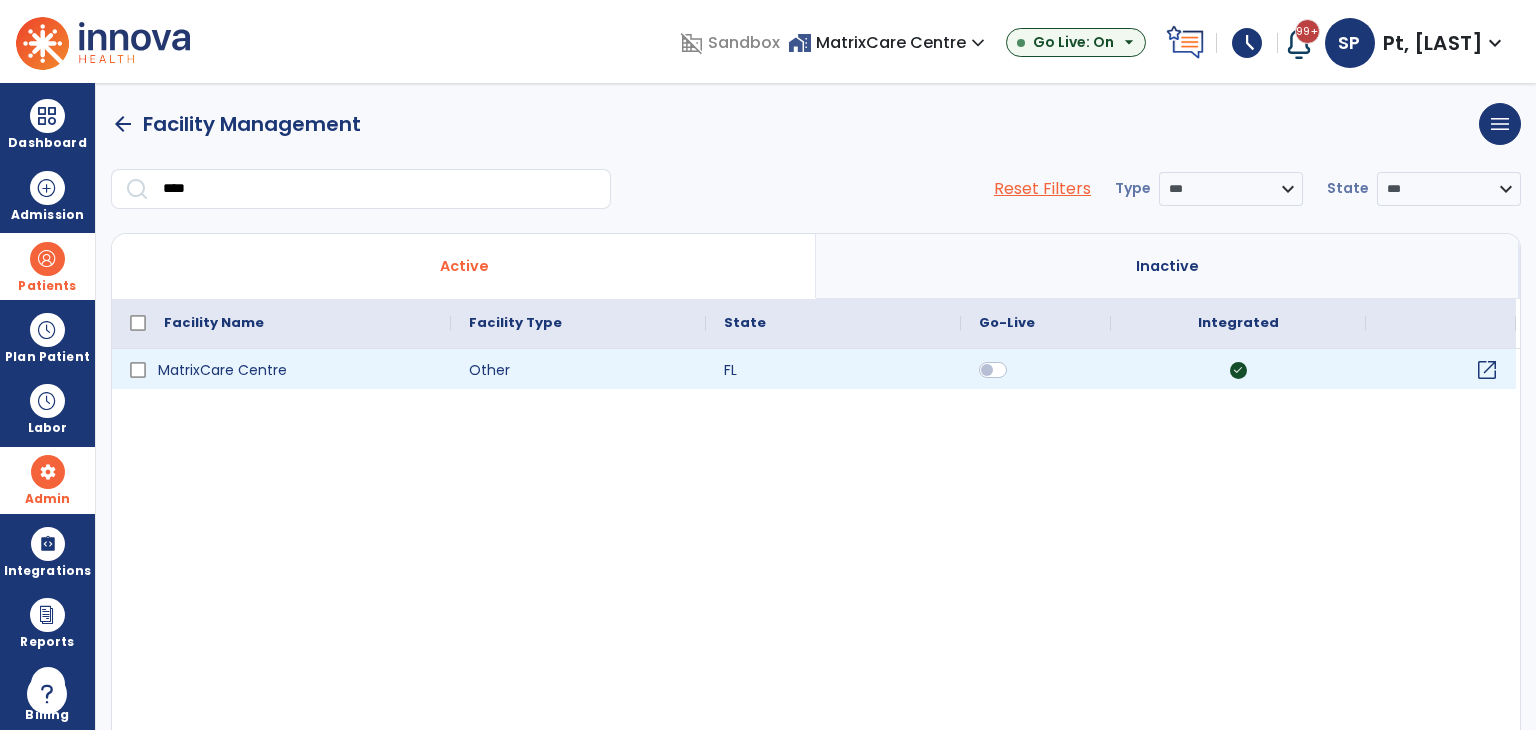 click on "open_in_new" at bounding box center [1487, 370] 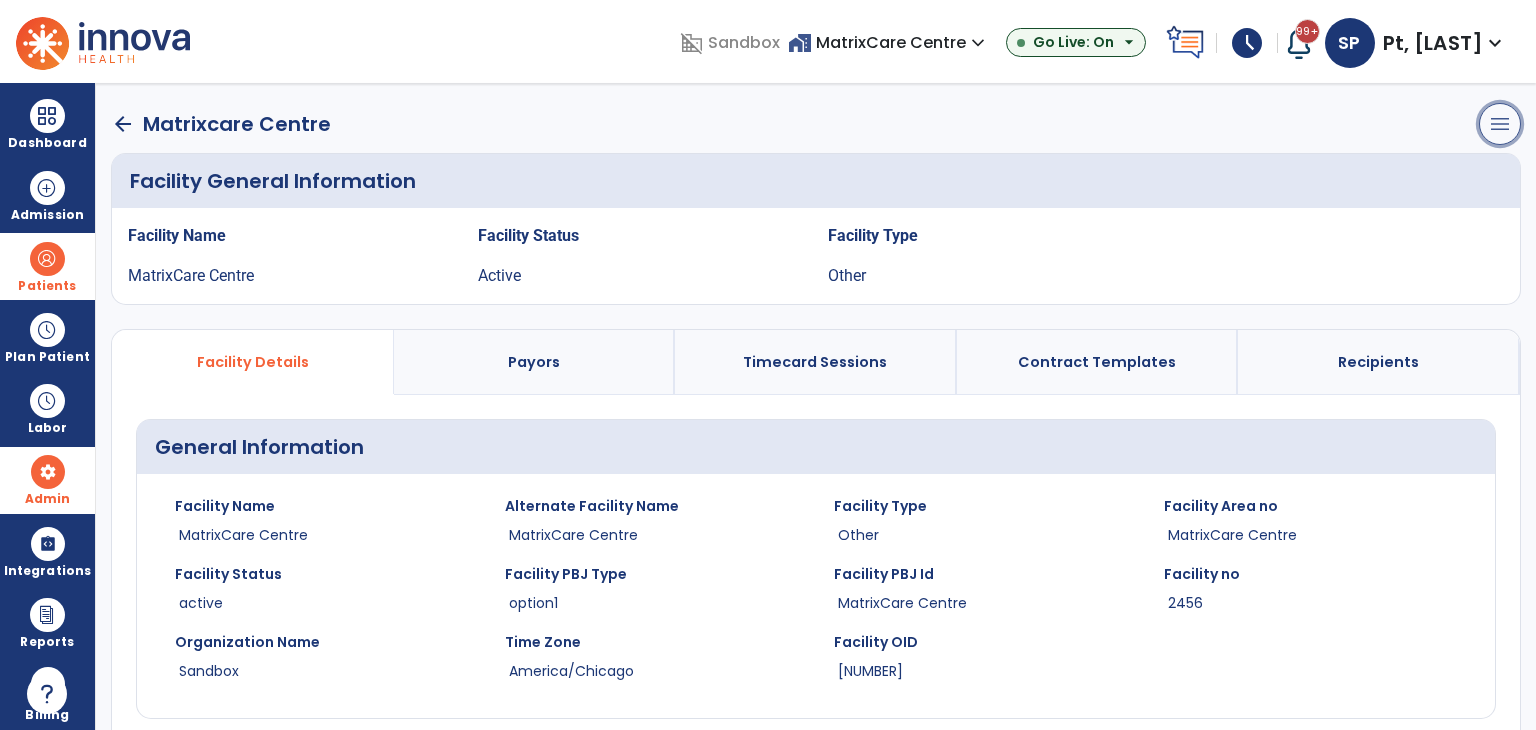 click on "menu" at bounding box center (1500, 124) 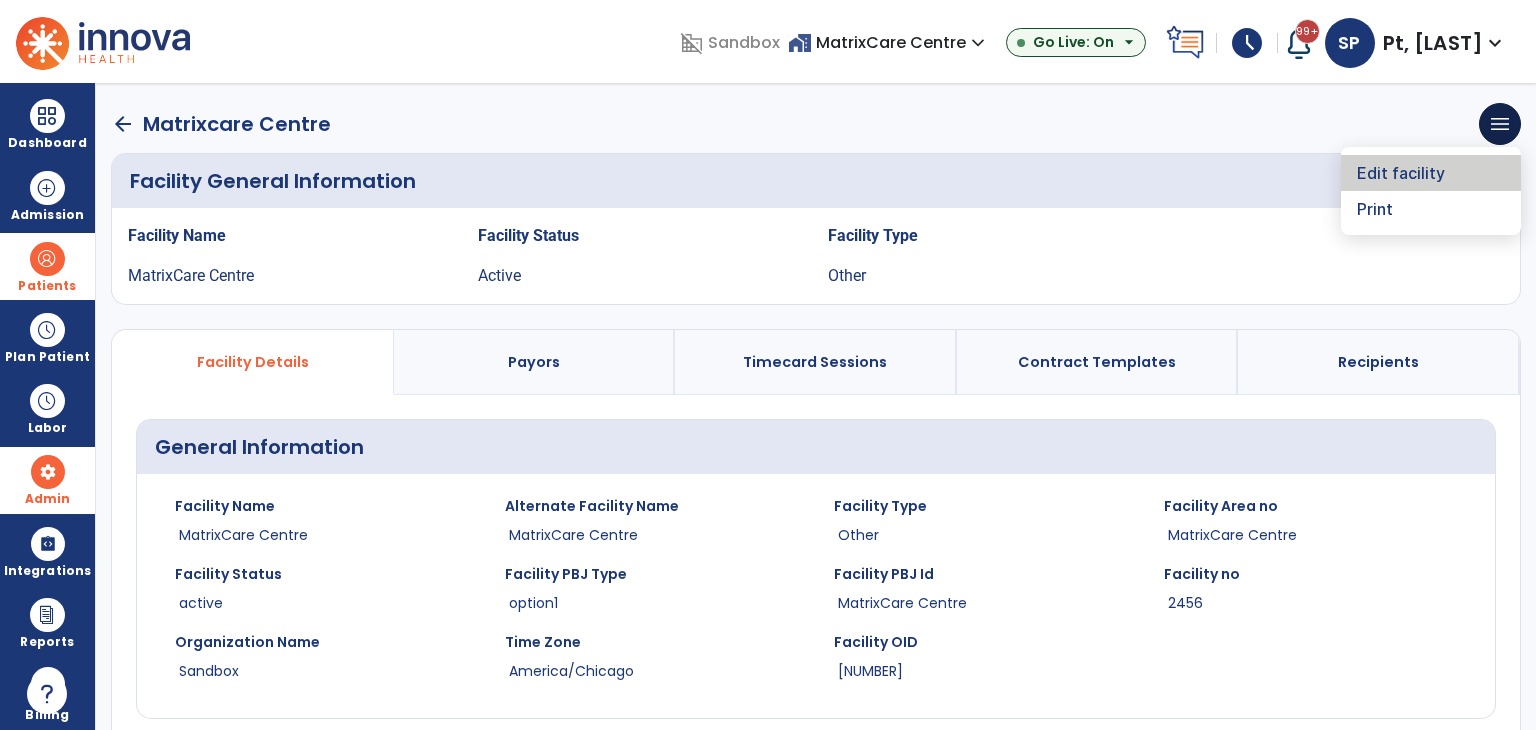 click on "Edit facility" 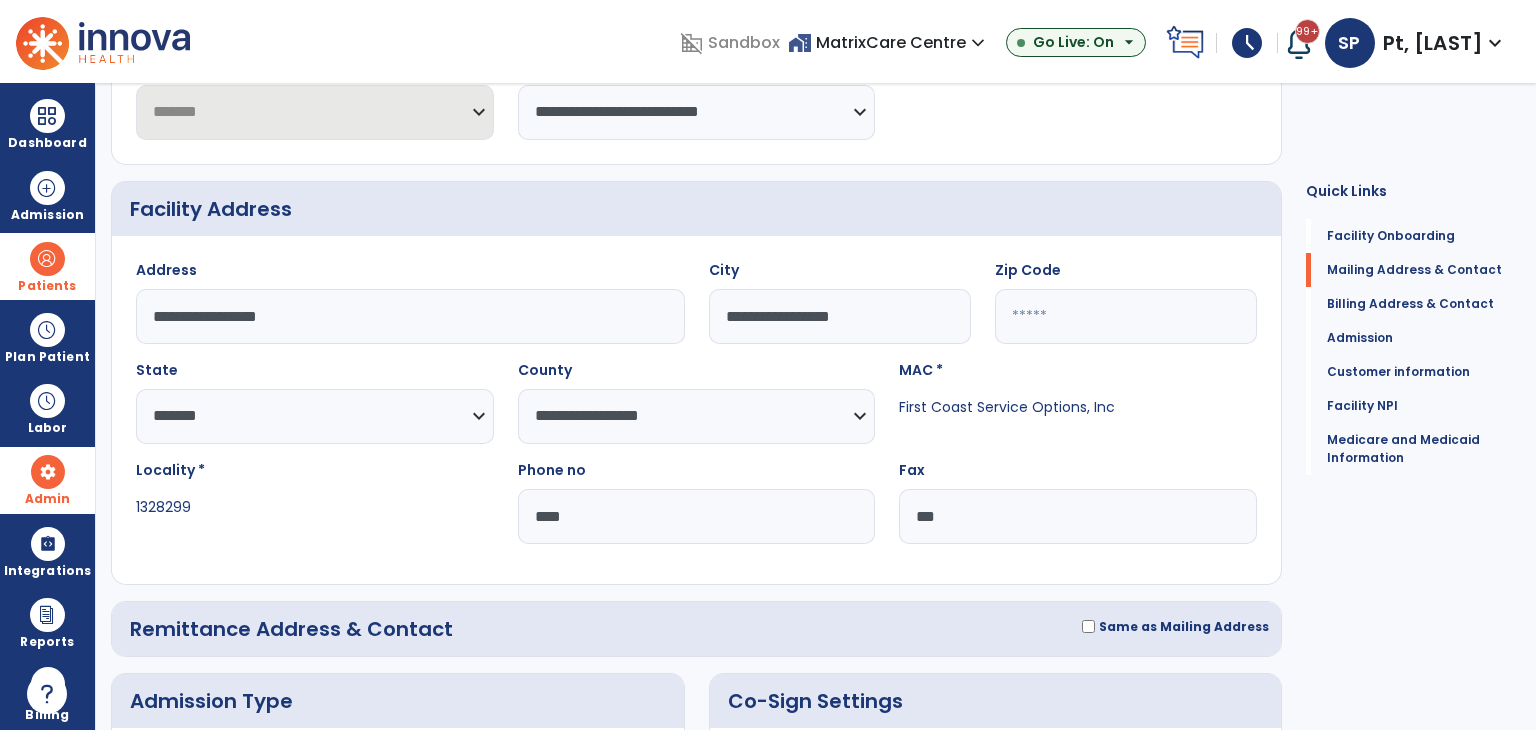 scroll, scrollTop: 600, scrollLeft: 0, axis: vertical 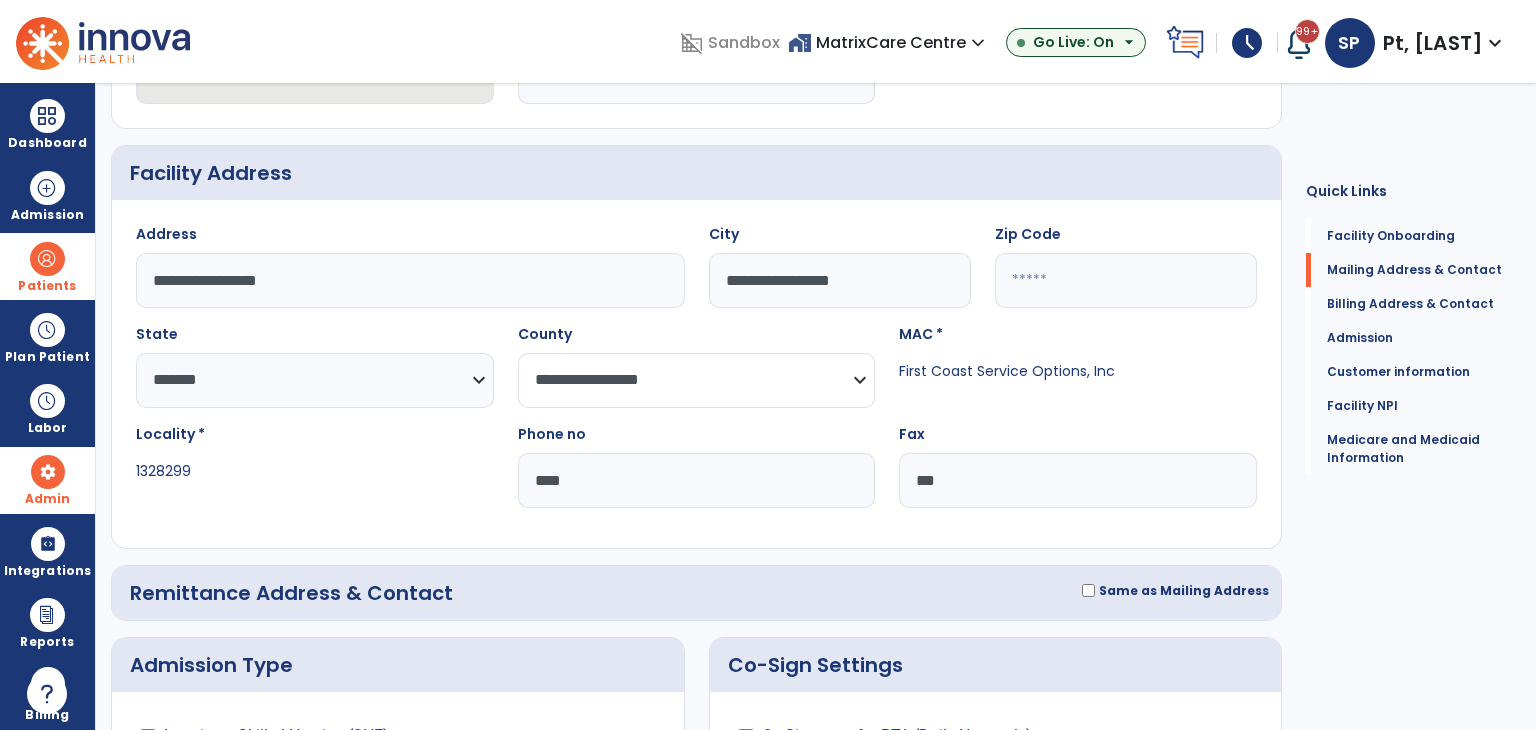 click on "**********" 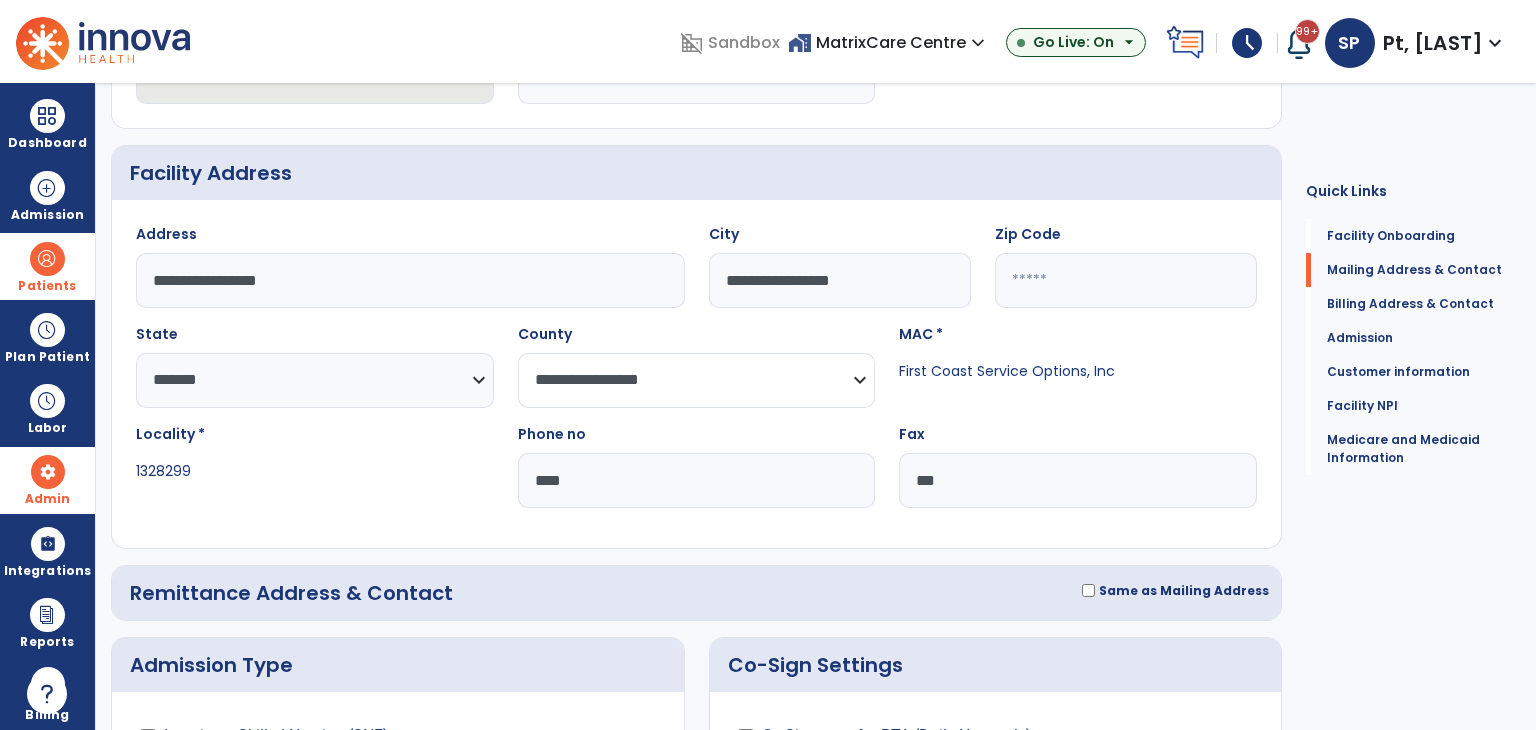 select on "**********" 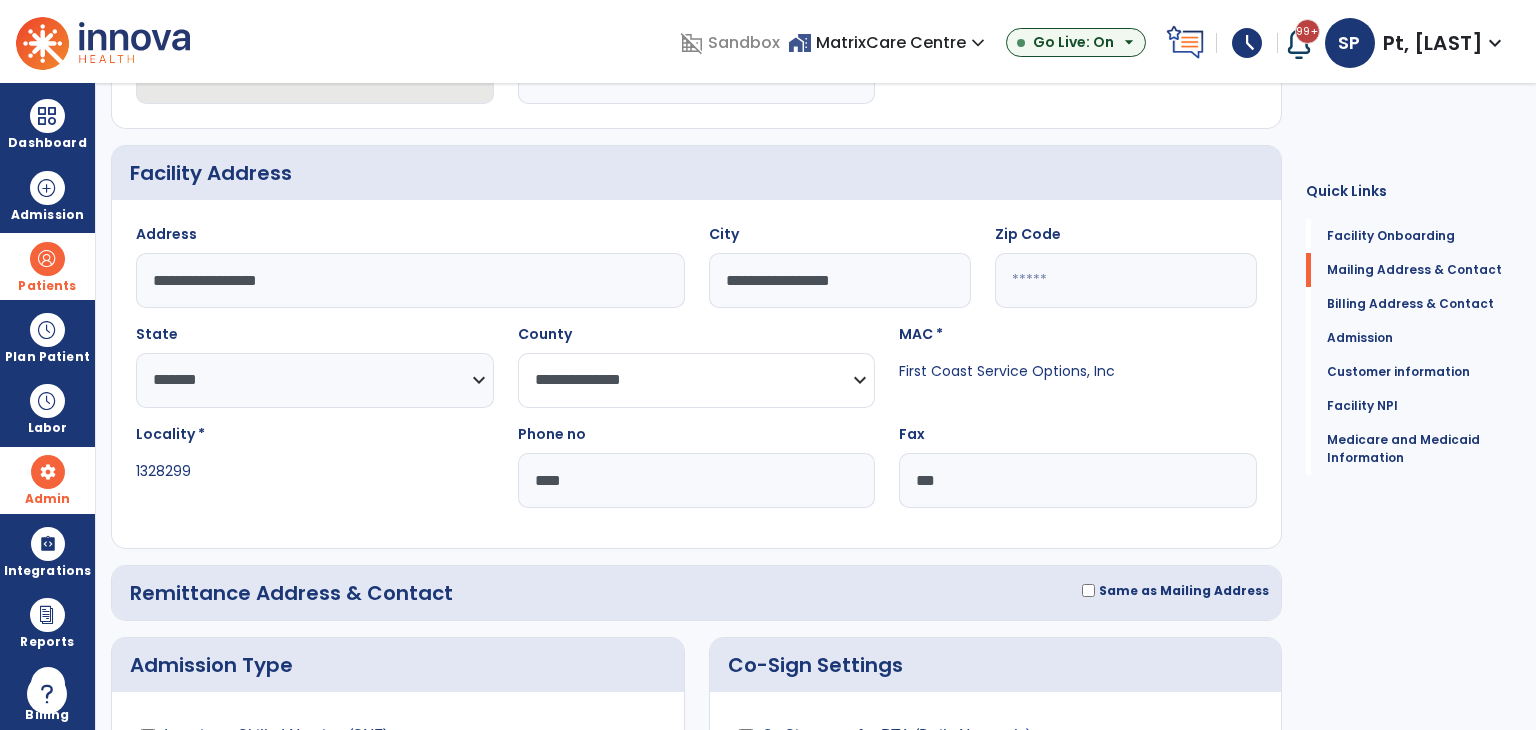 click on "**********" 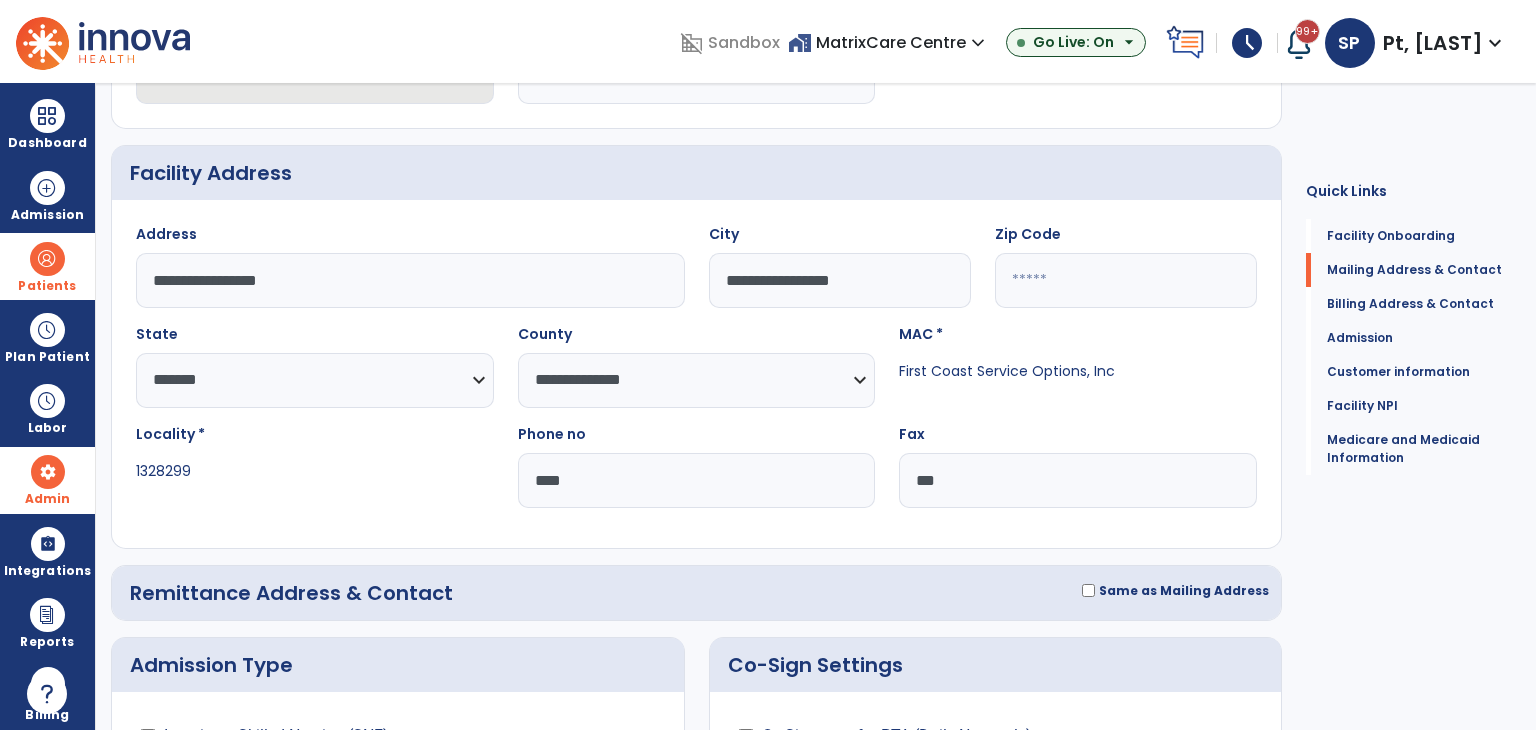 click on "**********" 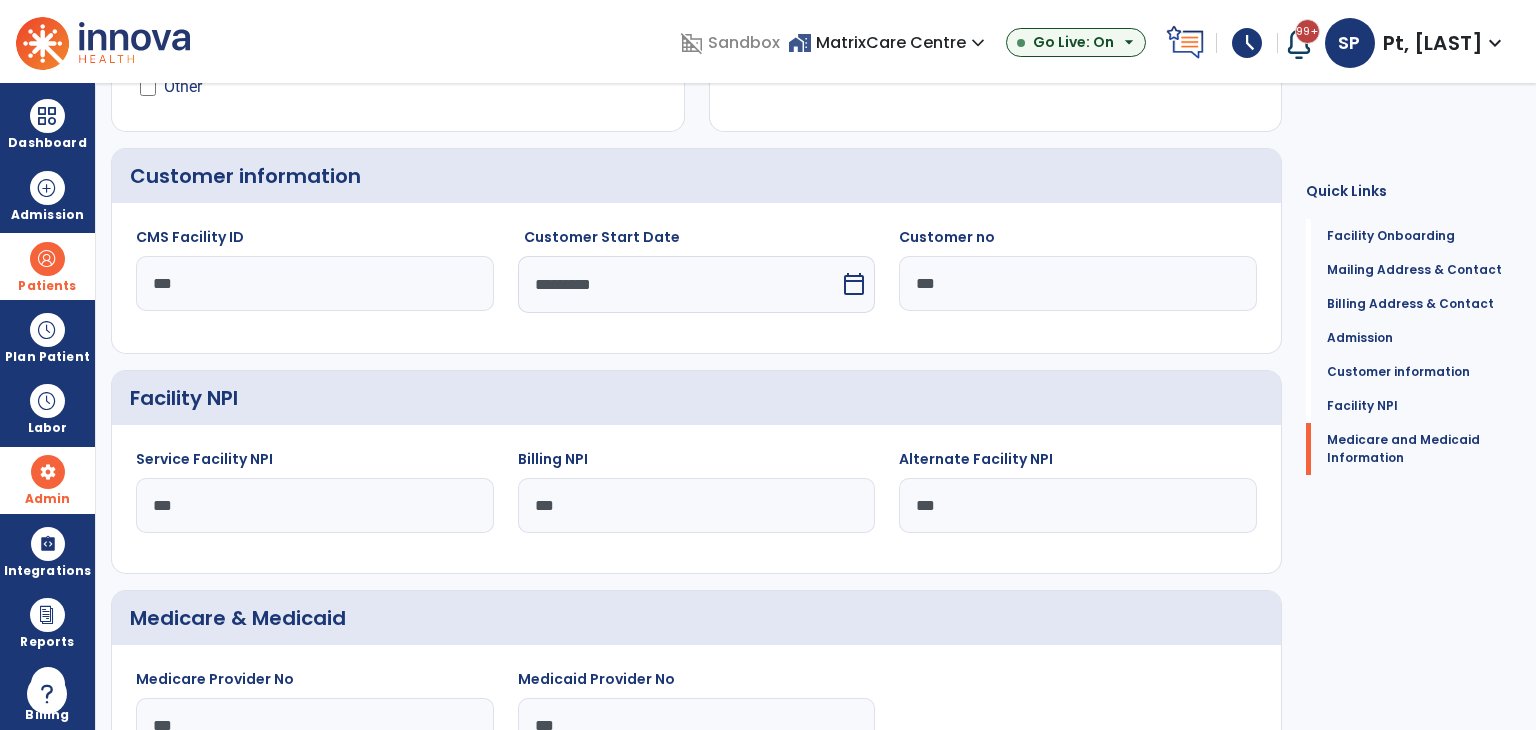 scroll, scrollTop: 1648, scrollLeft: 0, axis: vertical 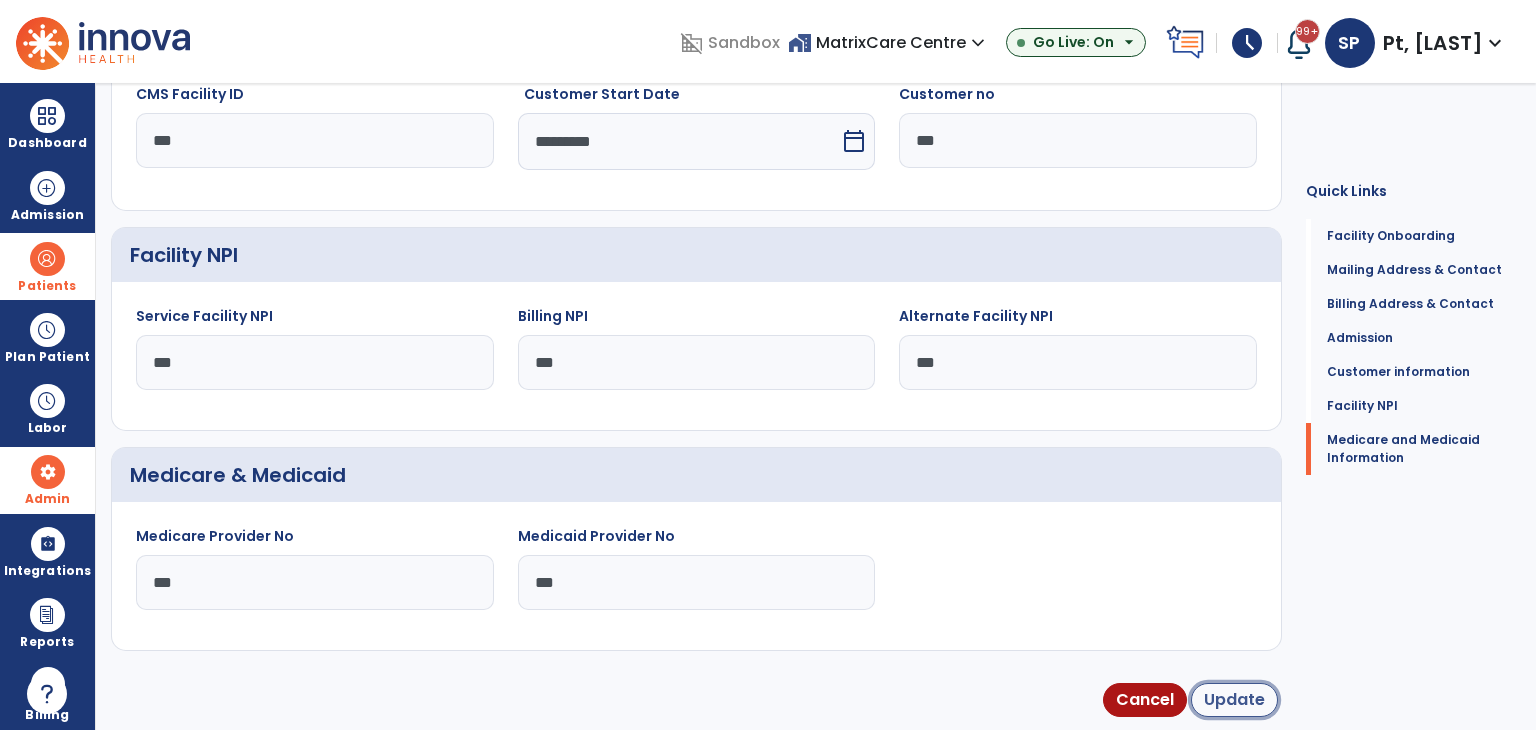 click on "Update" 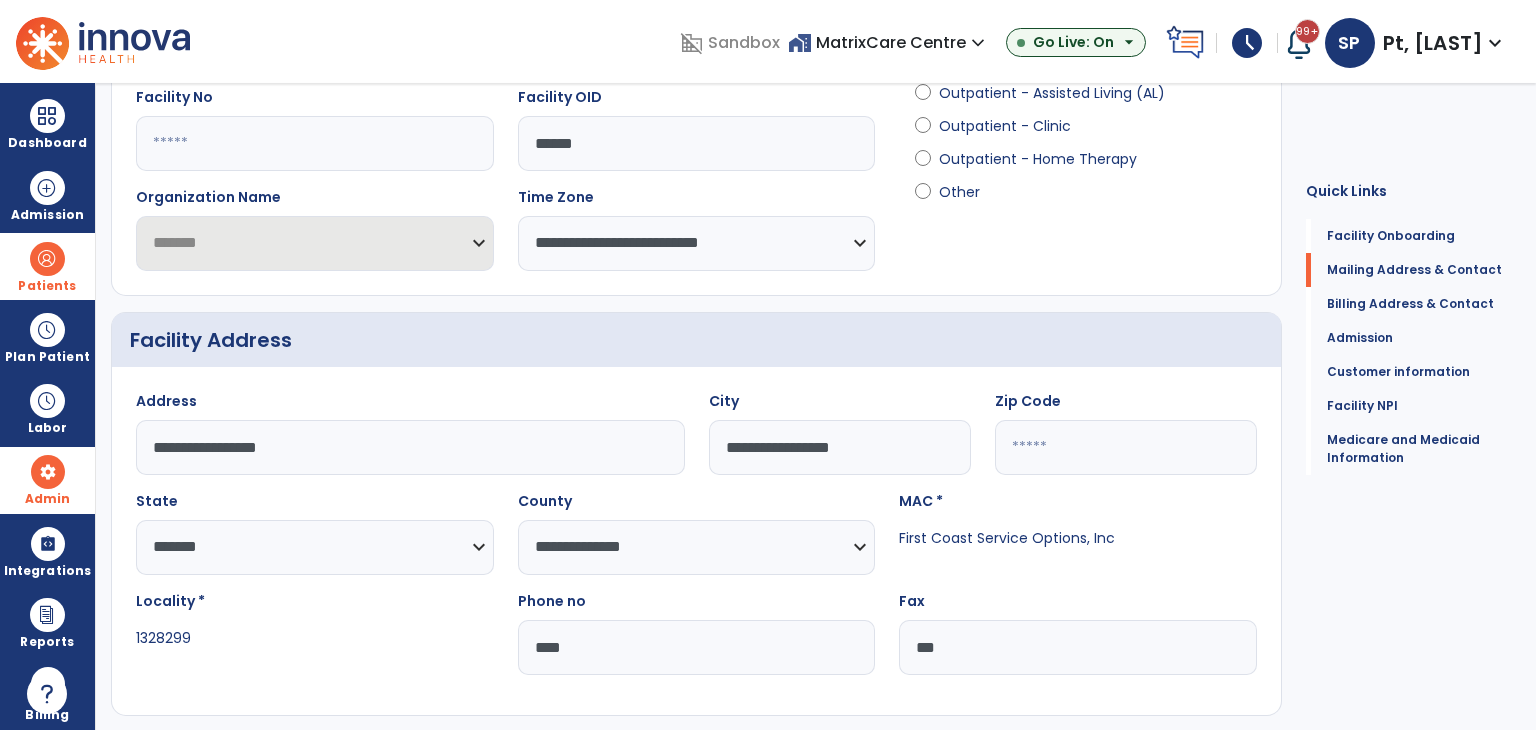 scroll, scrollTop: 548, scrollLeft: 0, axis: vertical 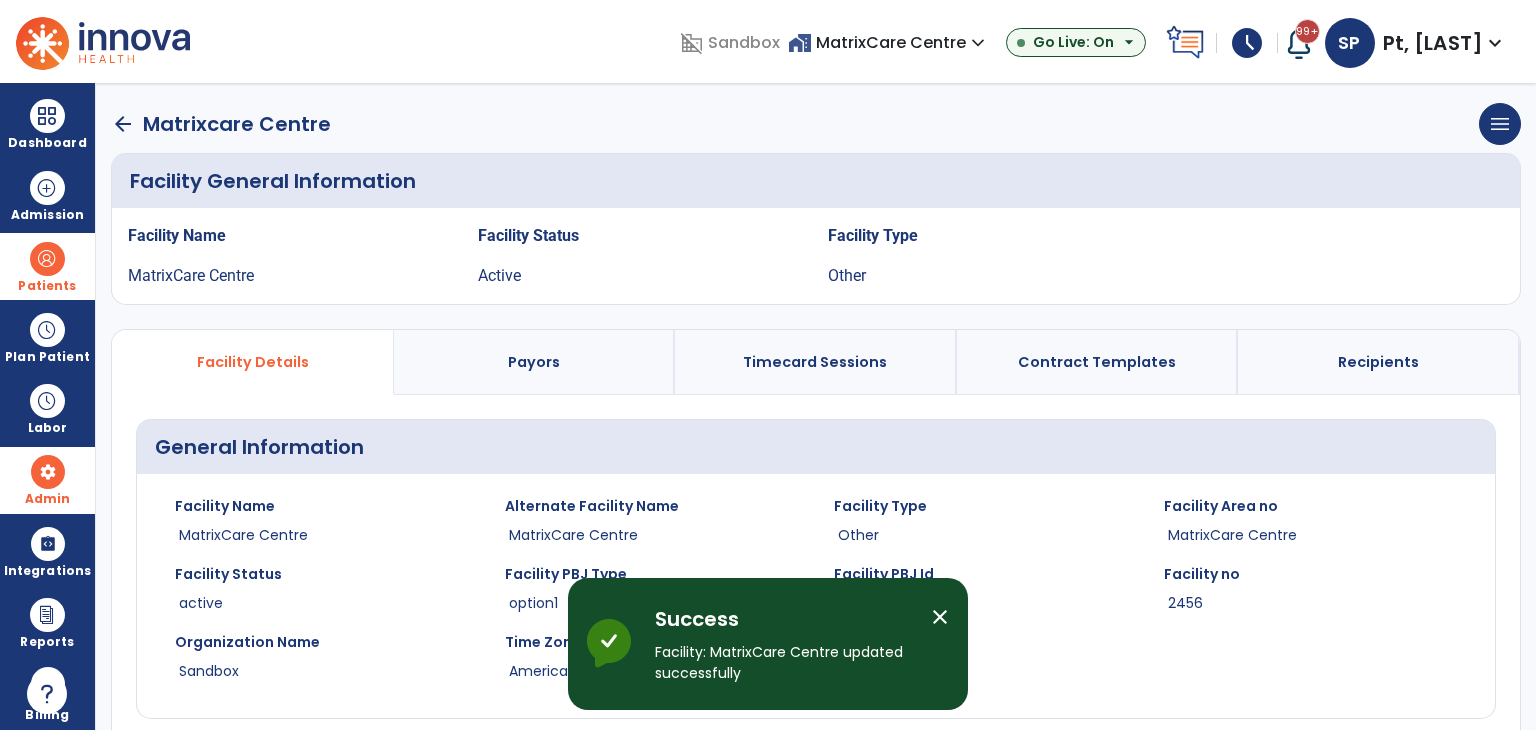 click on "Patients" at bounding box center (47, 286) 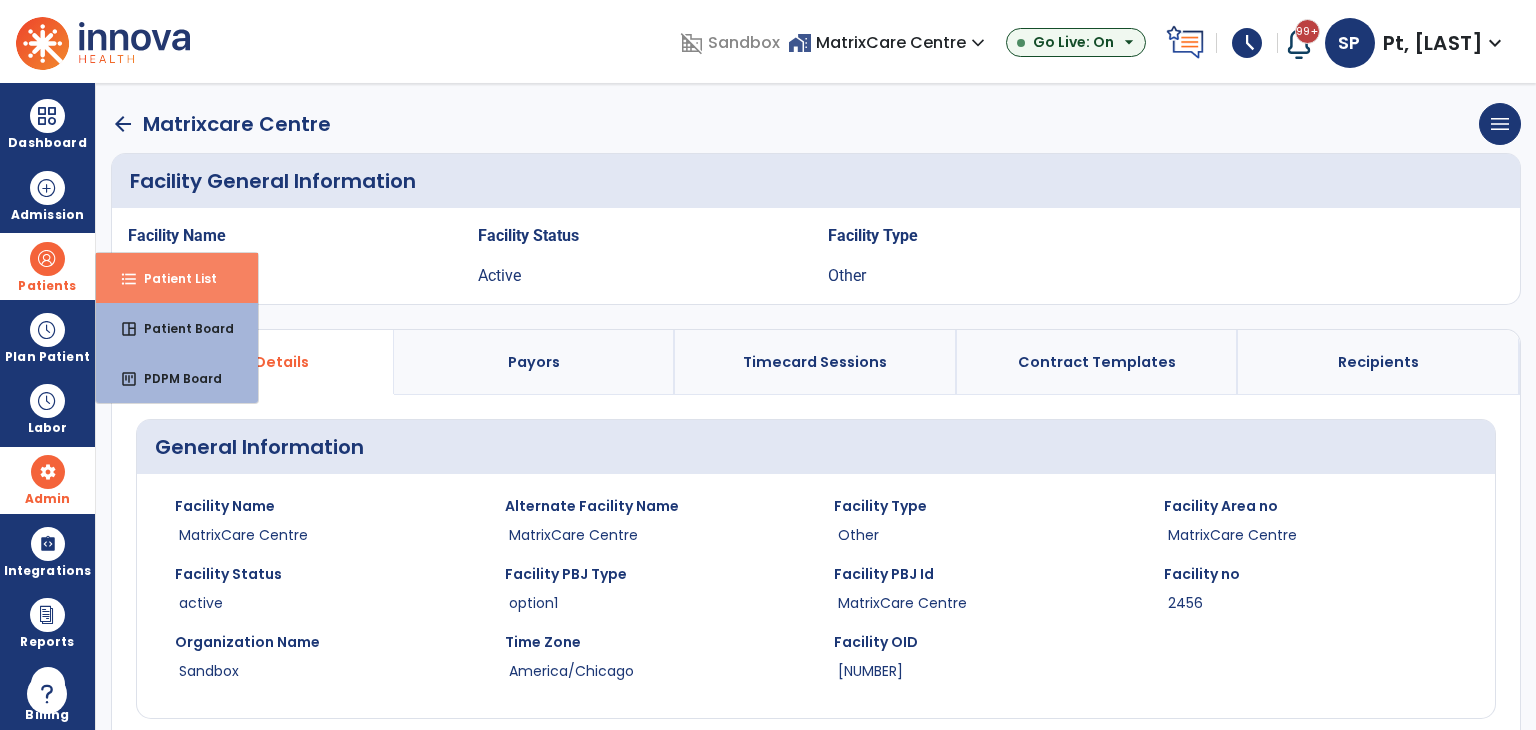 click on "format_list_bulleted  Patient List" at bounding box center [177, 278] 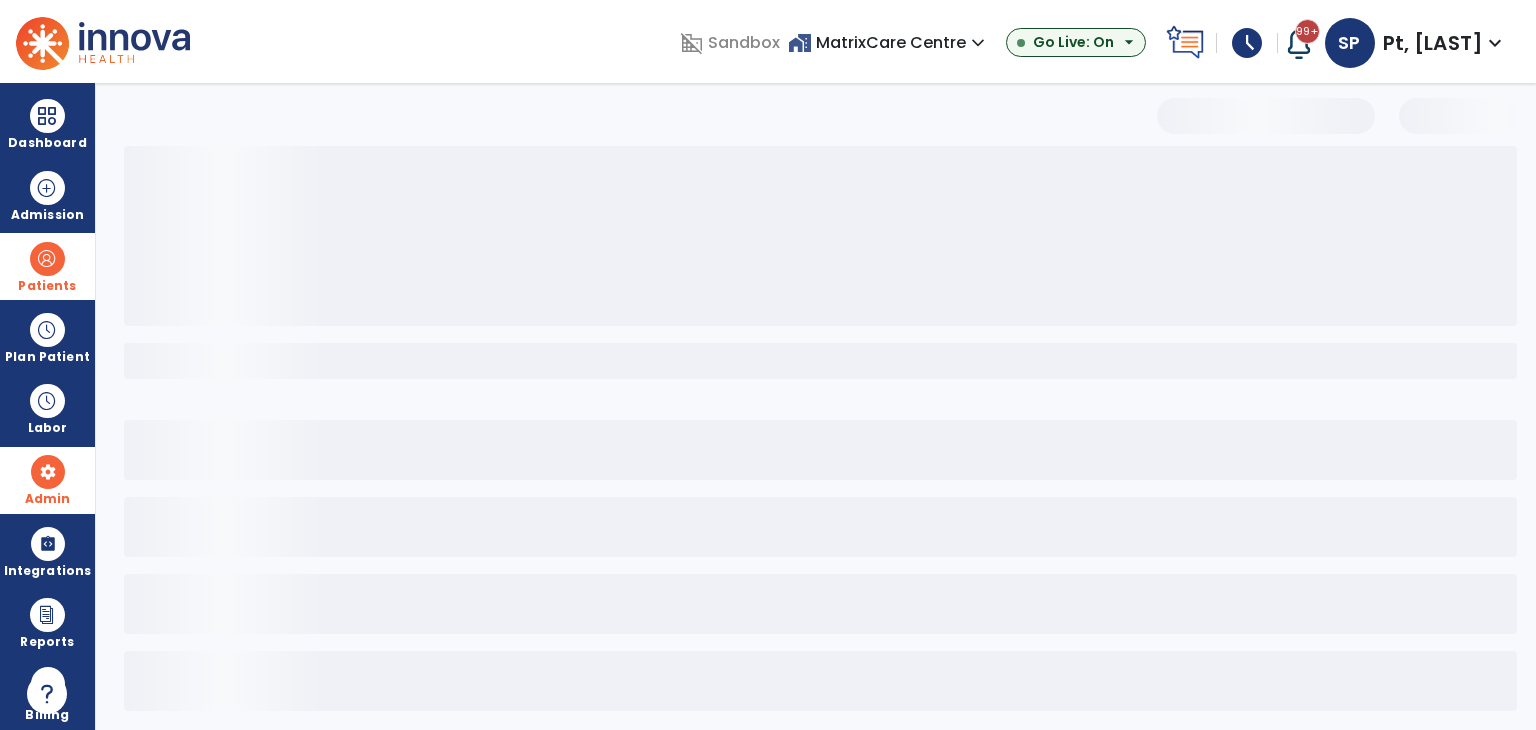 select on "***" 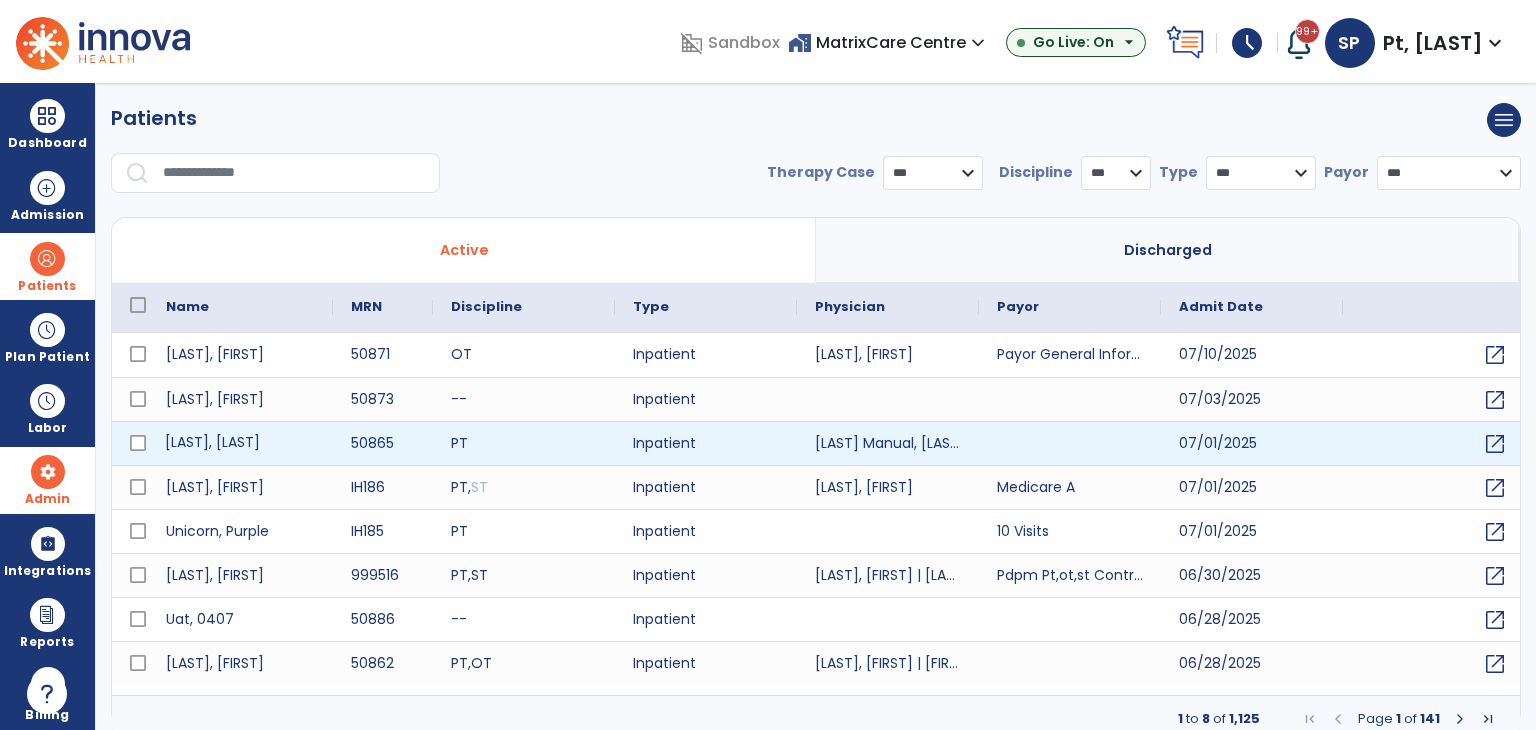click on "Zain, Shahzad" at bounding box center [240, 443] 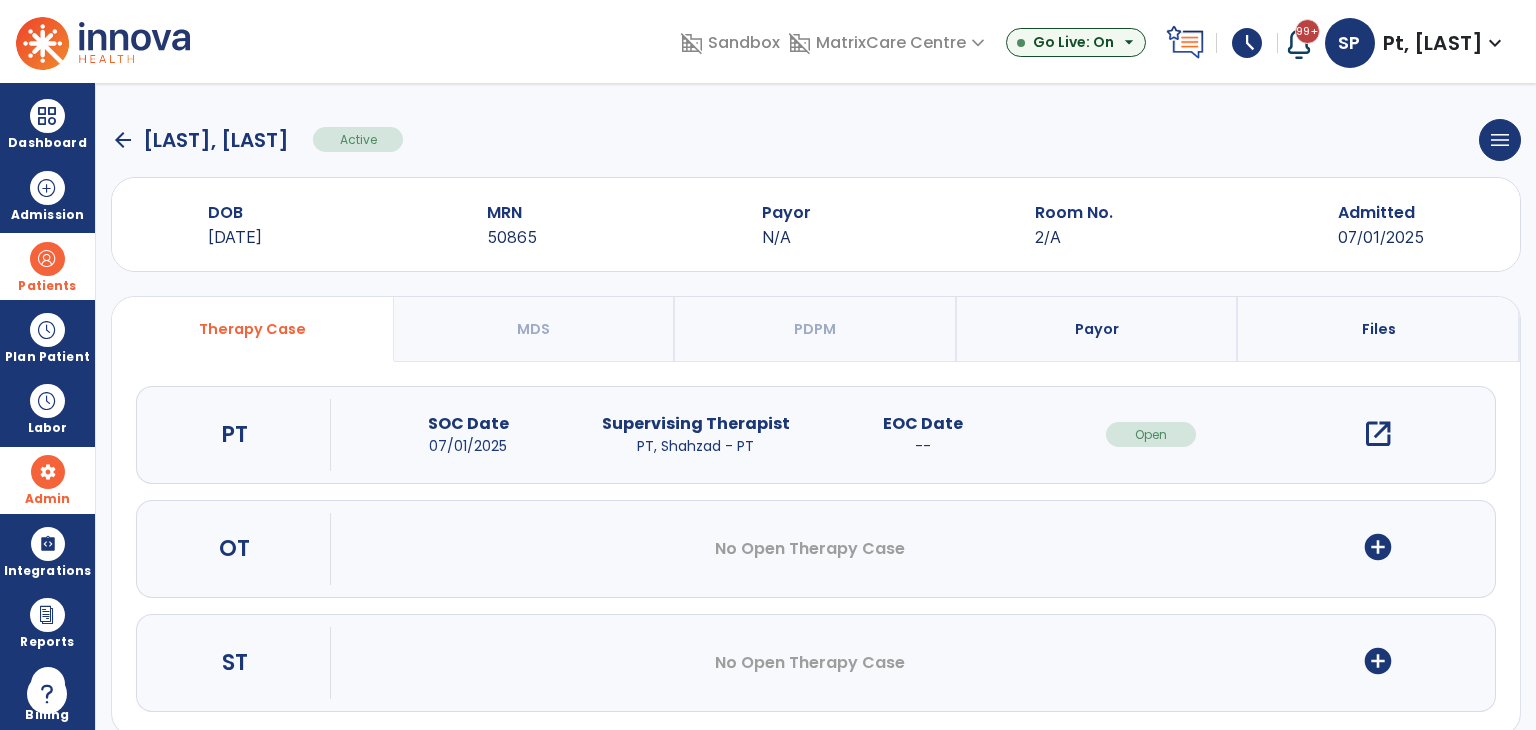 click on "Payor" at bounding box center (1098, 329) 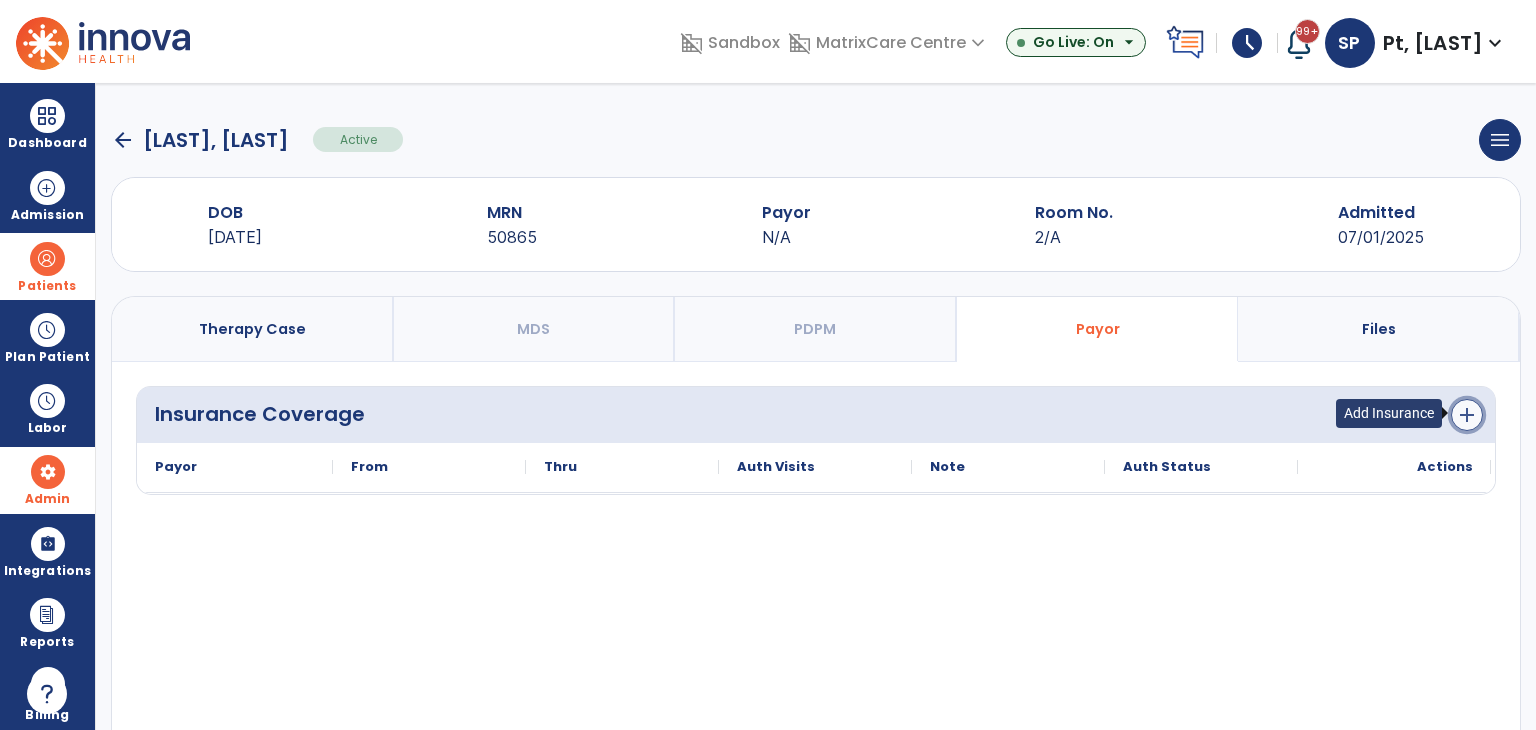 click on "add" 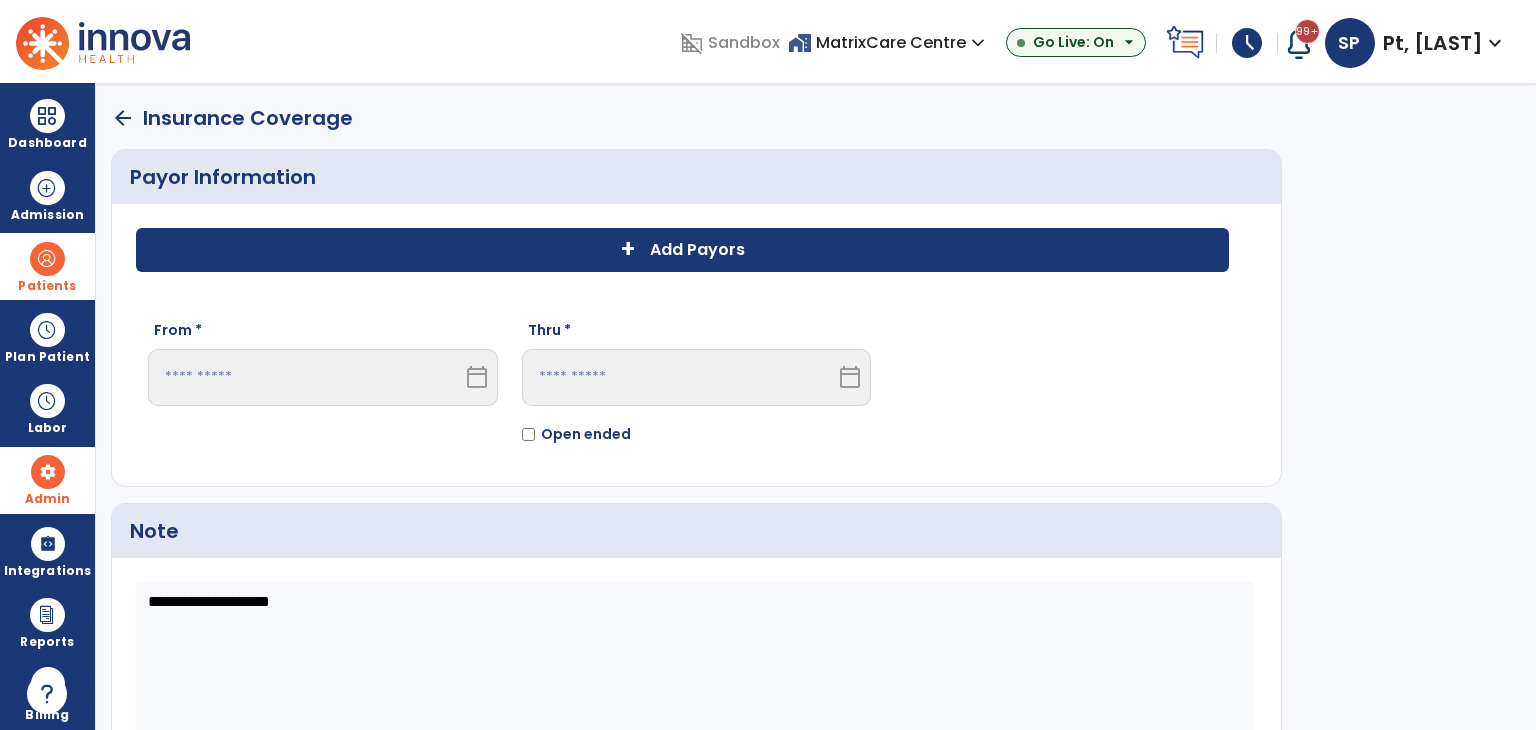 click on "+ Add Payors" 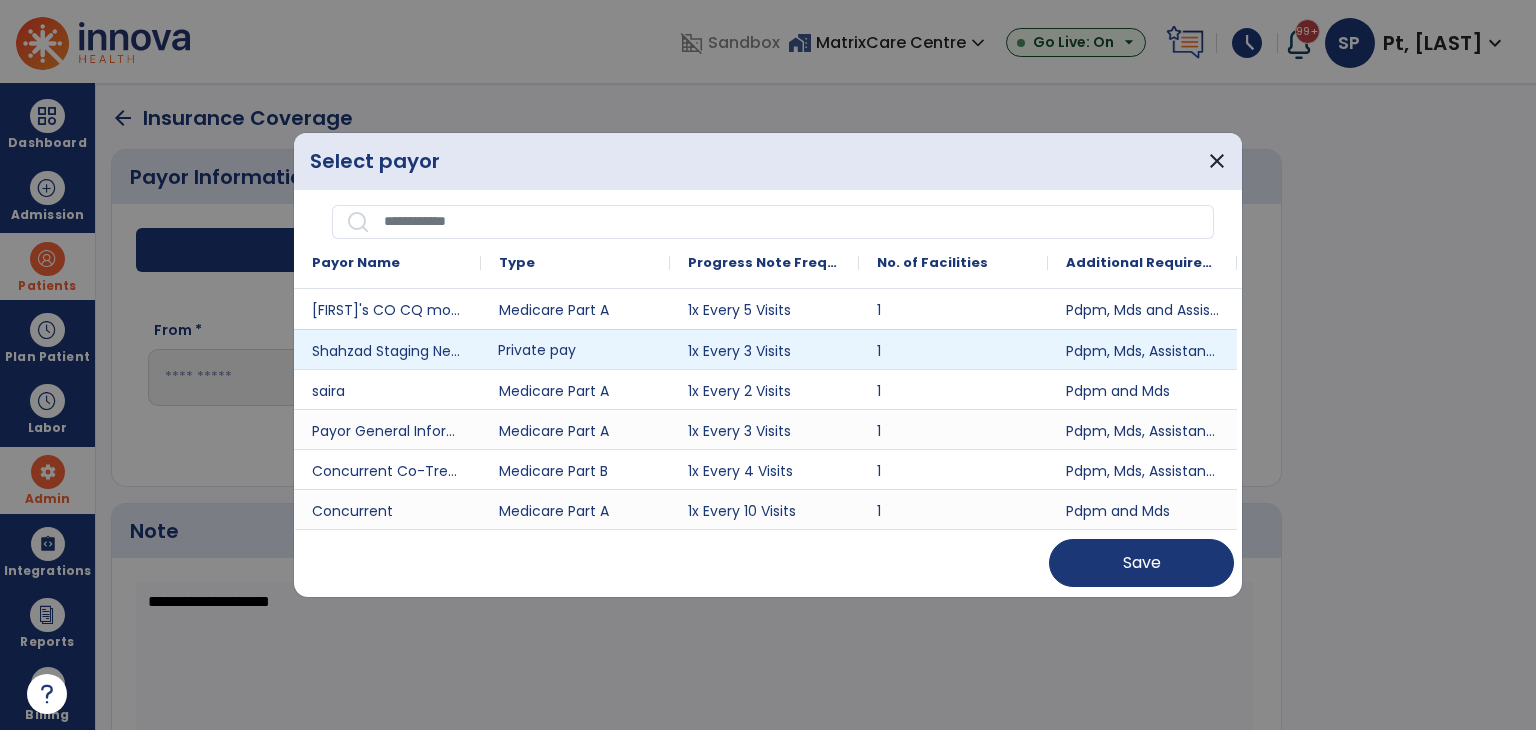 click on "Private pay" at bounding box center [575, 349] 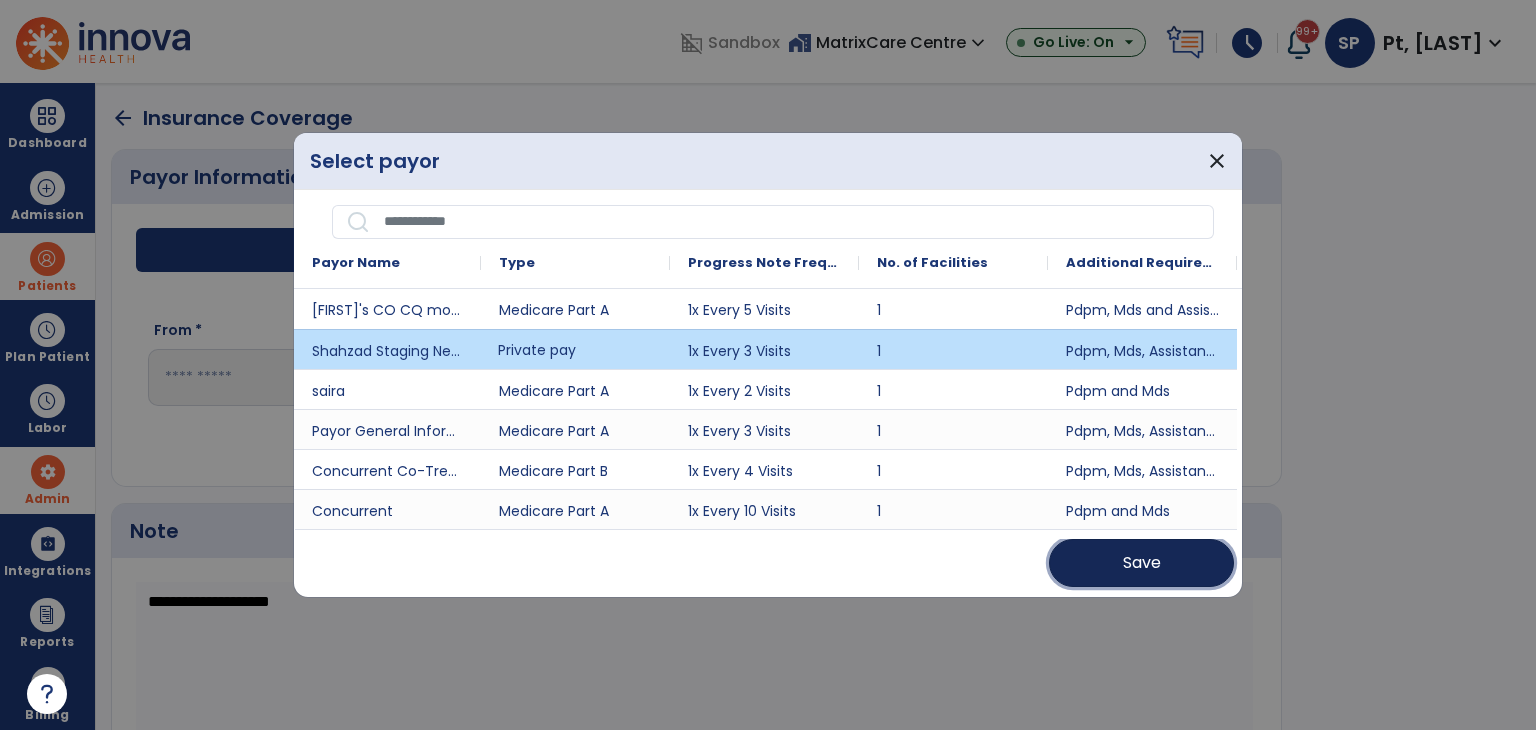 click on "Save" at bounding box center [1141, 563] 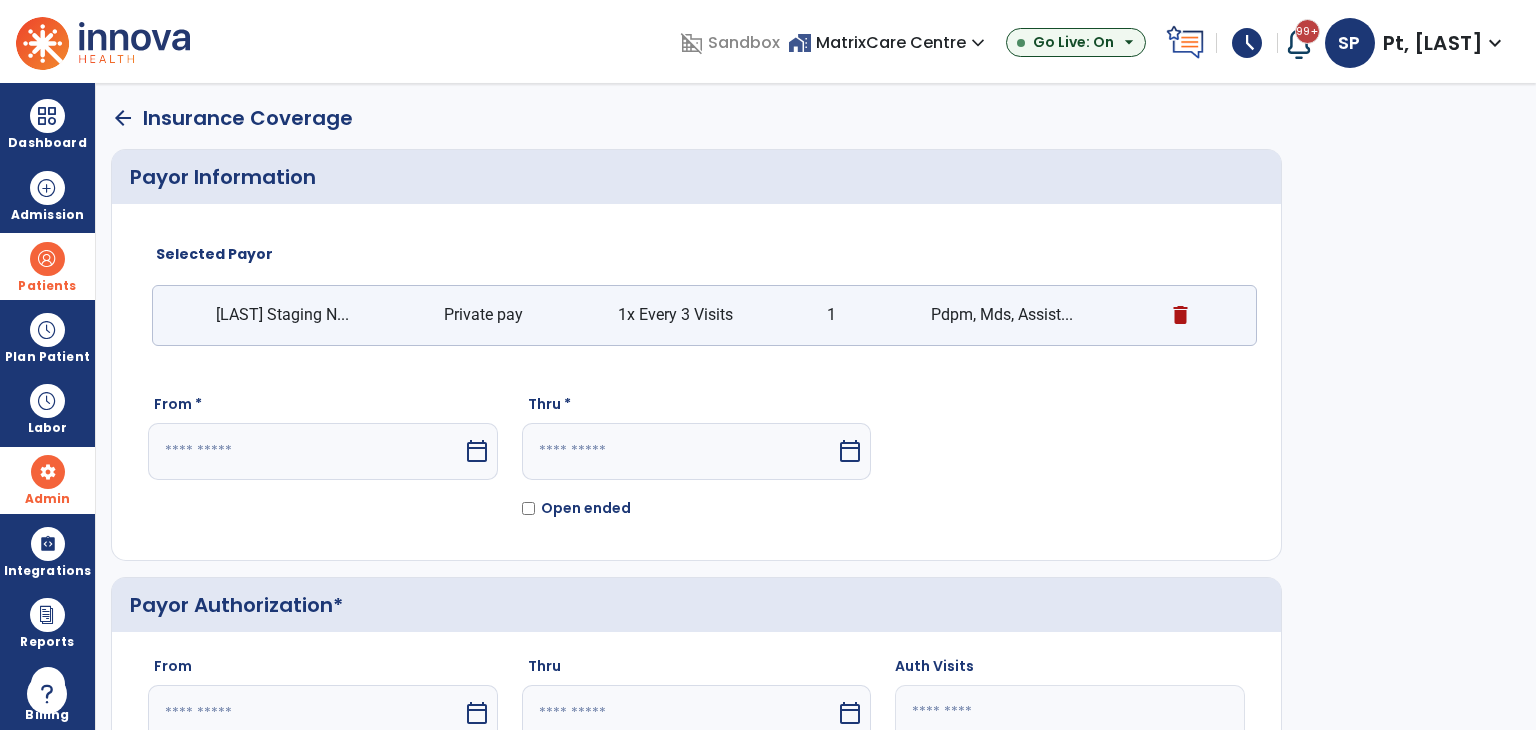 click at bounding box center (305, 451) 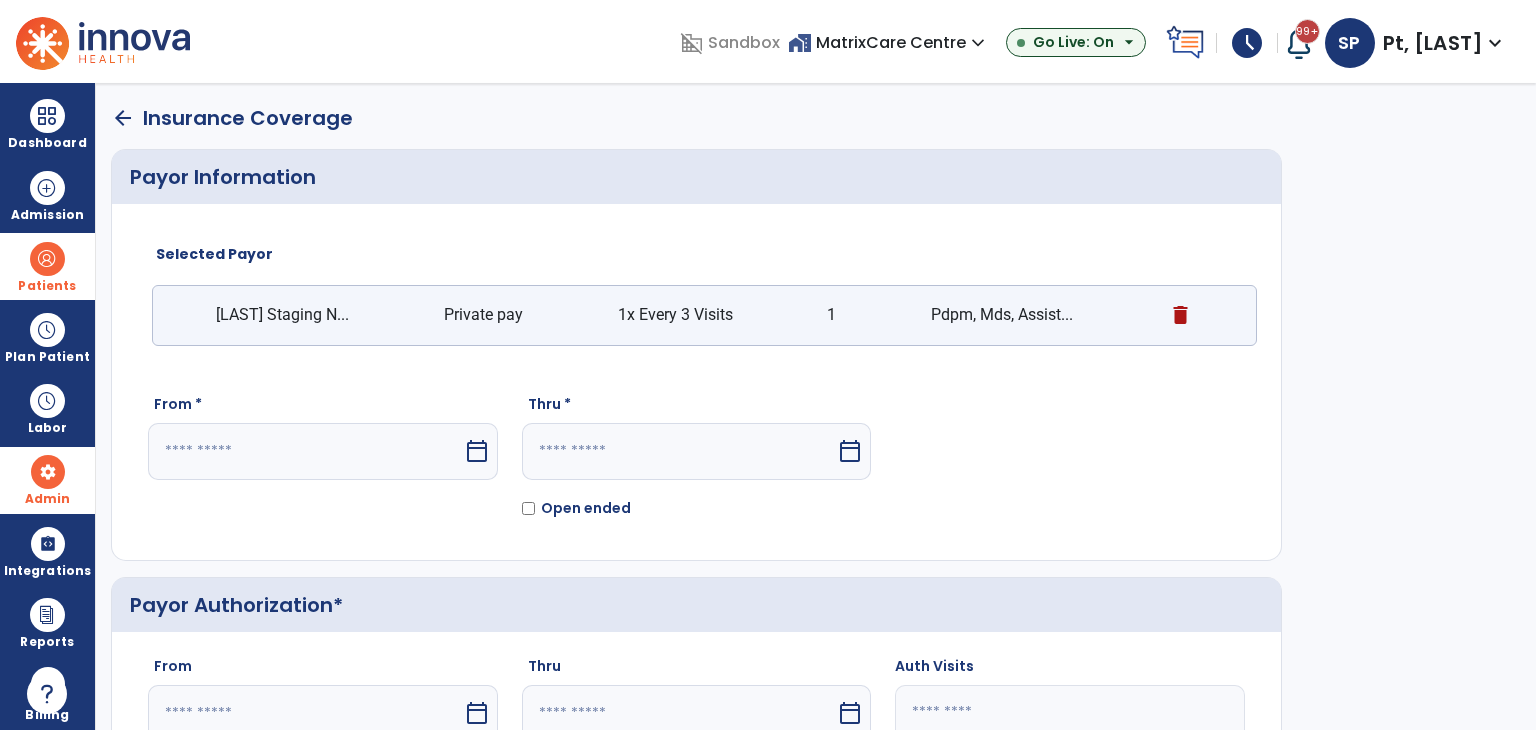 select on "*" 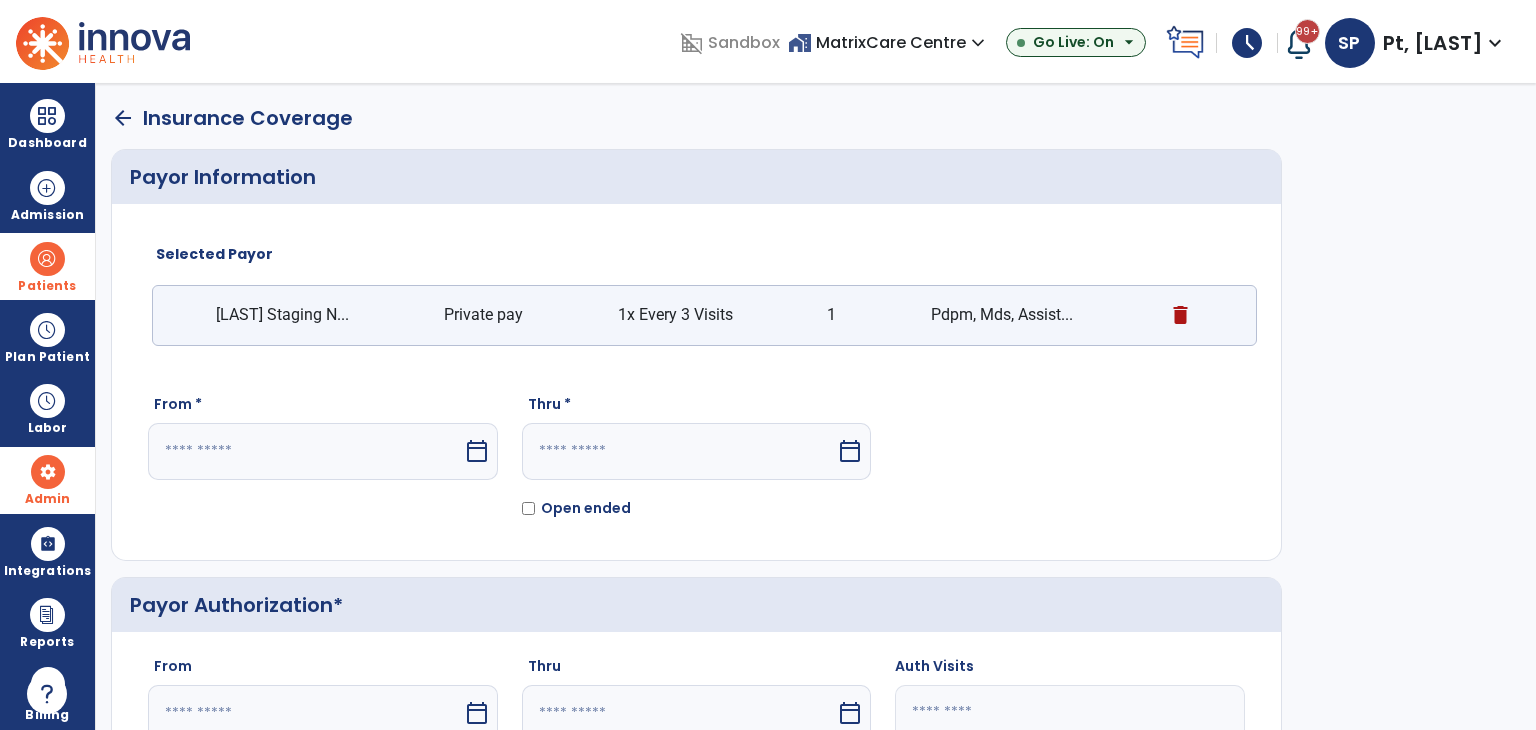 select on "****" 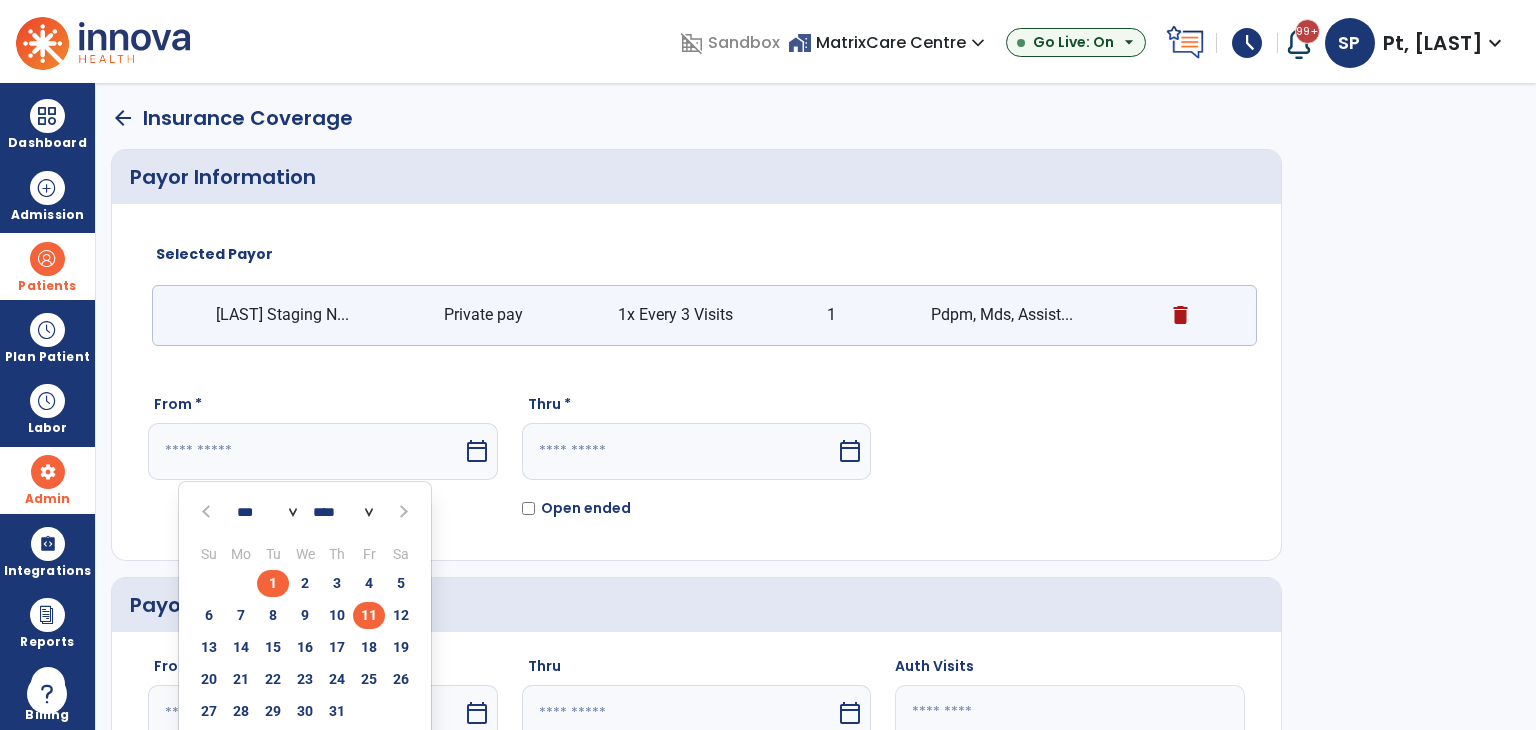 click on "1" at bounding box center [273, 583] 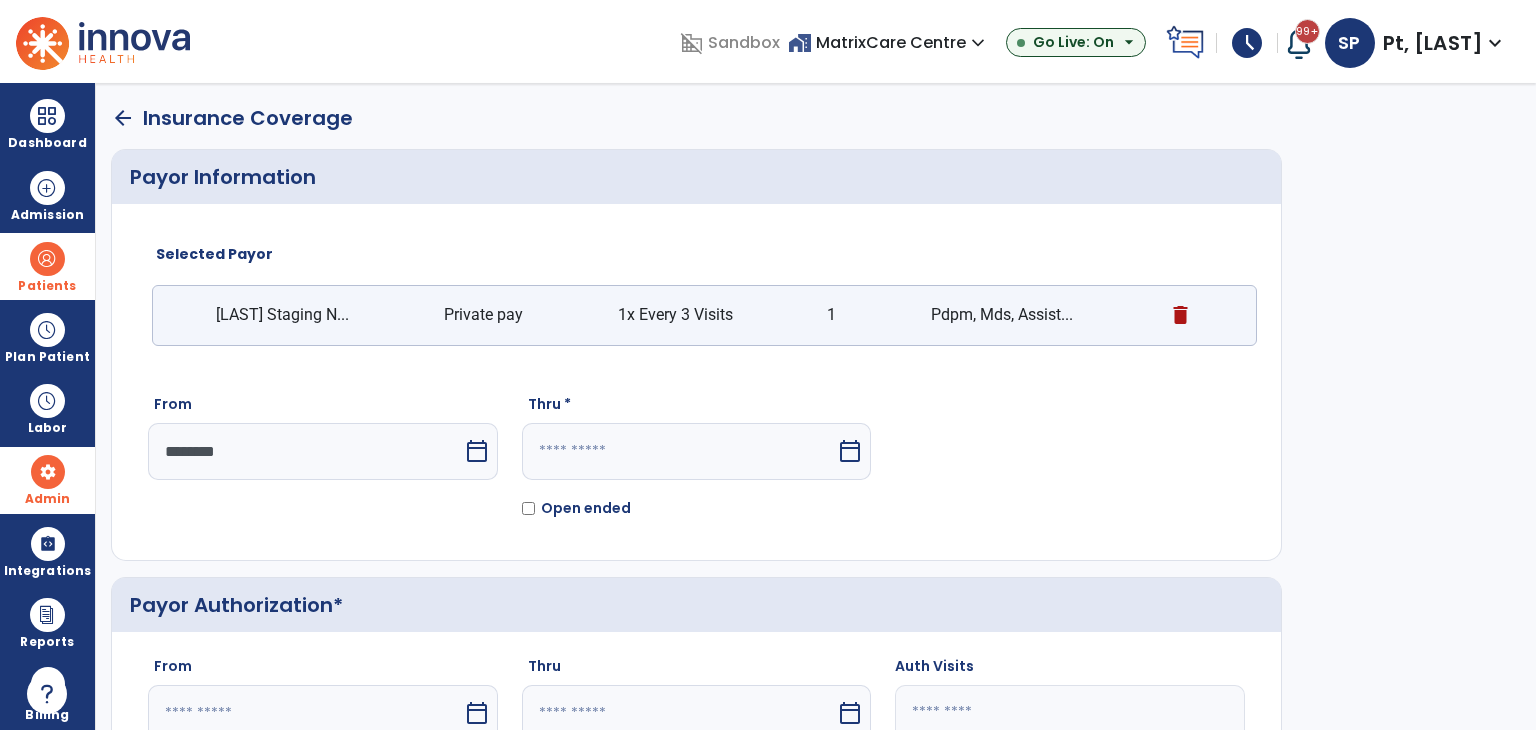 click at bounding box center [679, 451] 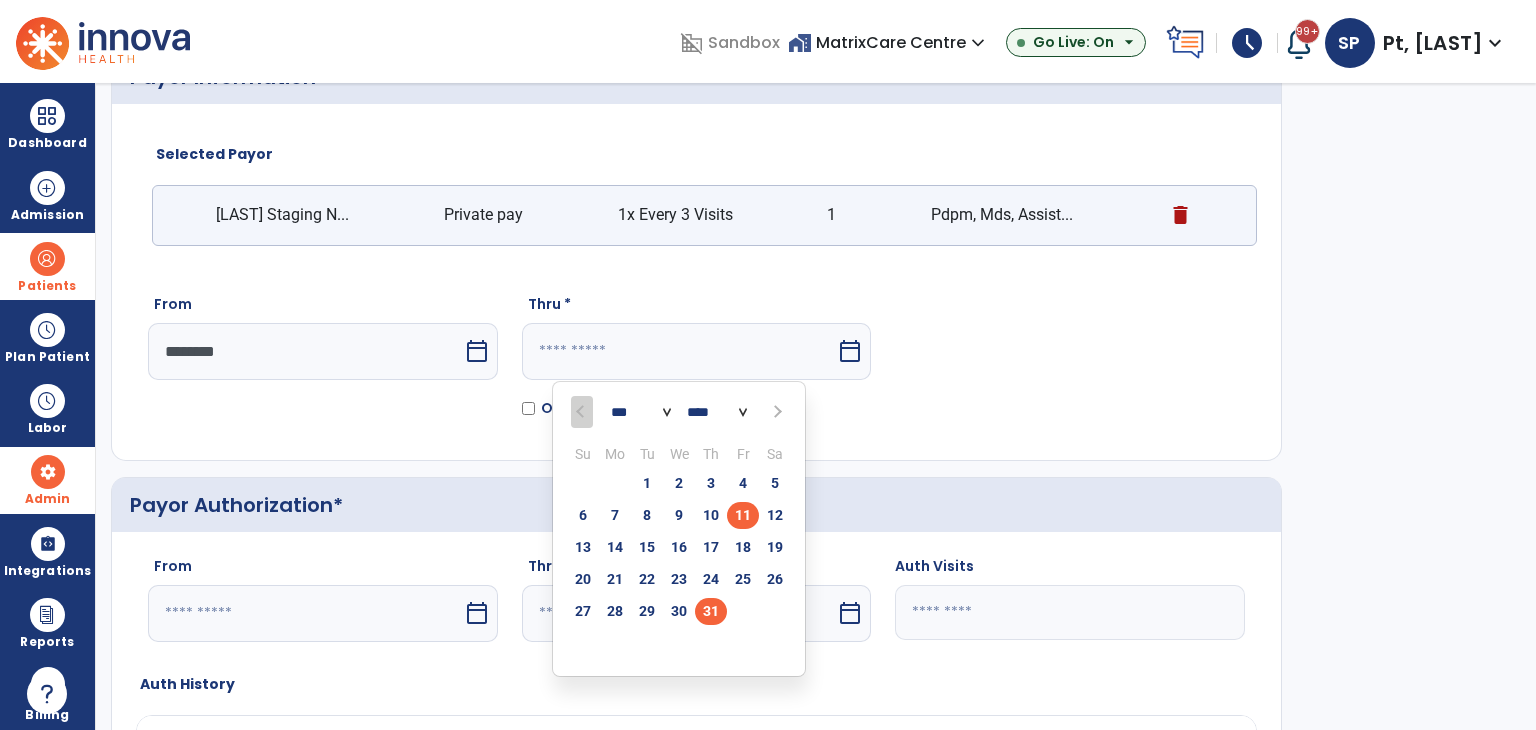 click on "31" at bounding box center [711, 611] 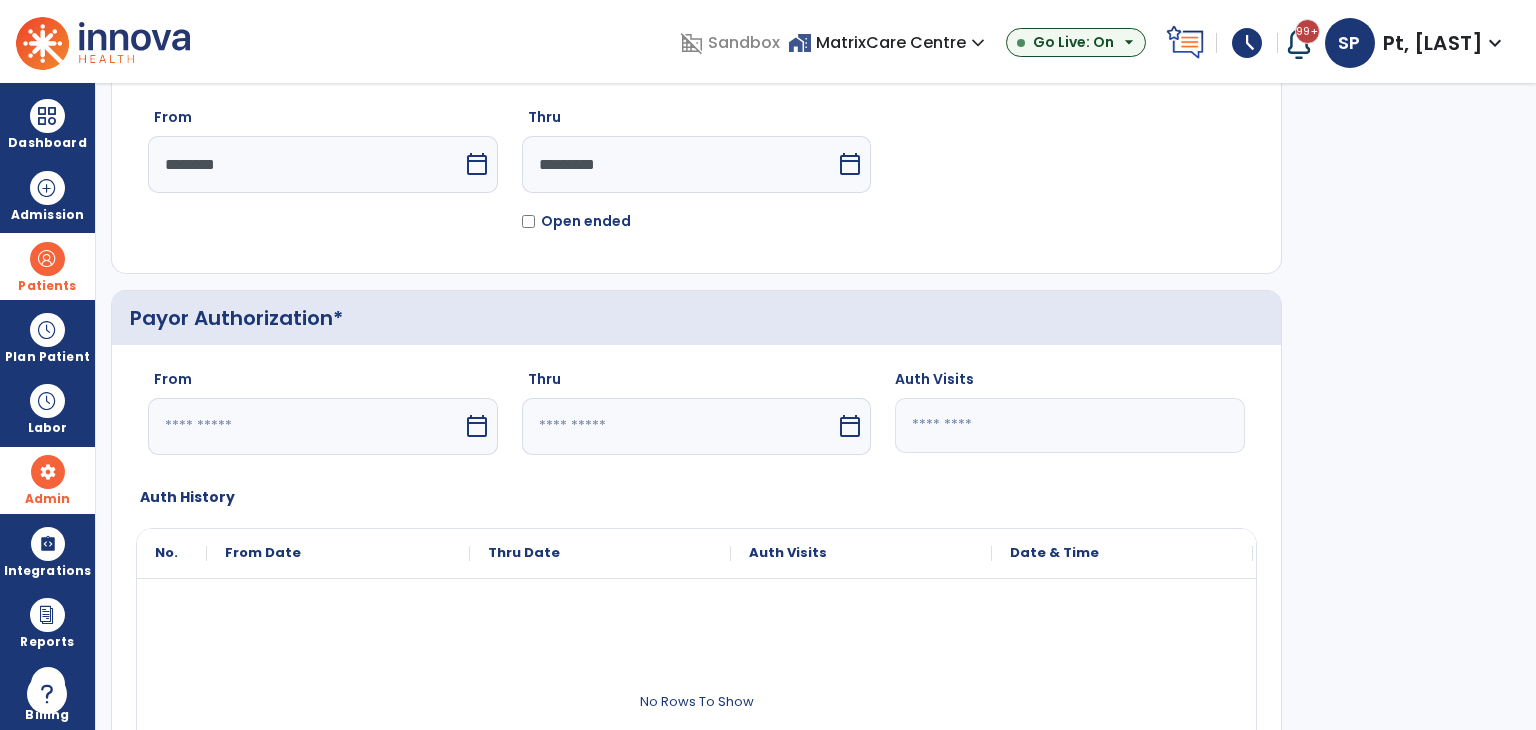 scroll, scrollTop: 300, scrollLeft: 0, axis: vertical 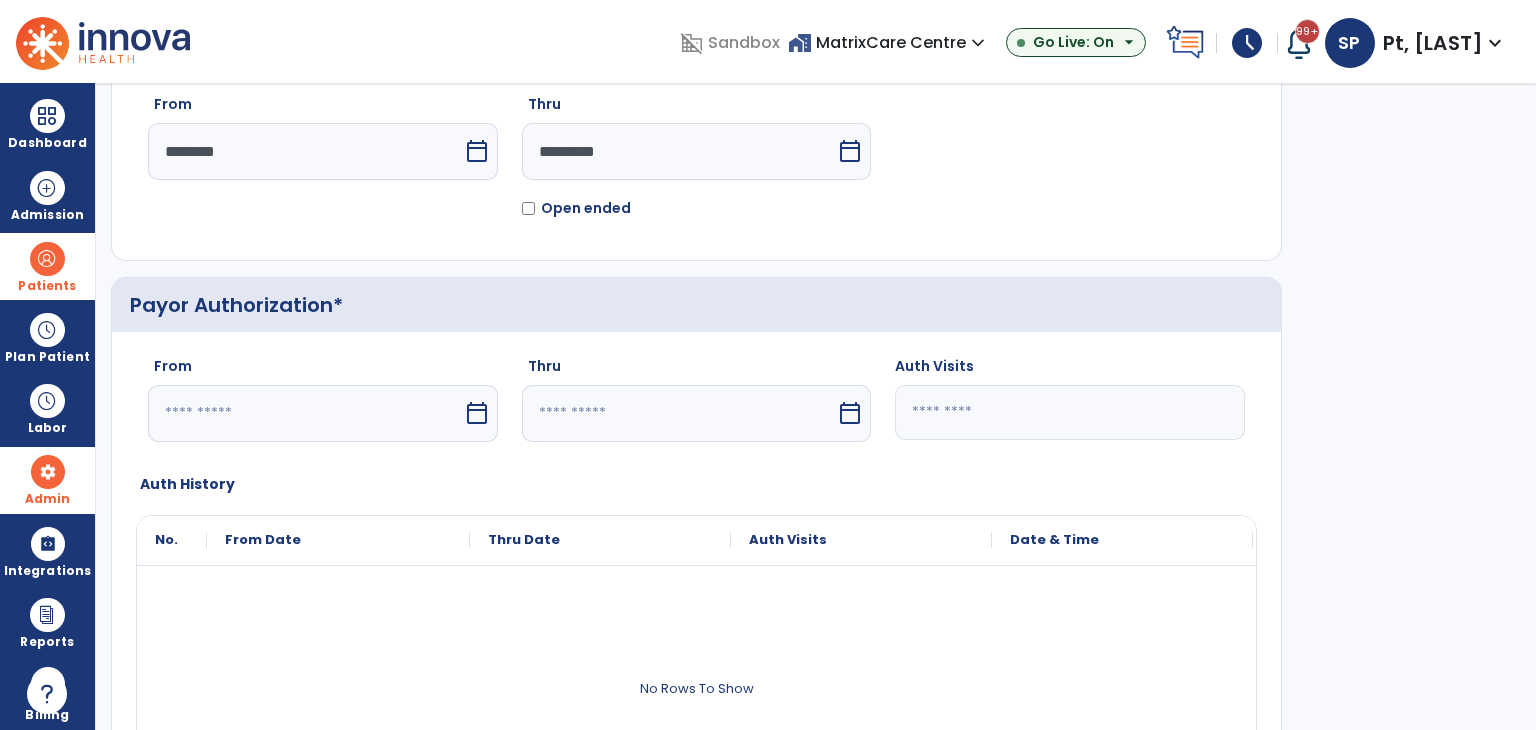 click at bounding box center (305, 413) 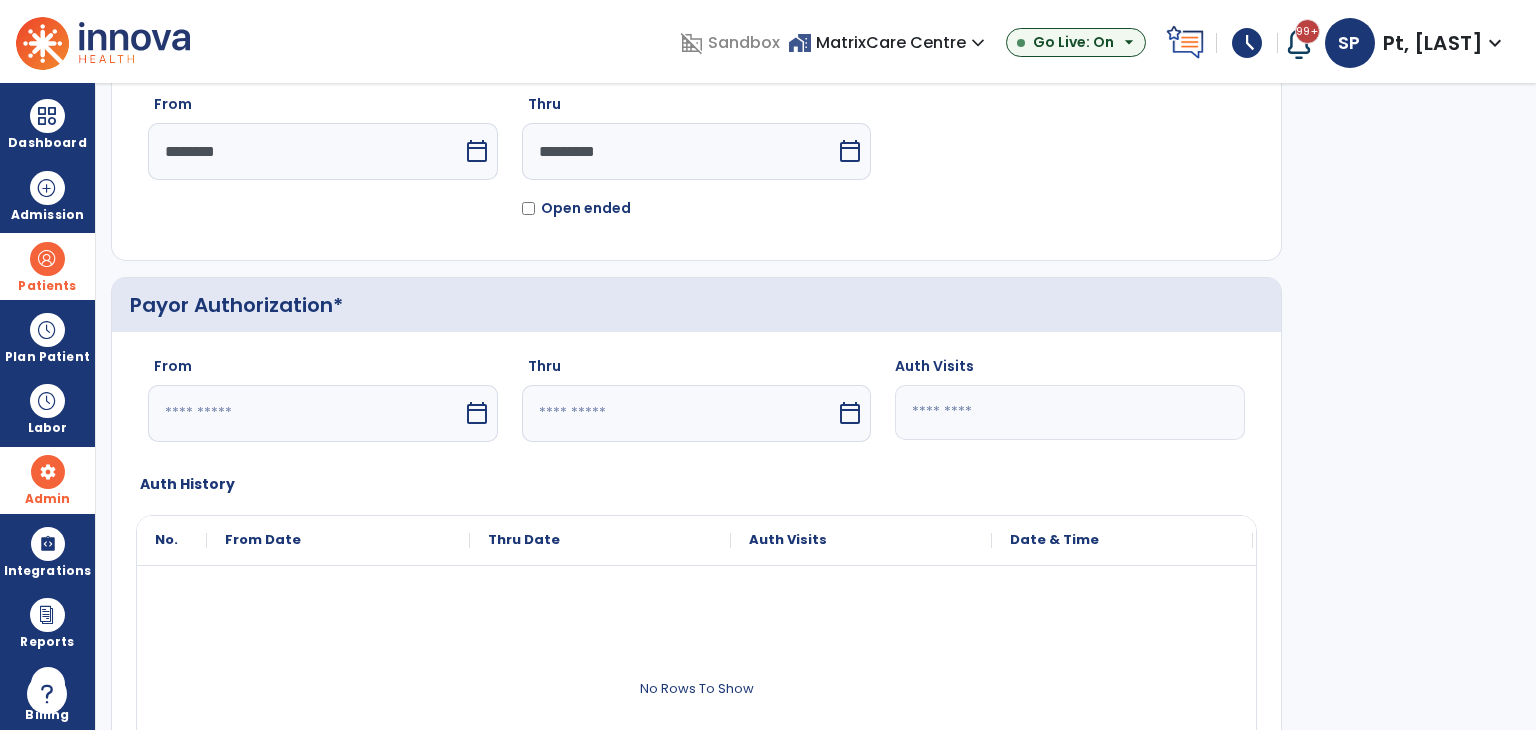 select on "*" 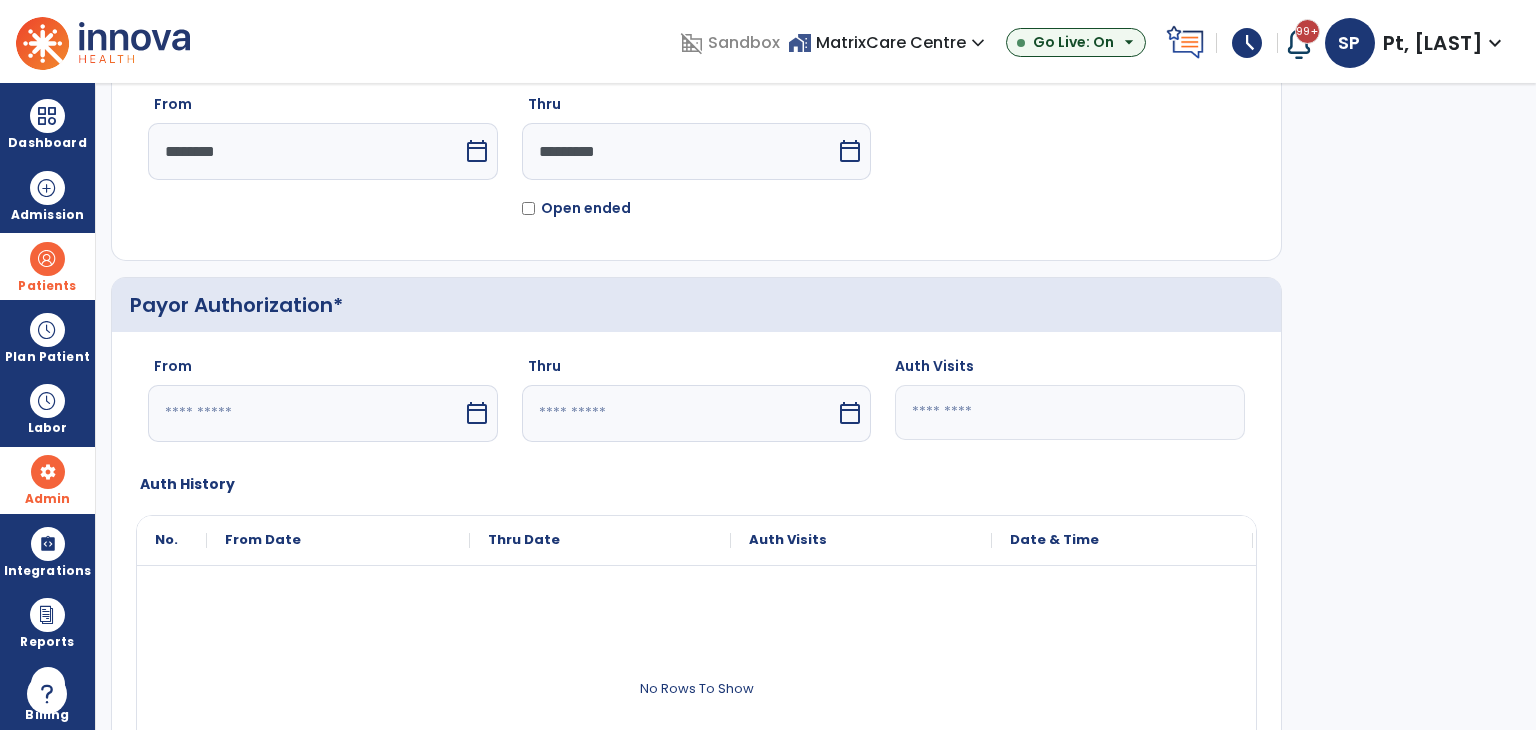 select on "****" 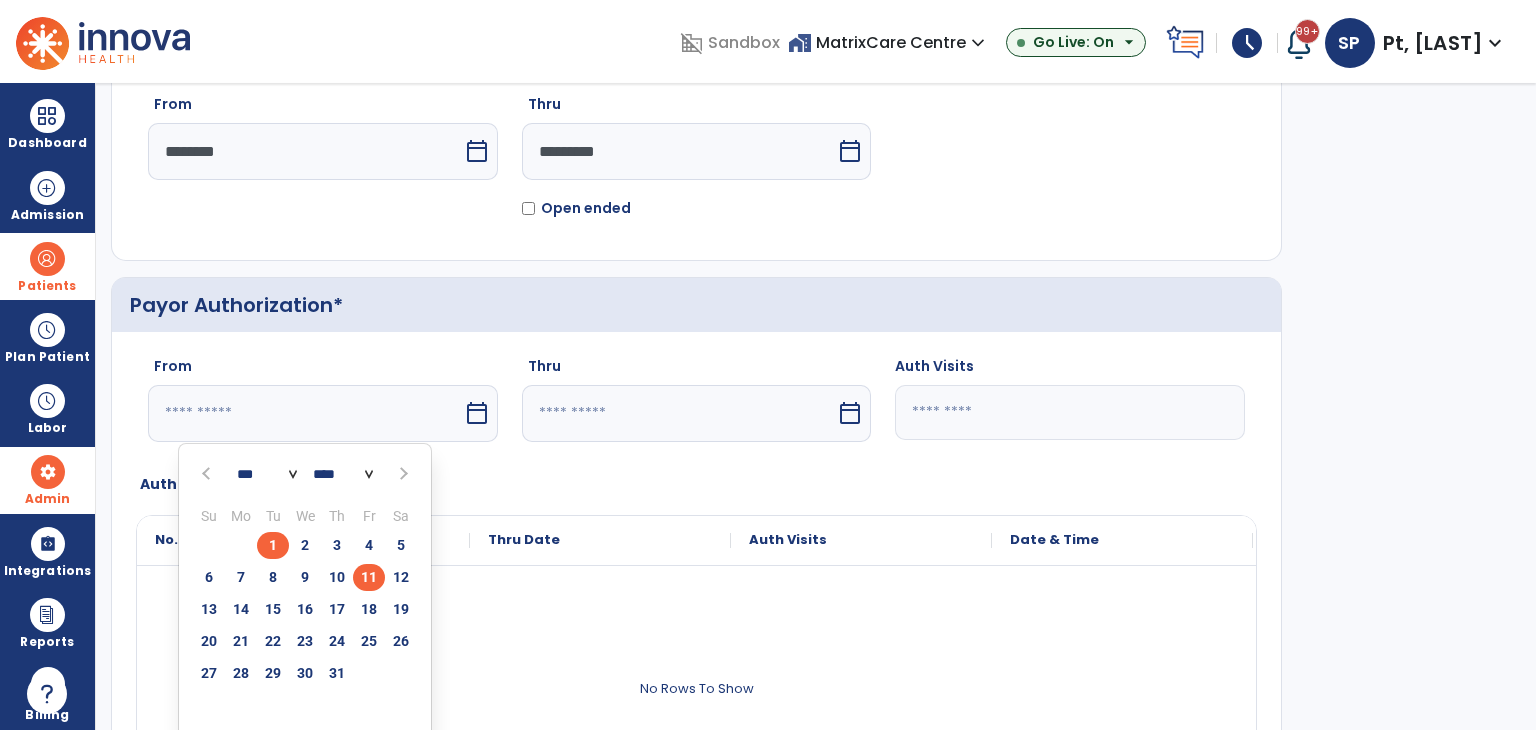 click on "1" at bounding box center [273, 545] 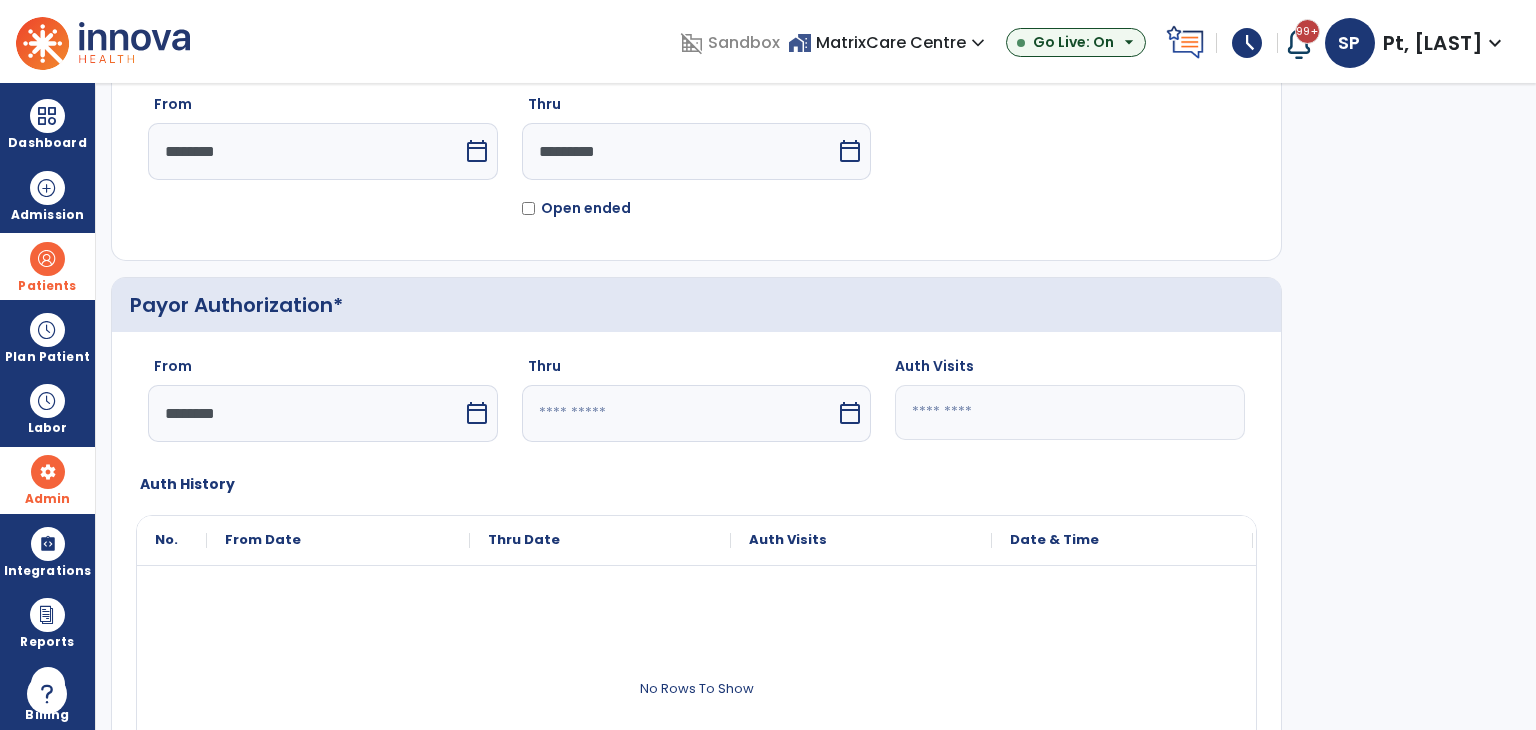click at bounding box center (679, 413) 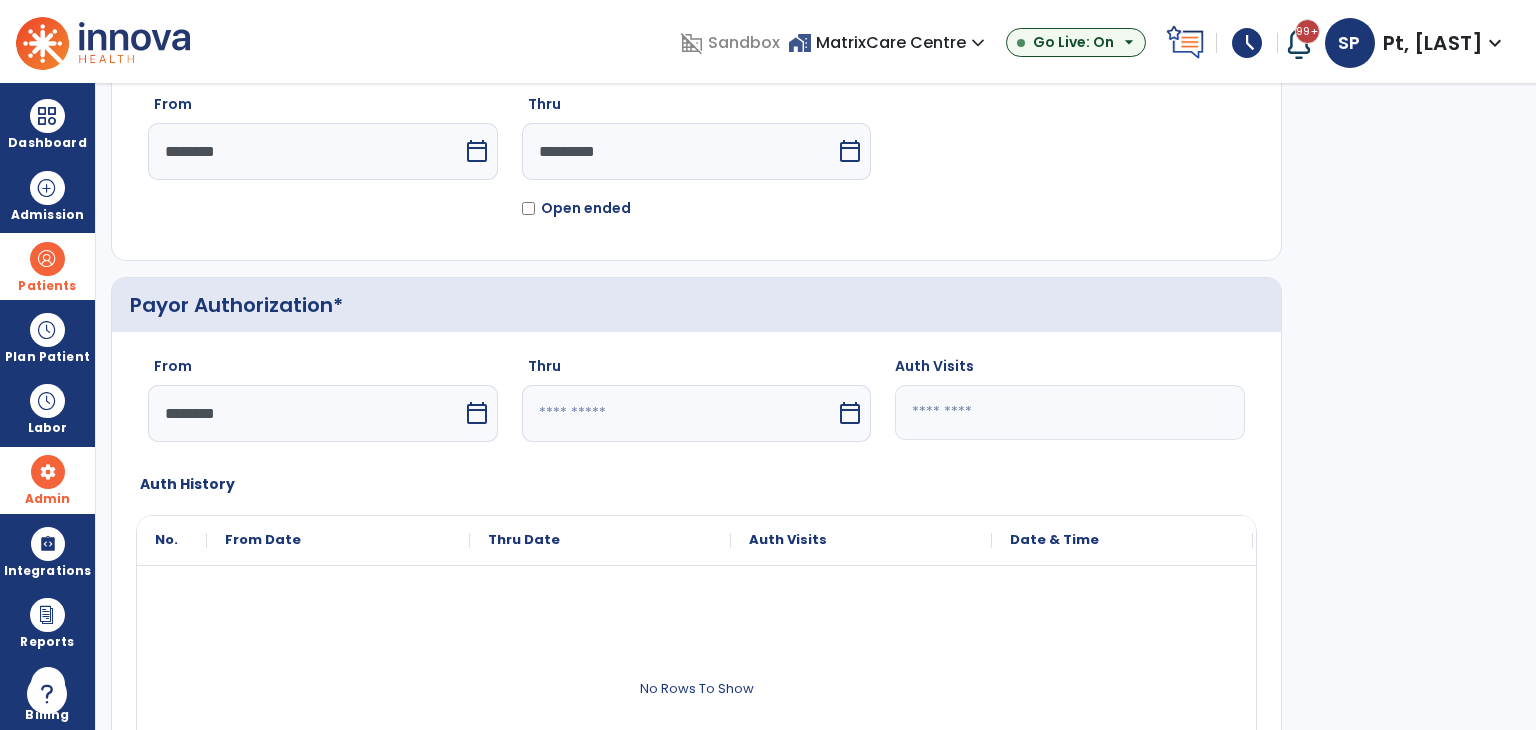 select on "*" 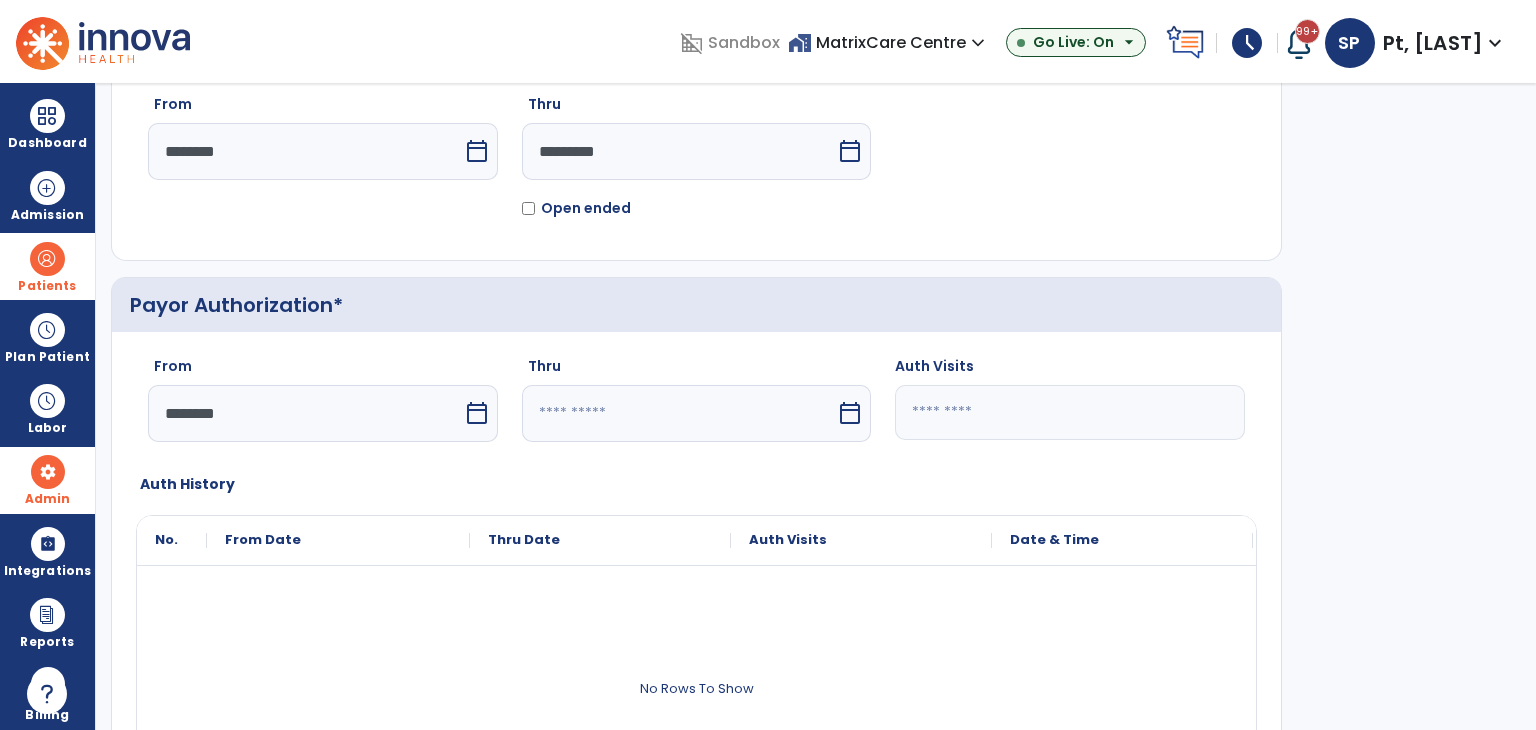 select on "****" 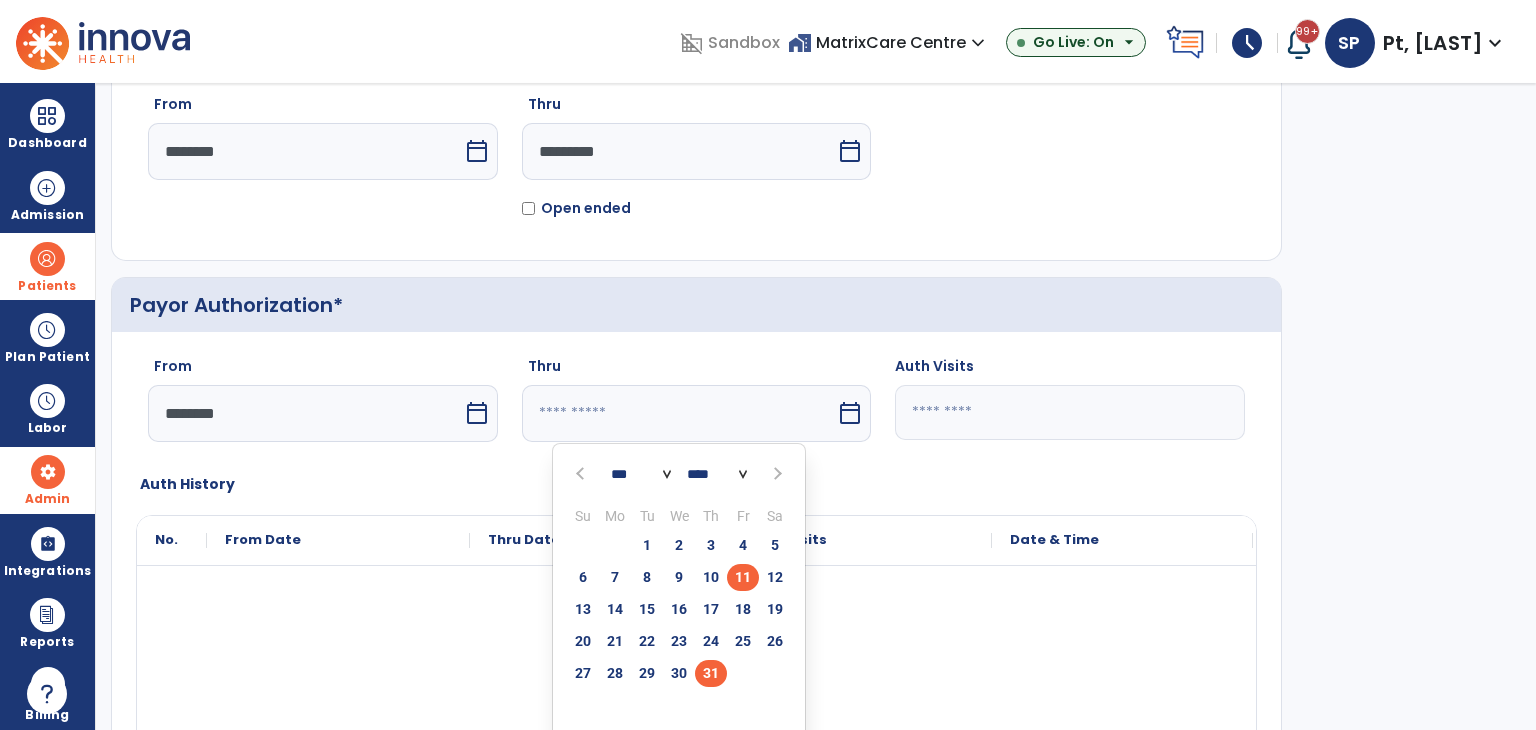 click on "31" at bounding box center (711, 673) 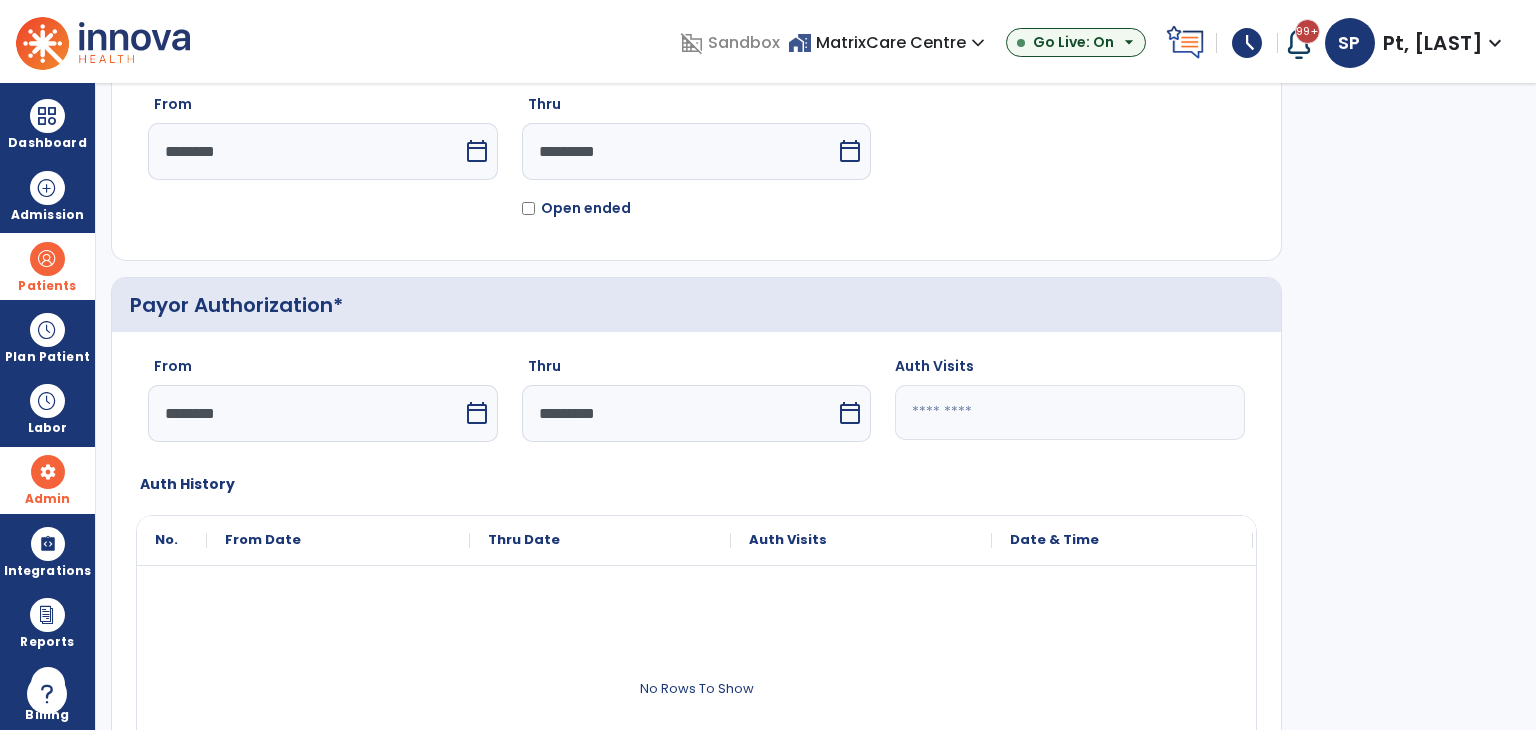 click 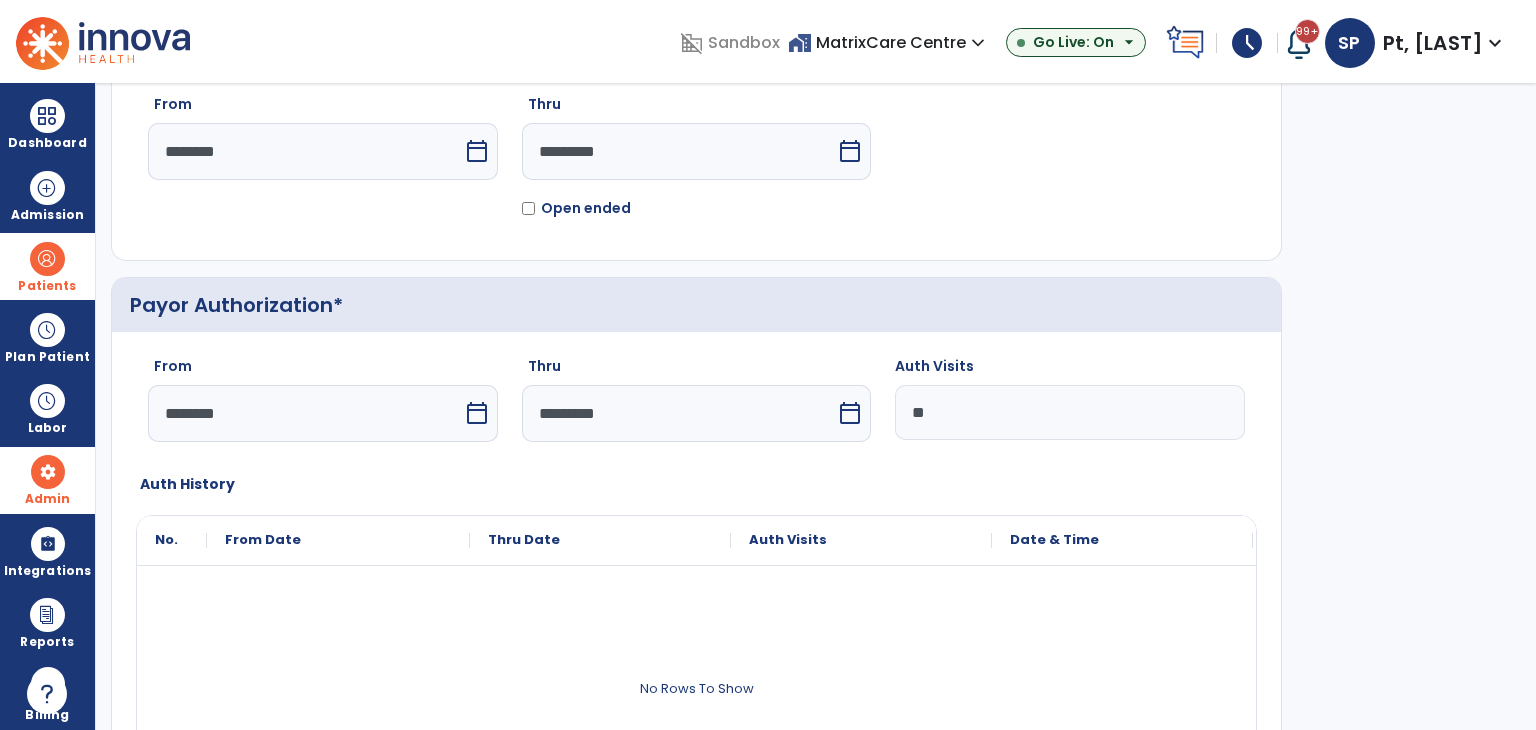 scroll, scrollTop: 756, scrollLeft: 0, axis: vertical 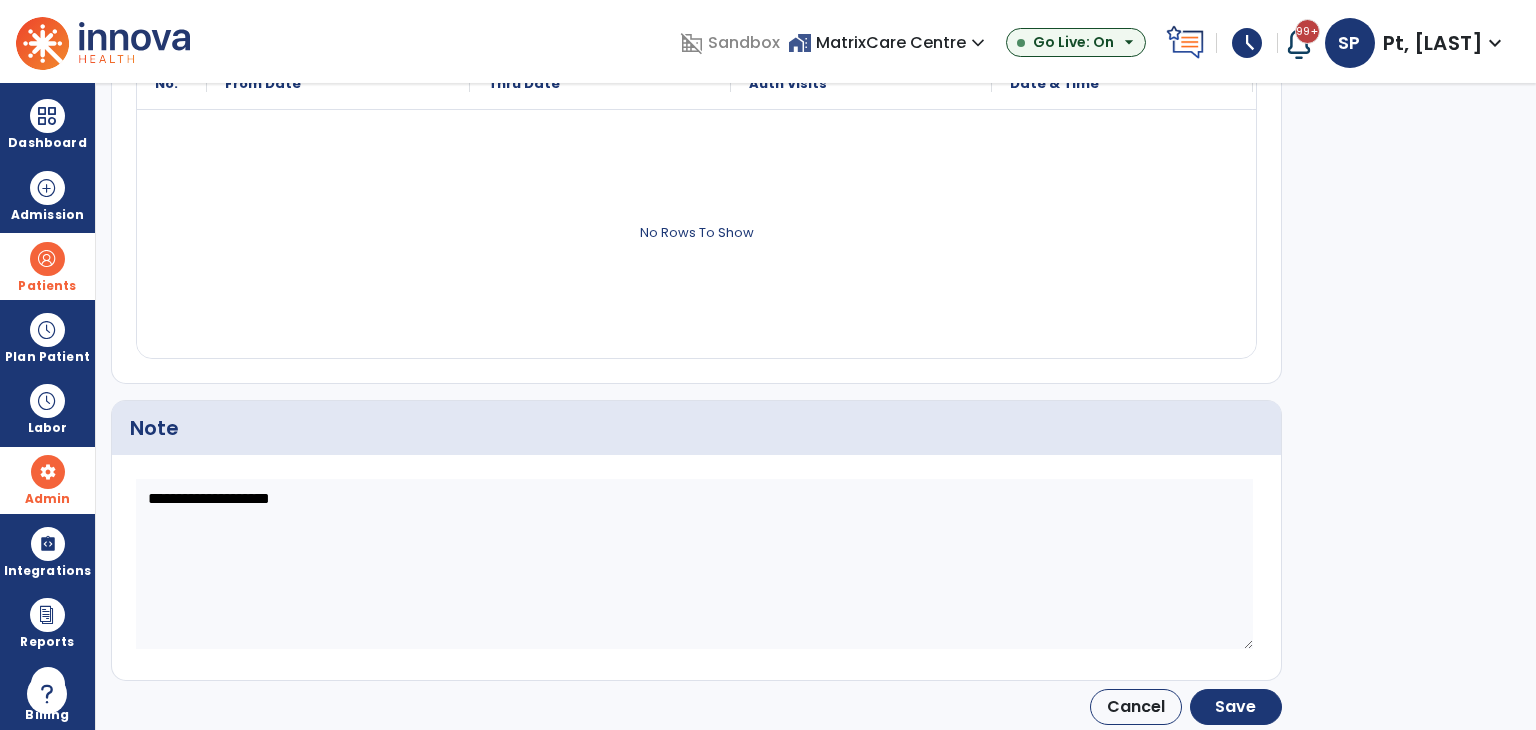 type on "**" 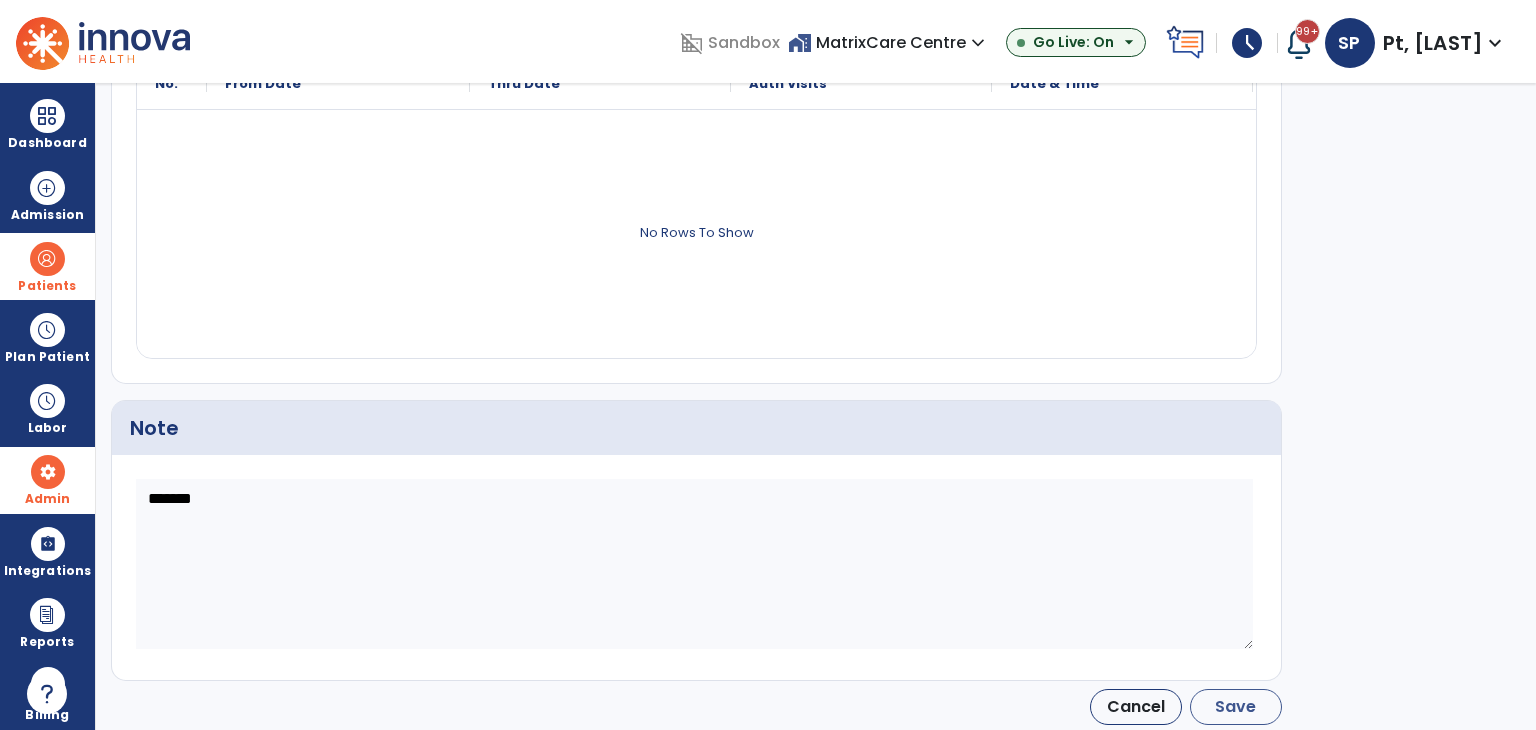 type on "*******" 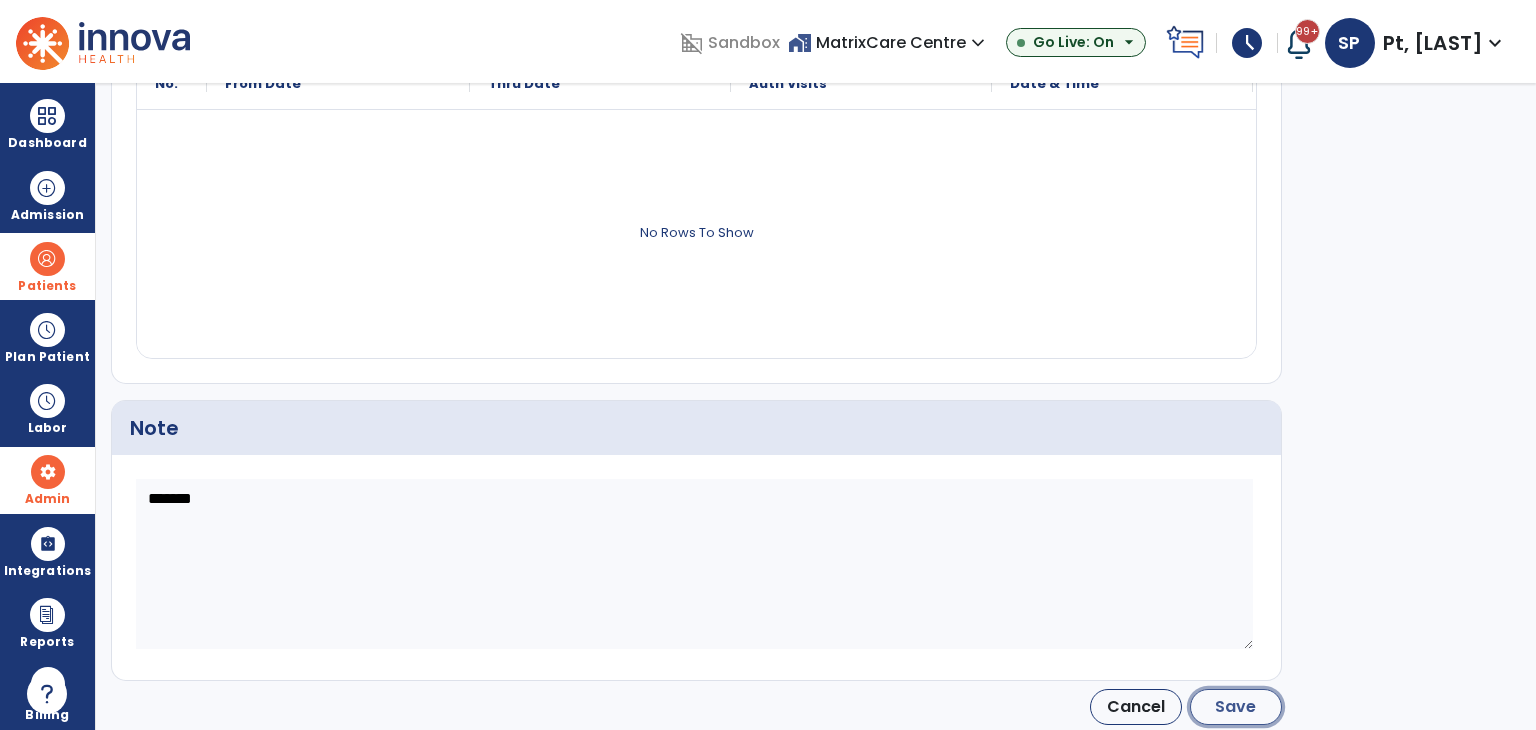 click on "Save" 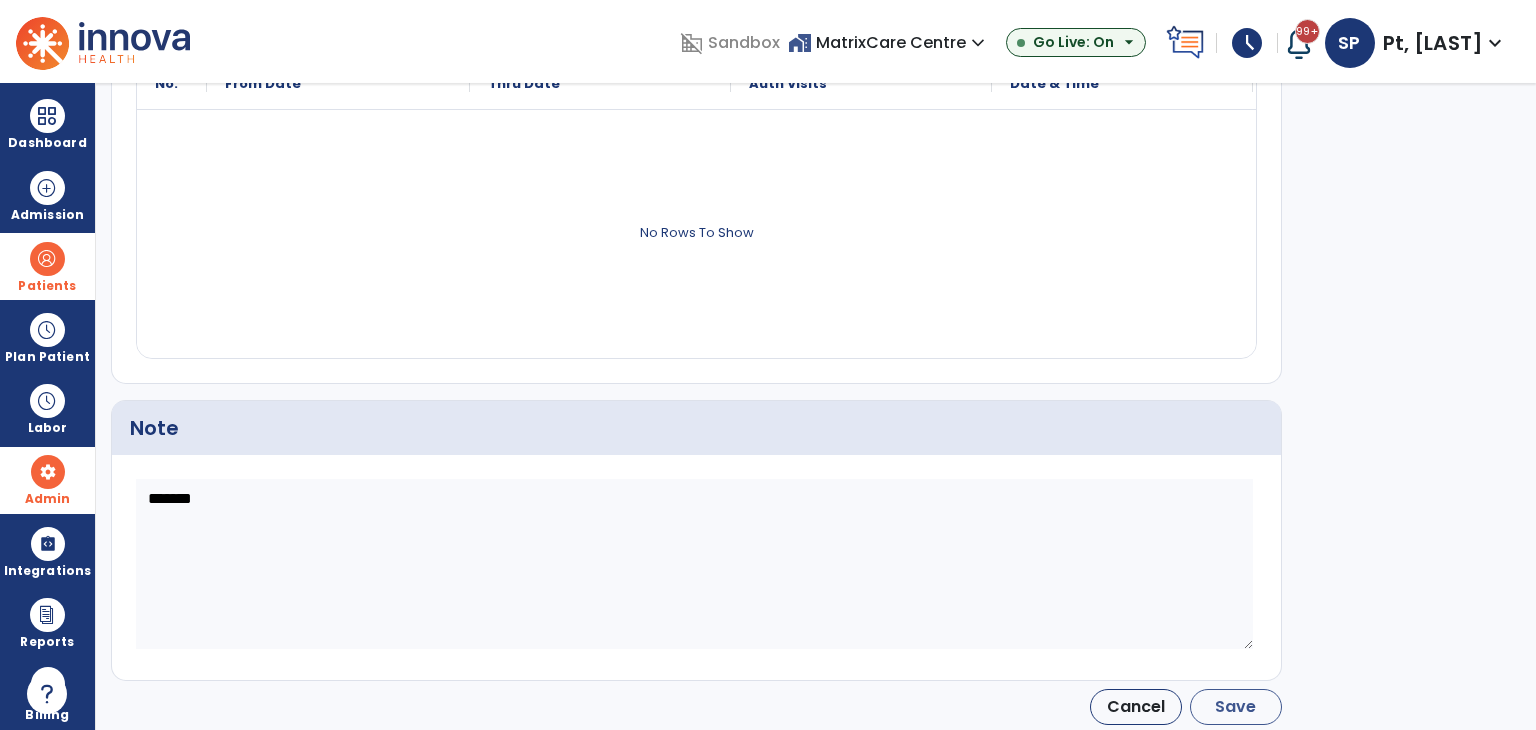 type on "********" 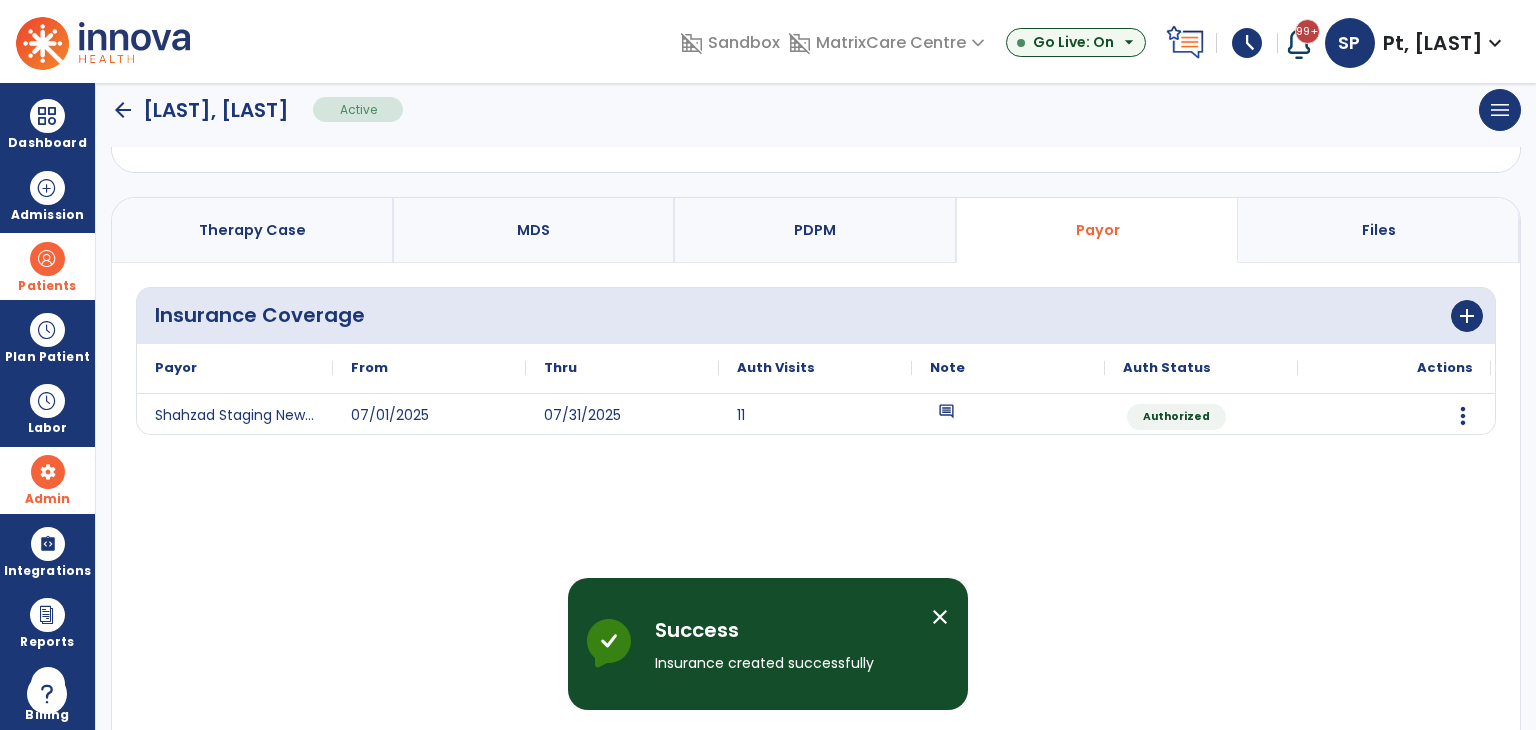 scroll, scrollTop: 100, scrollLeft: 0, axis: vertical 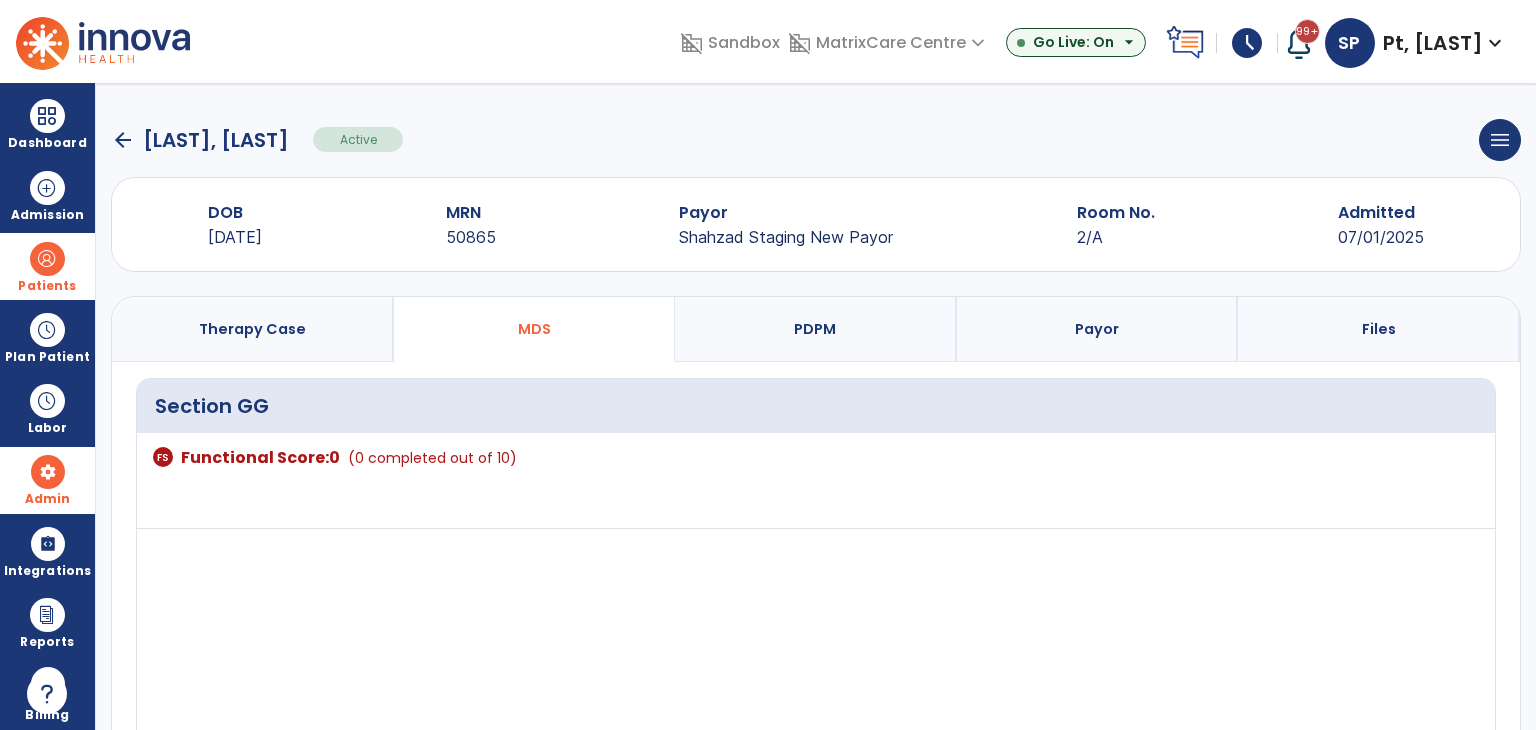 select on "*********" 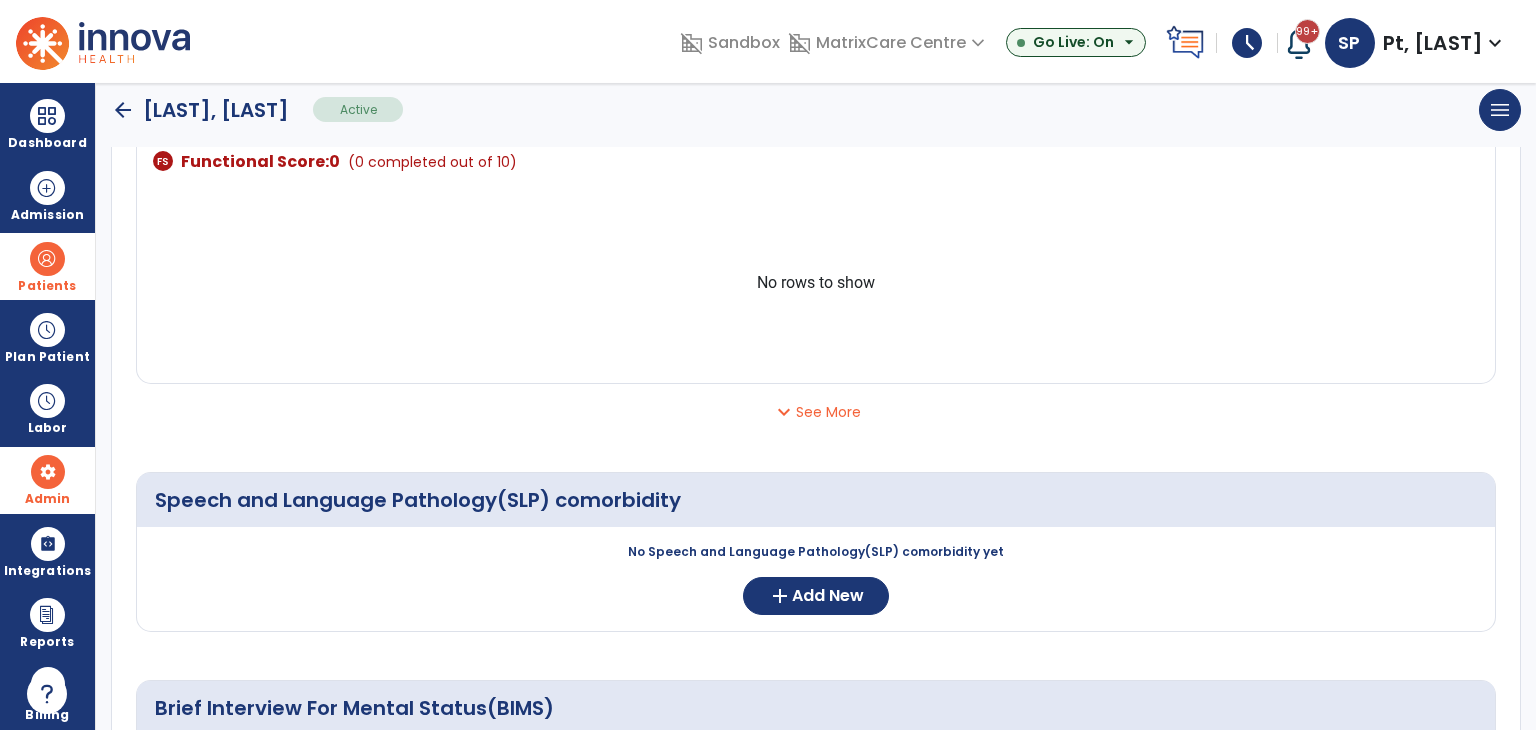 scroll, scrollTop: 500, scrollLeft: 0, axis: vertical 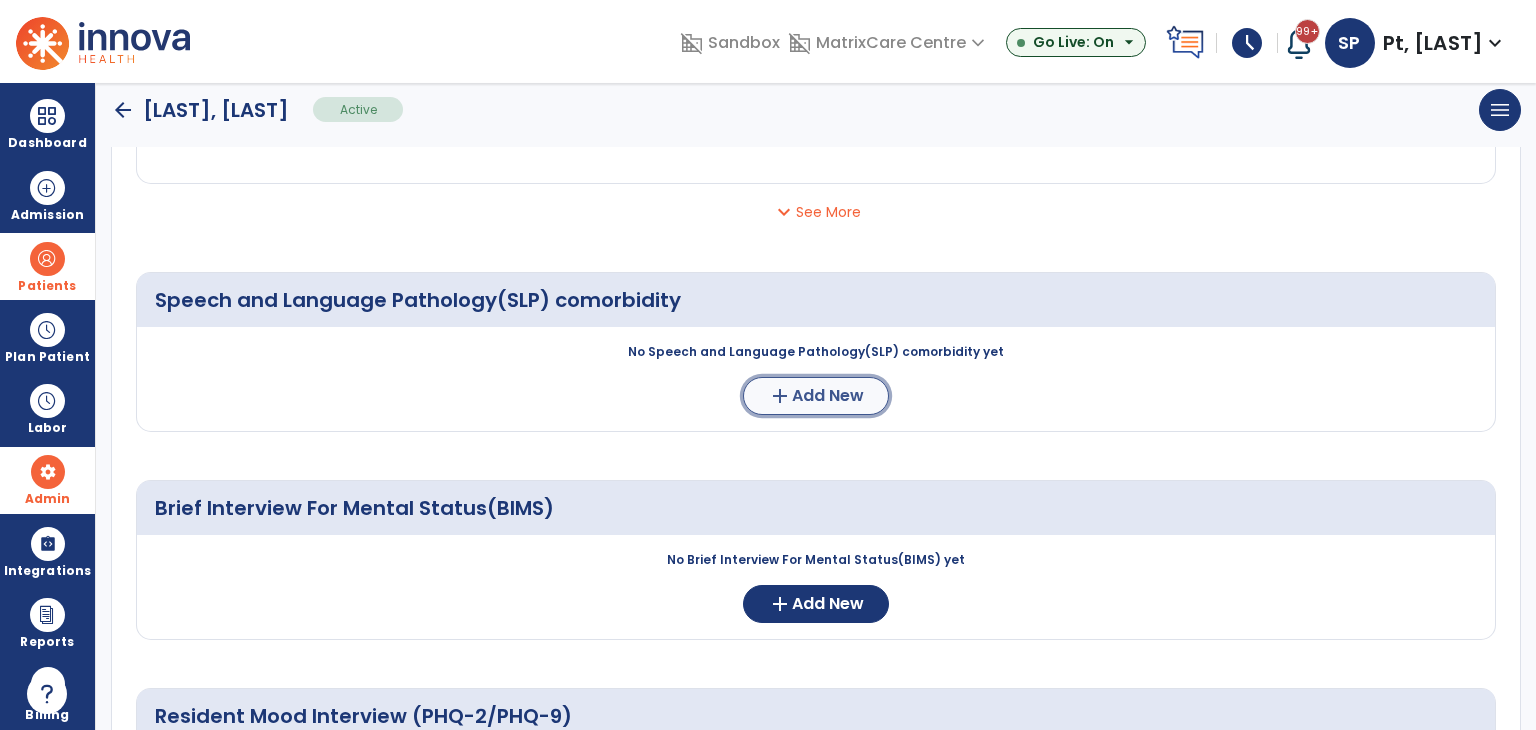 click on "add  Add New" 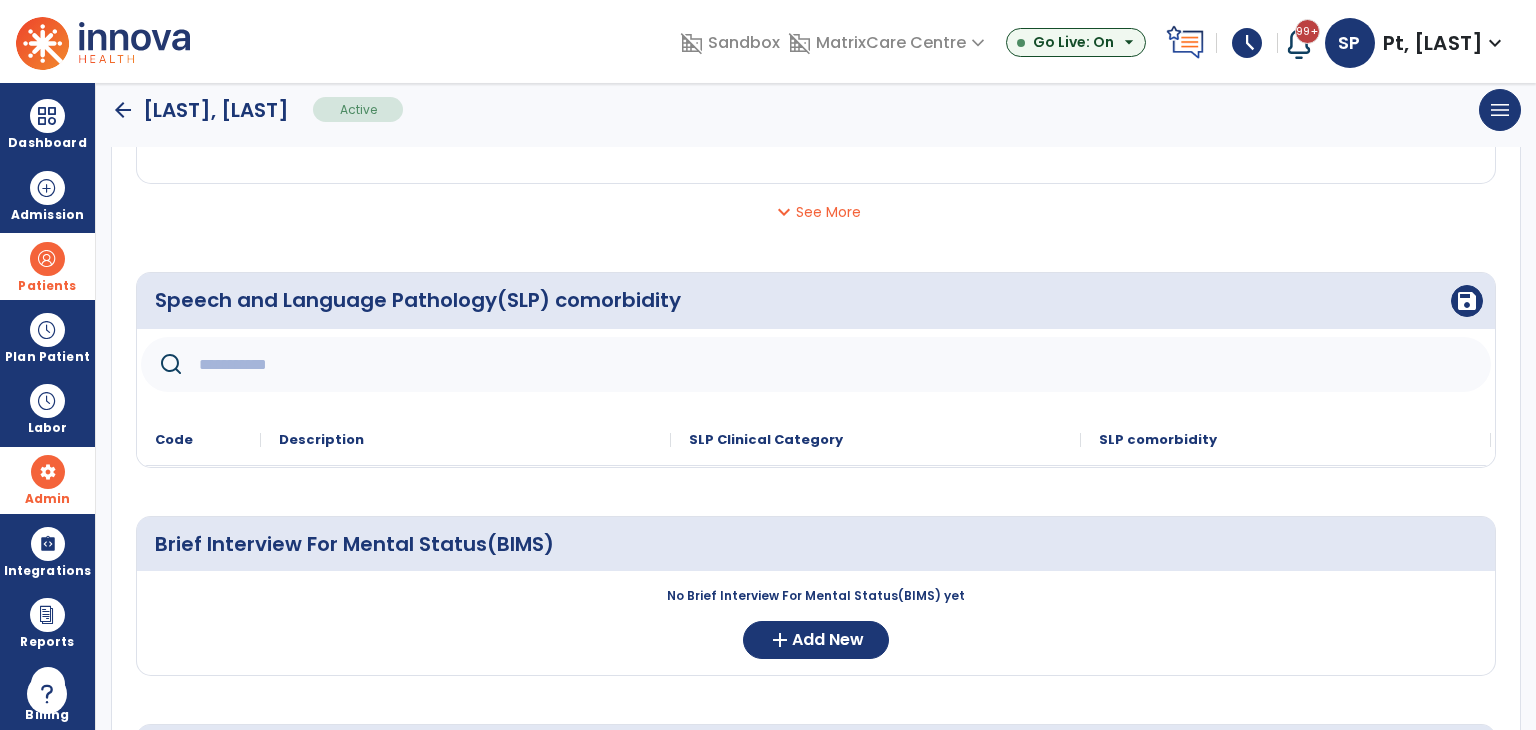 click 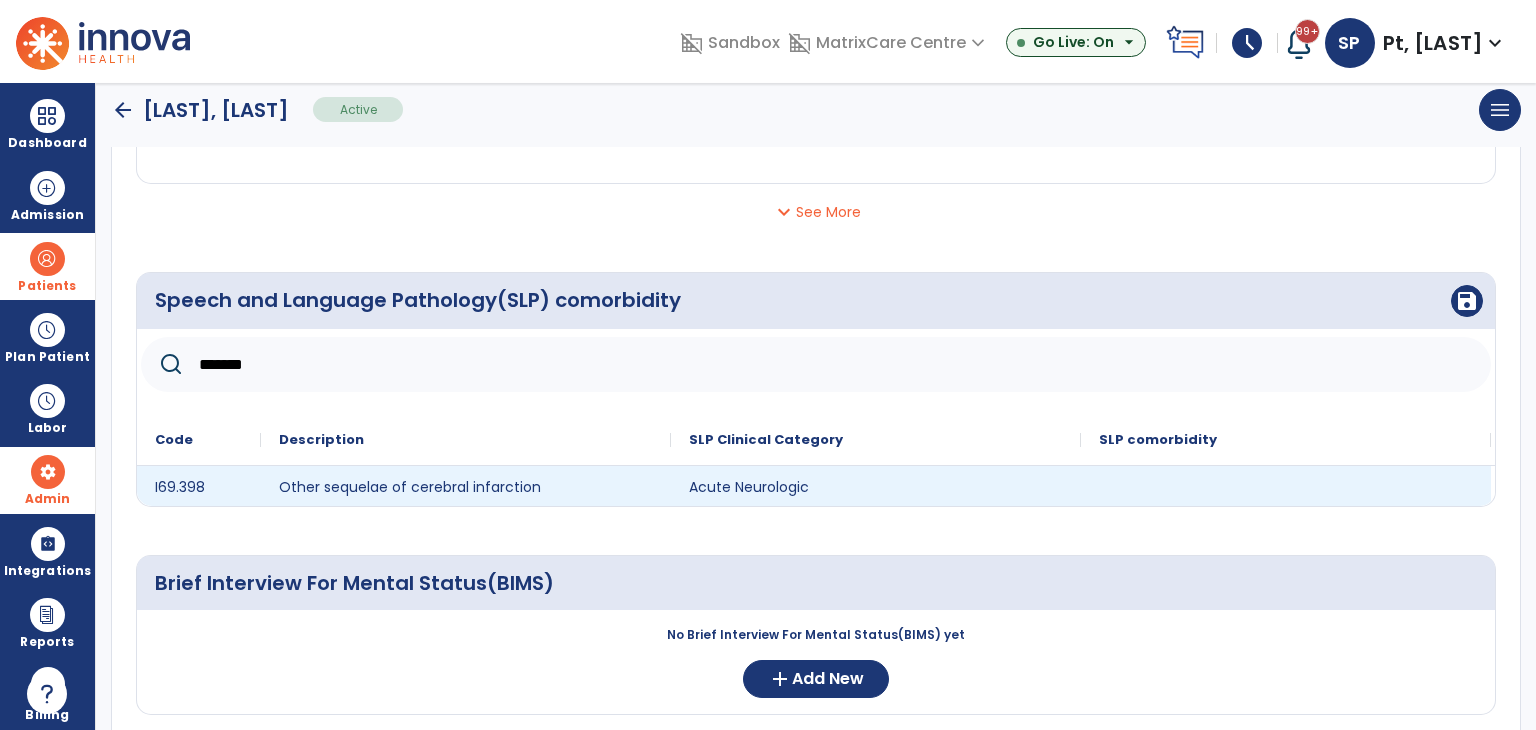 type on "*******" 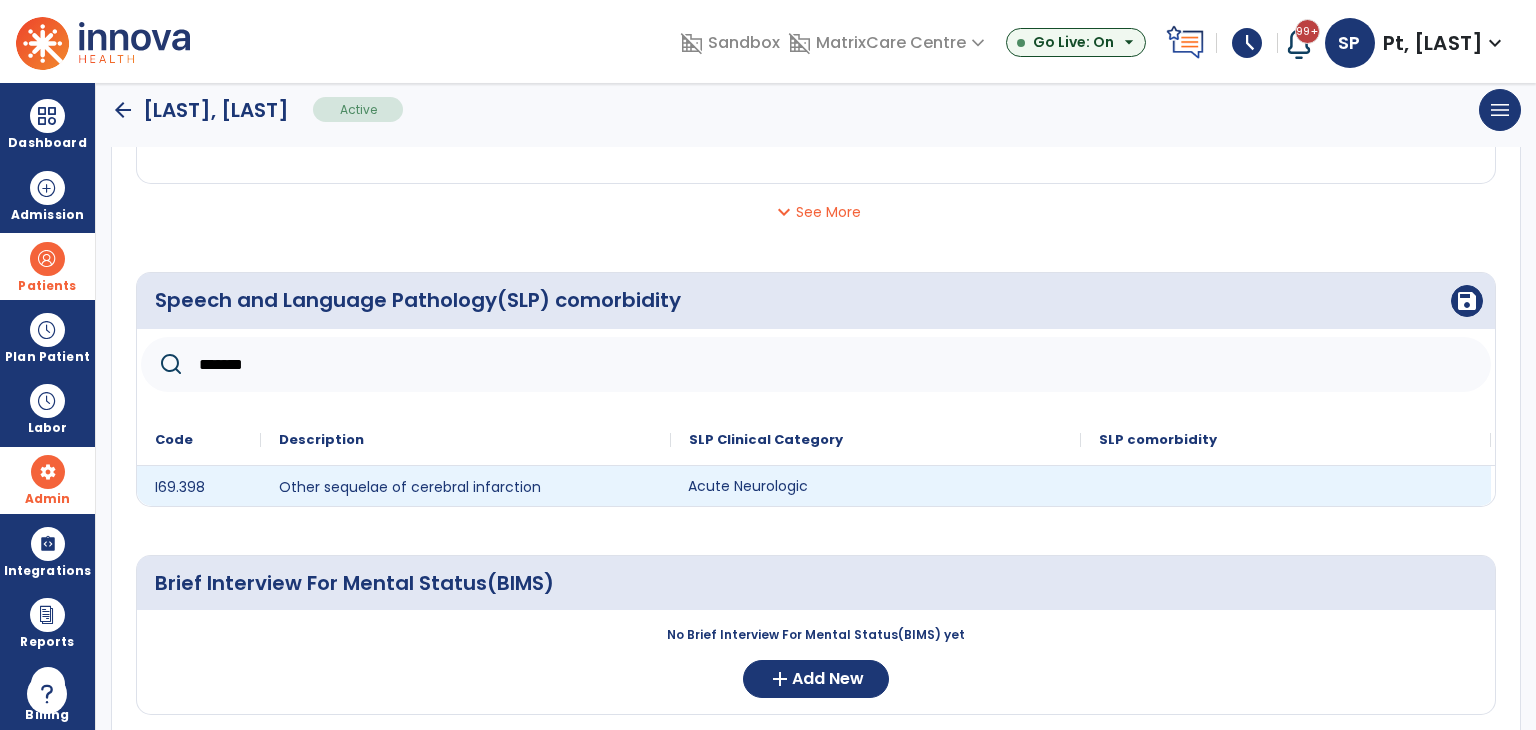 click on "Acute Neurologic" 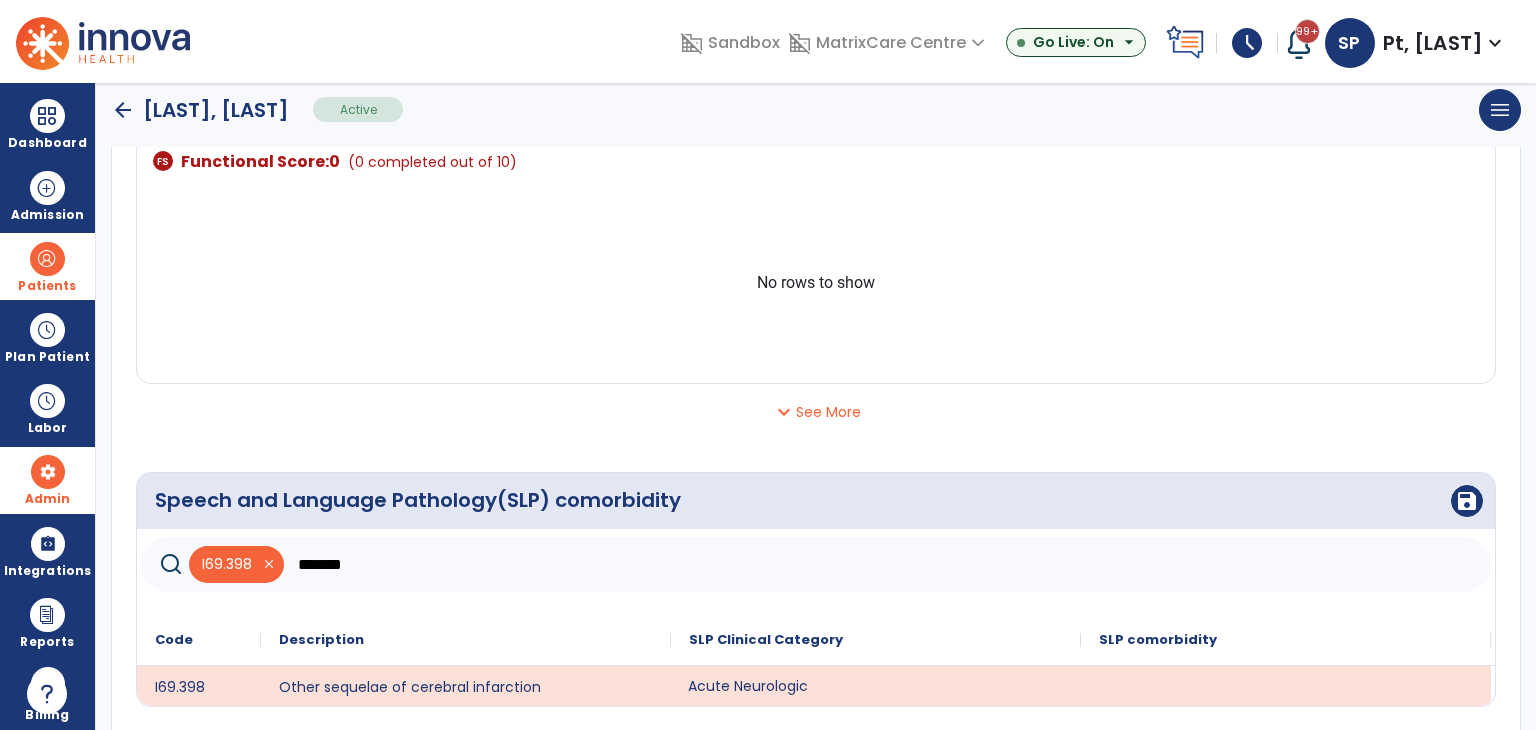 scroll, scrollTop: 600, scrollLeft: 0, axis: vertical 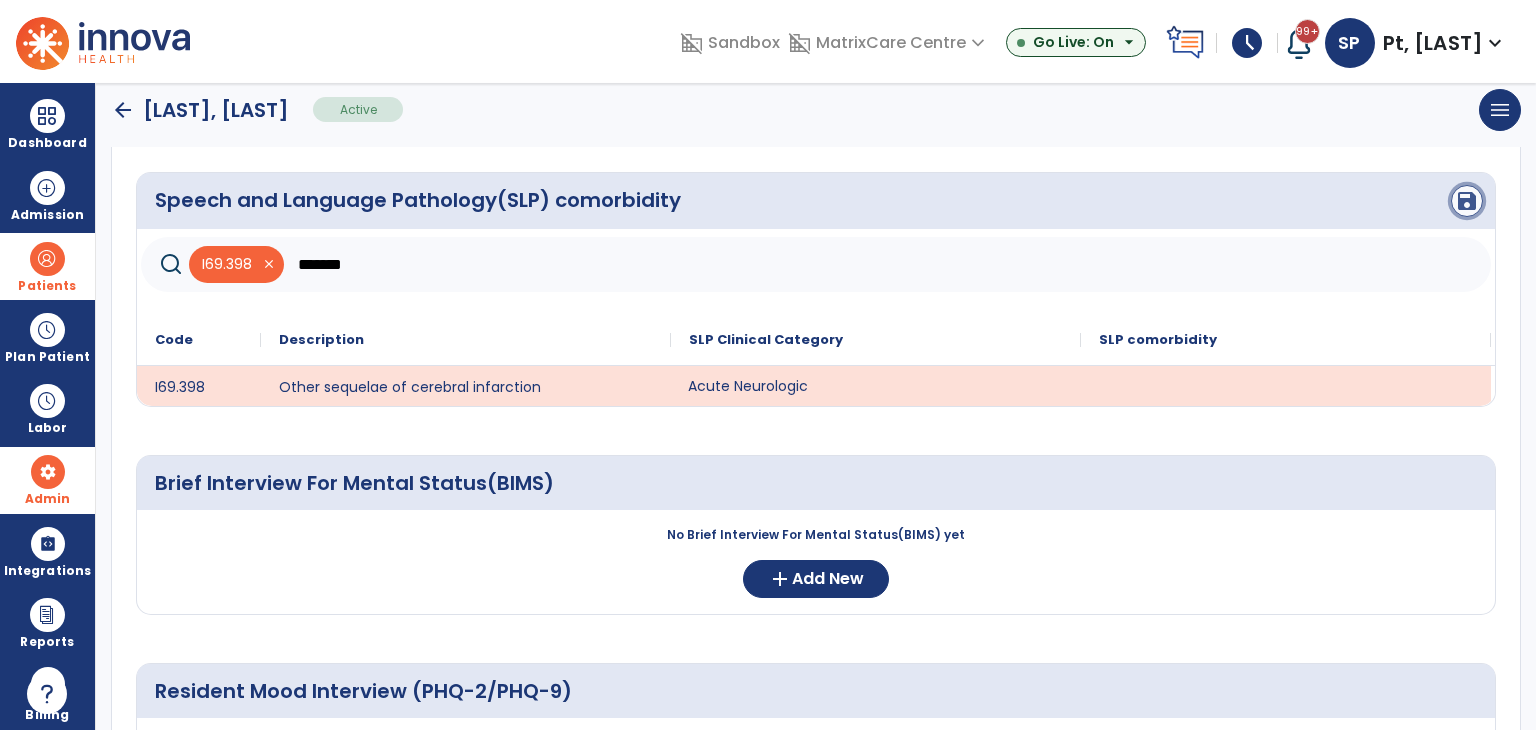 click on "save" 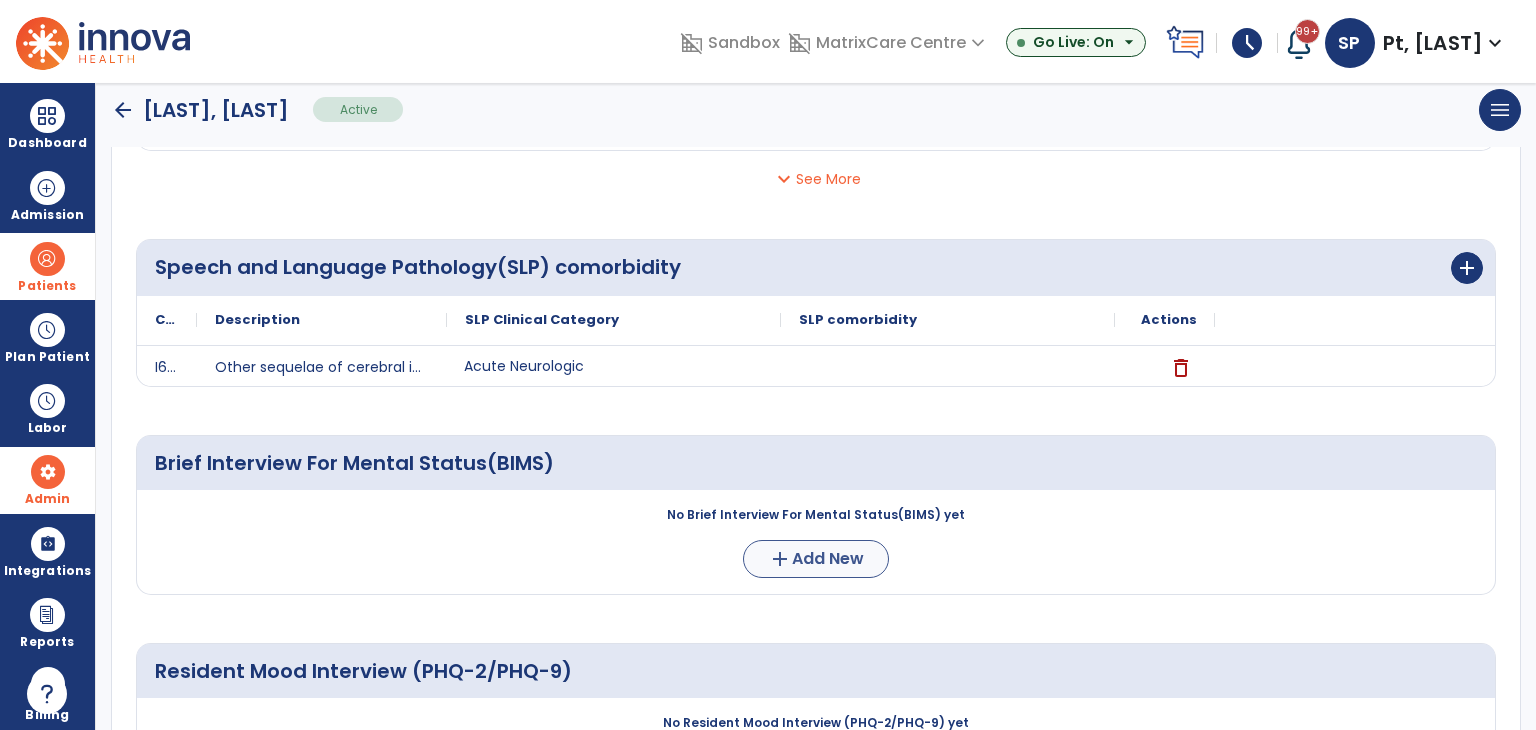 scroll, scrollTop: 870, scrollLeft: 0, axis: vertical 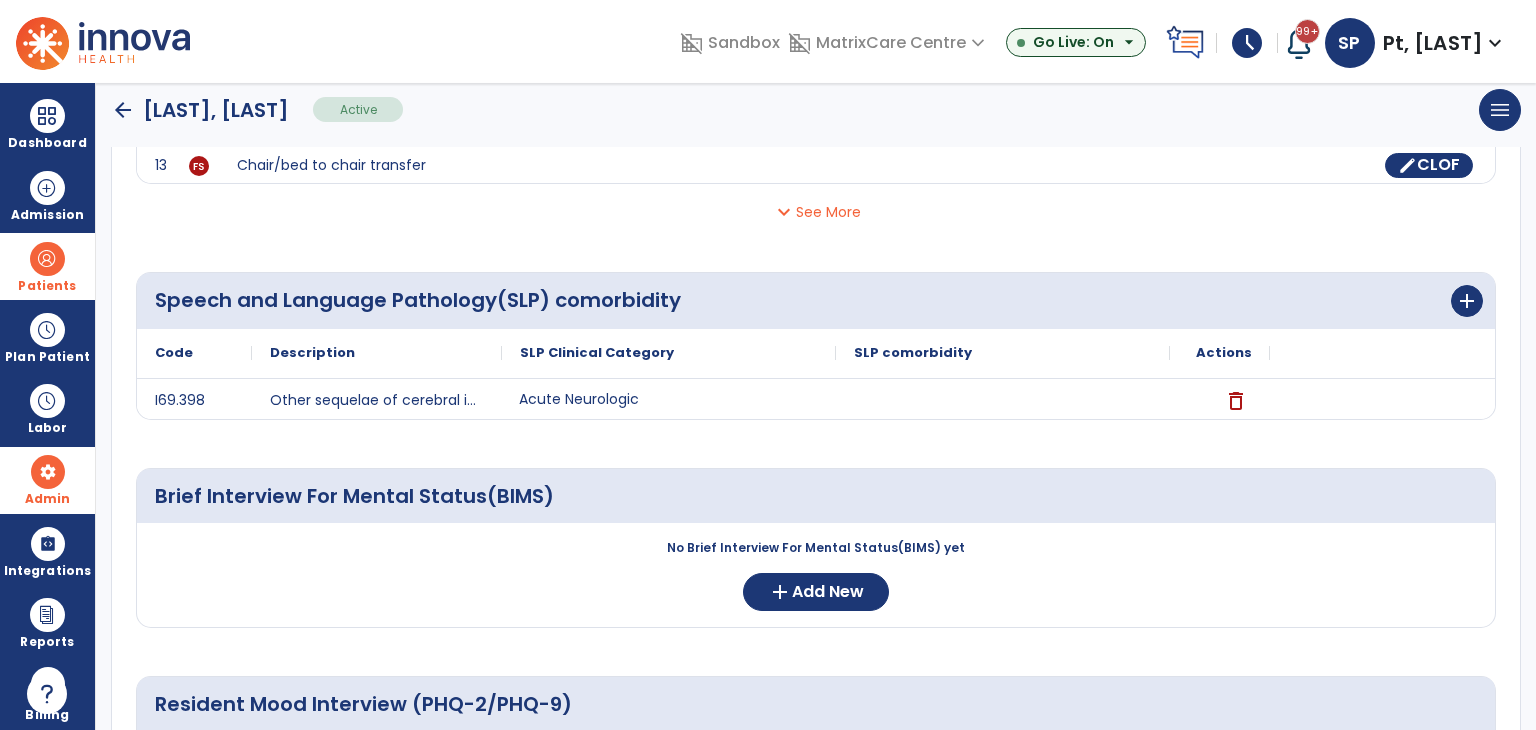 drag, startPoint x: 195, startPoint y: 348, endPoint x: 250, endPoint y: 357, distance: 55.7315 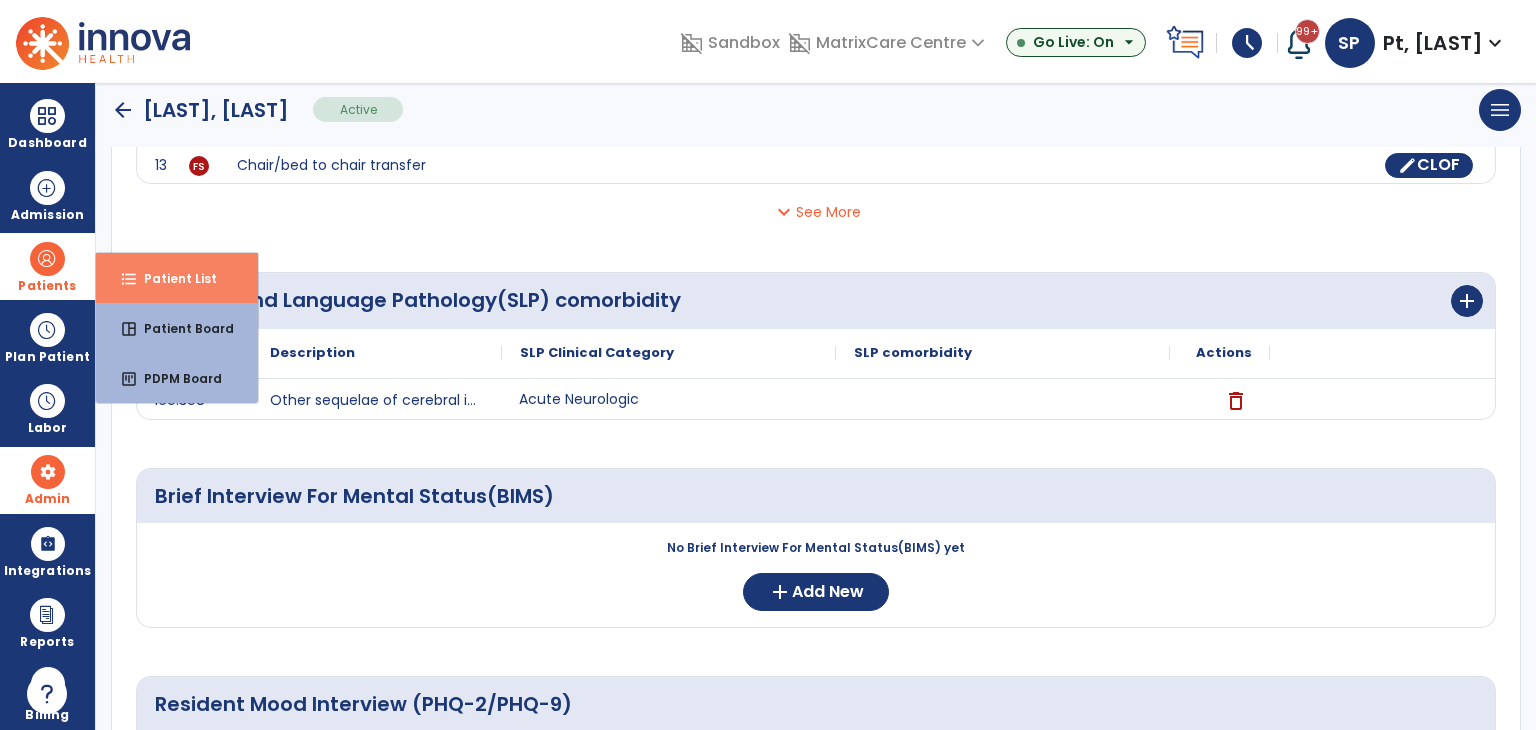 click on "Patient List" at bounding box center (172, 278) 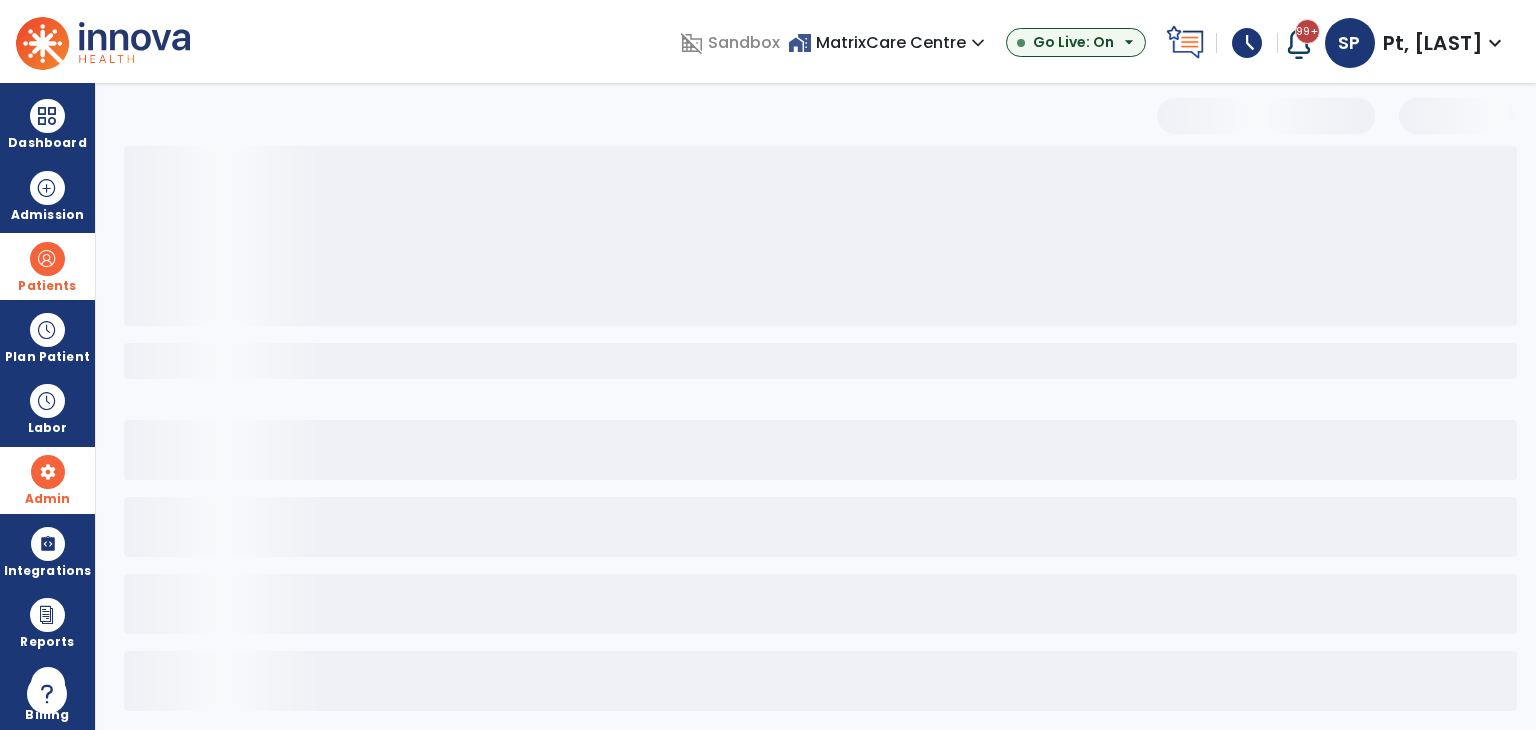 select on "***" 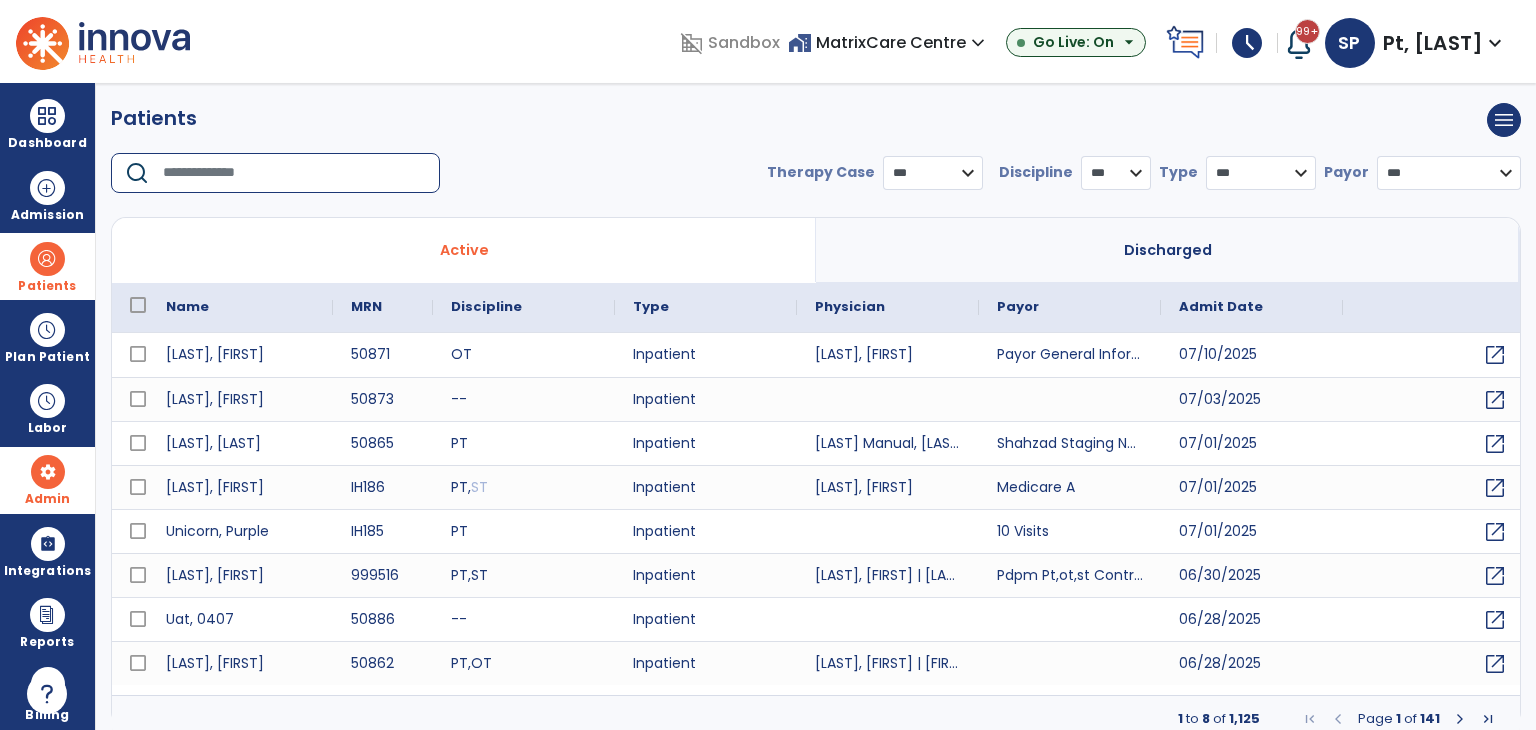 click at bounding box center [294, 173] 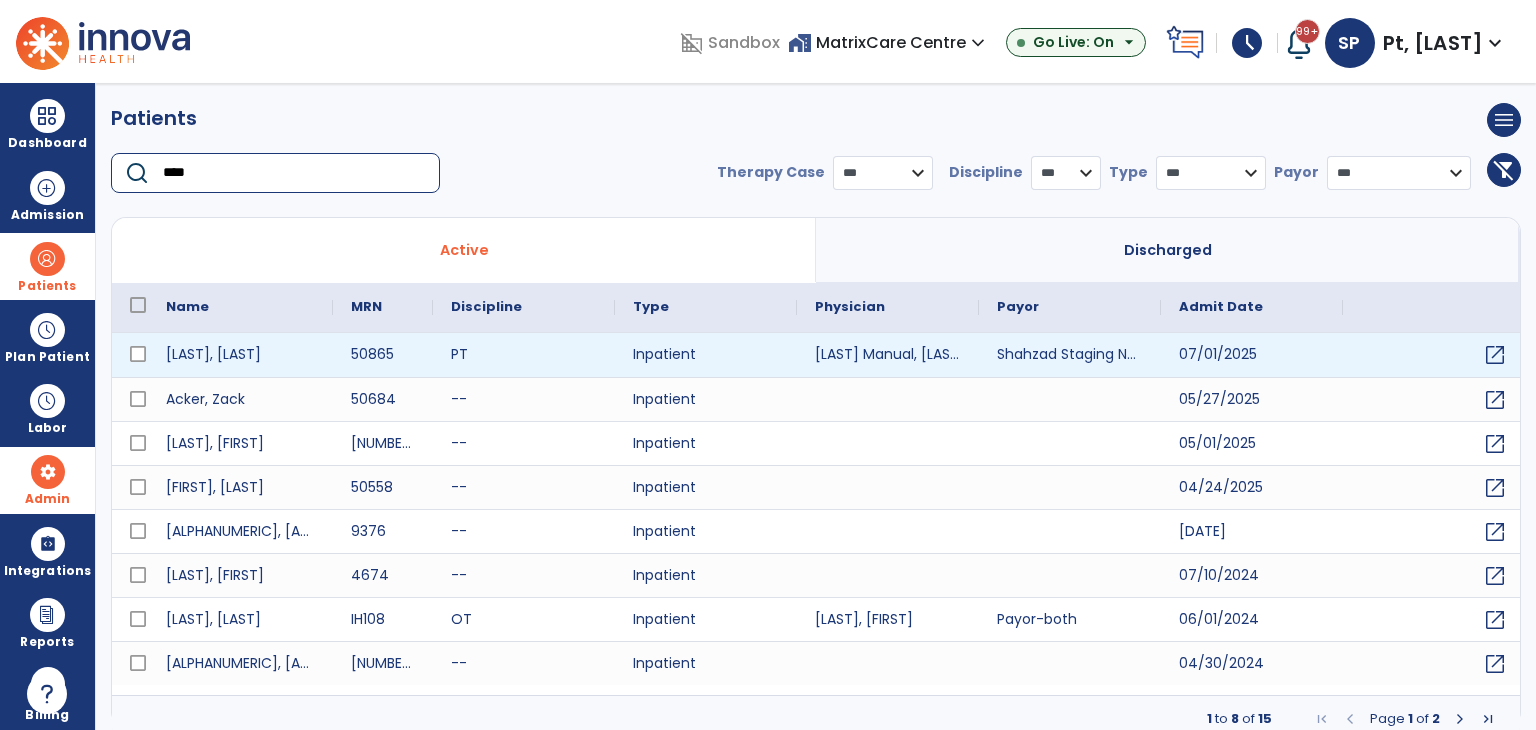 type on "****" 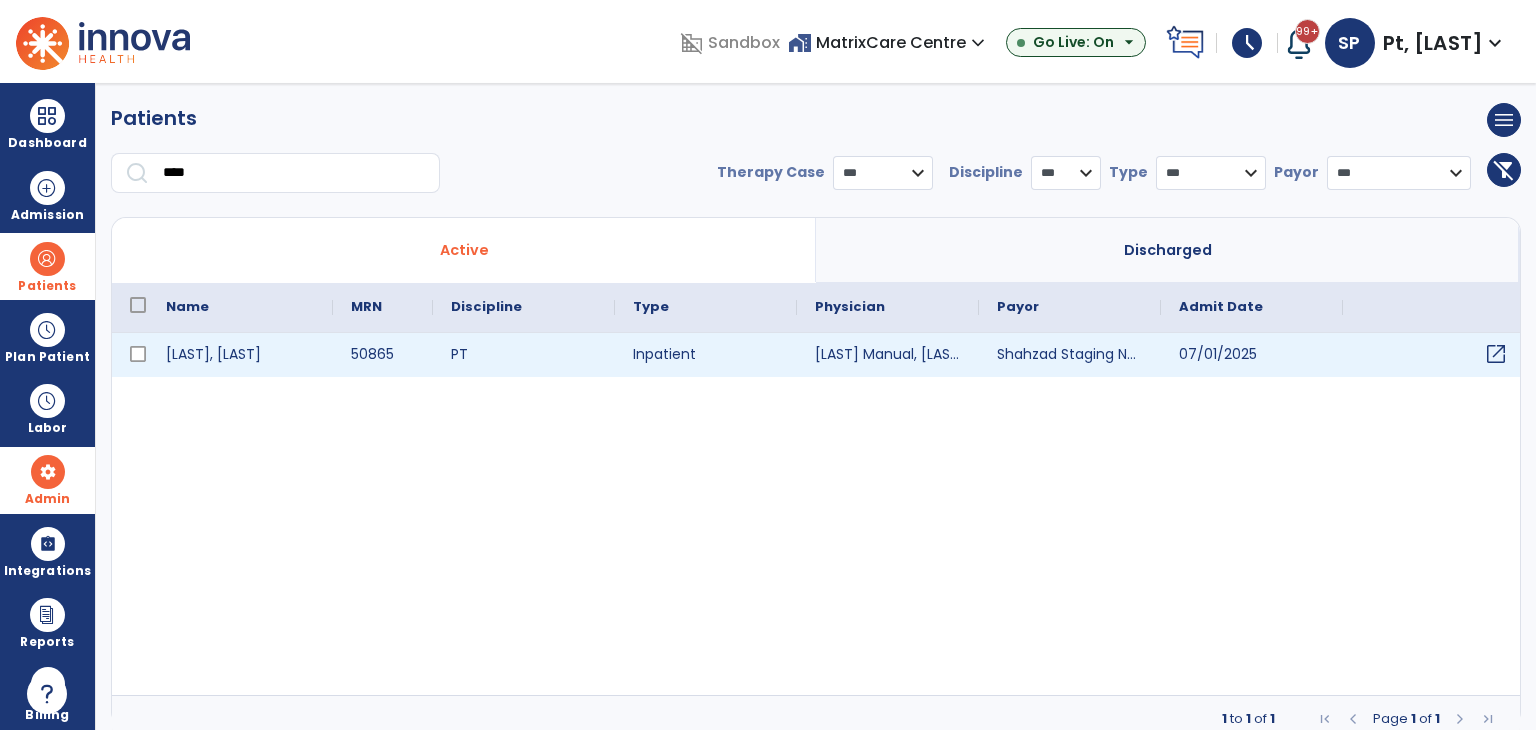 click on "open_in_new" at bounding box center [1496, 354] 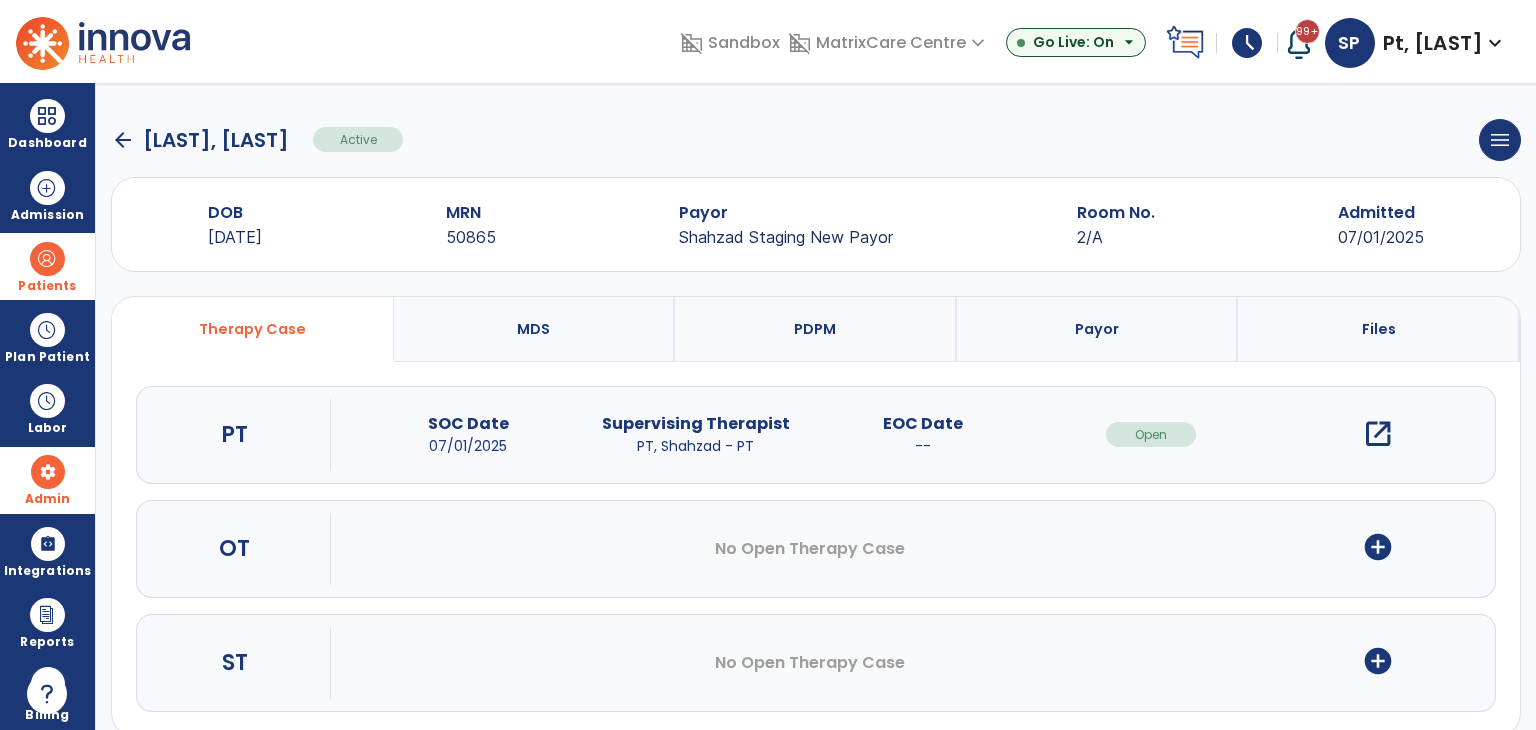 click on "open_in_new" at bounding box center [1378, 434] 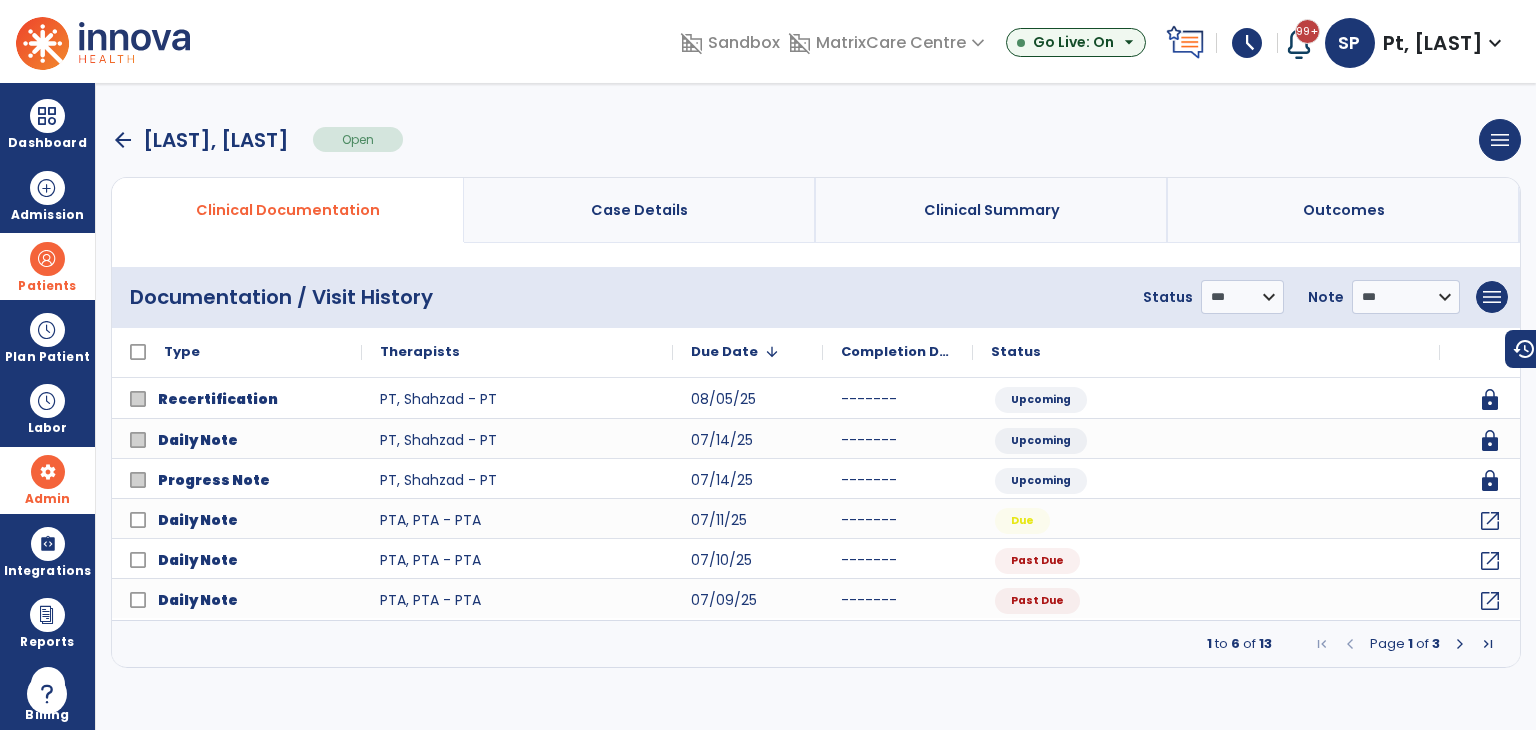 click at bounding box center [1460, 644] 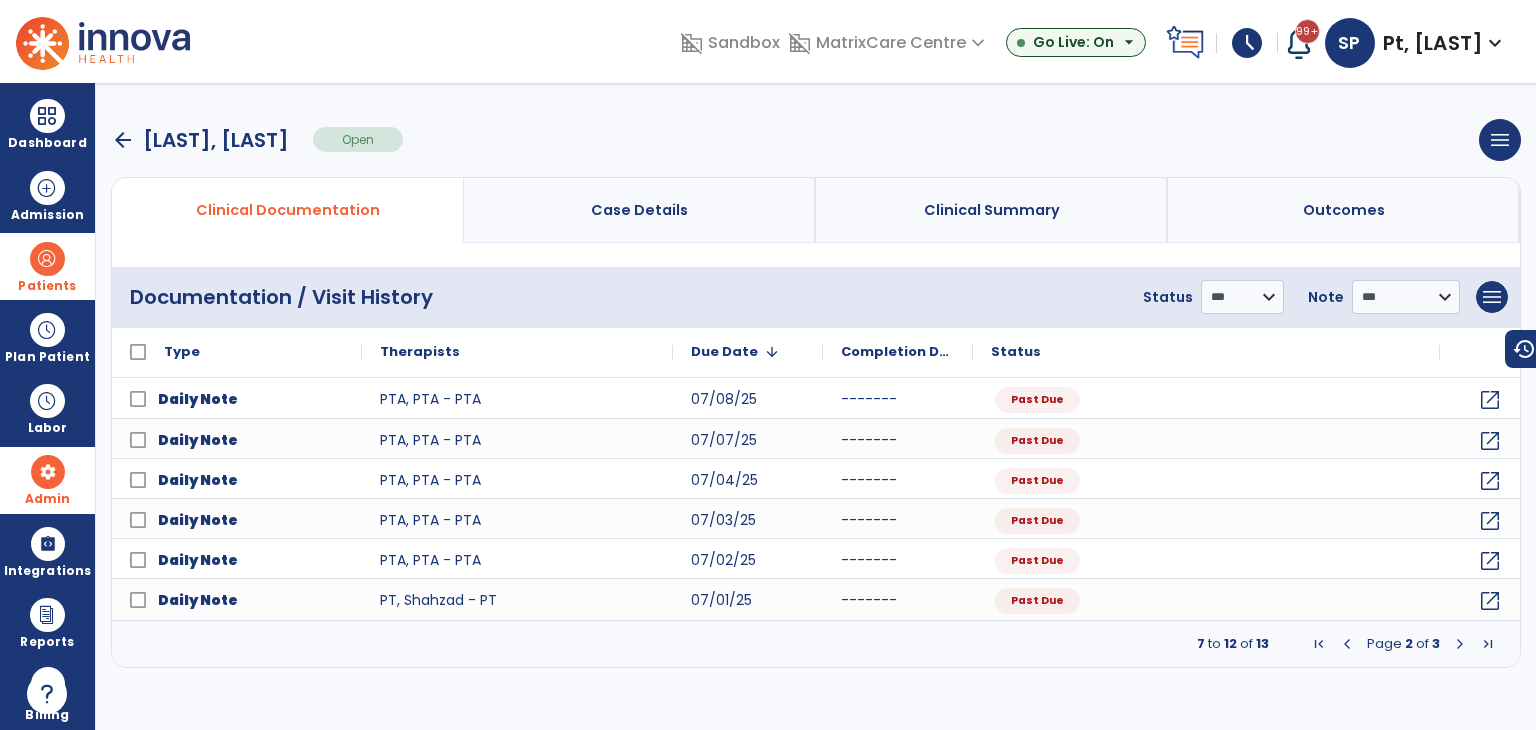 click at bounding box center (1460, 644) 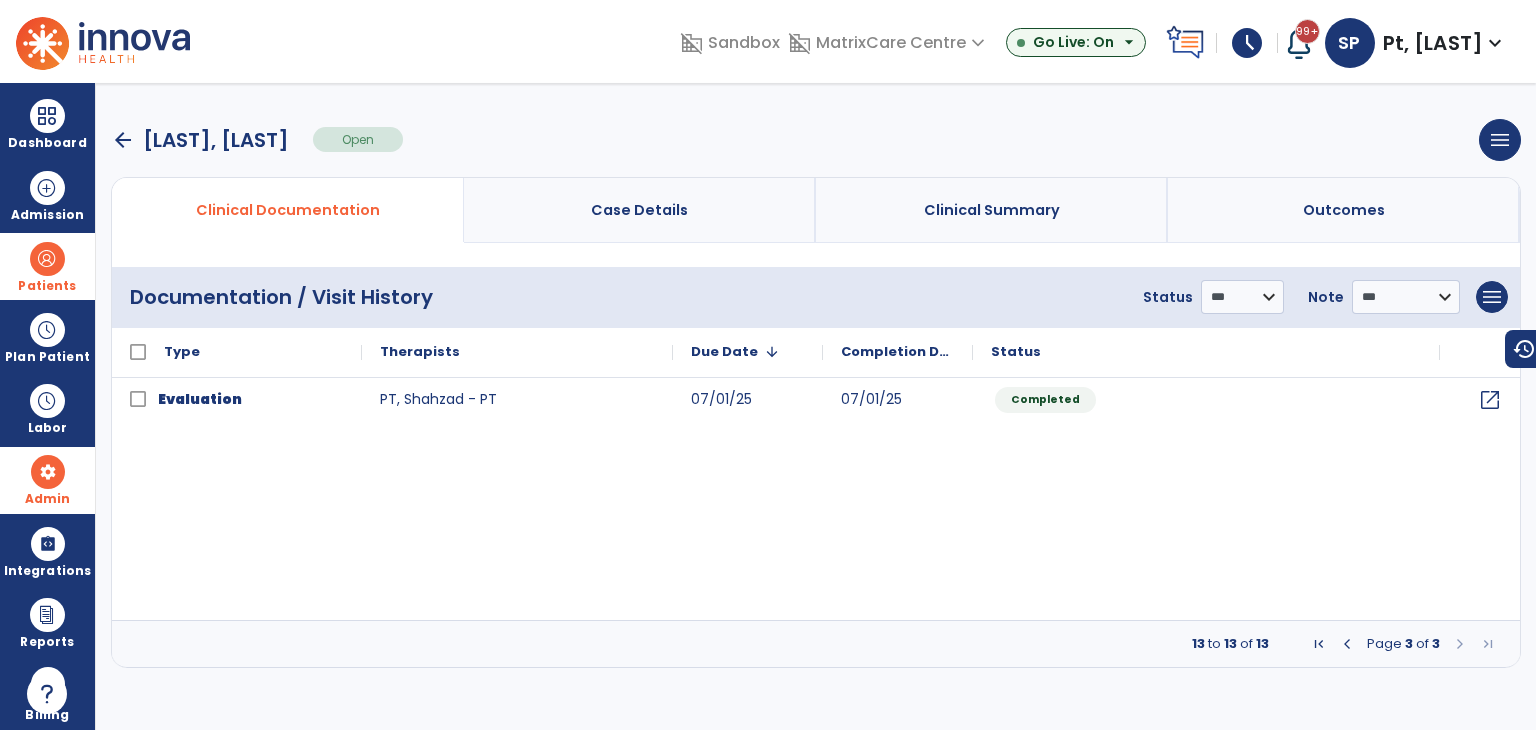 click at bounding box center [1460, 644] 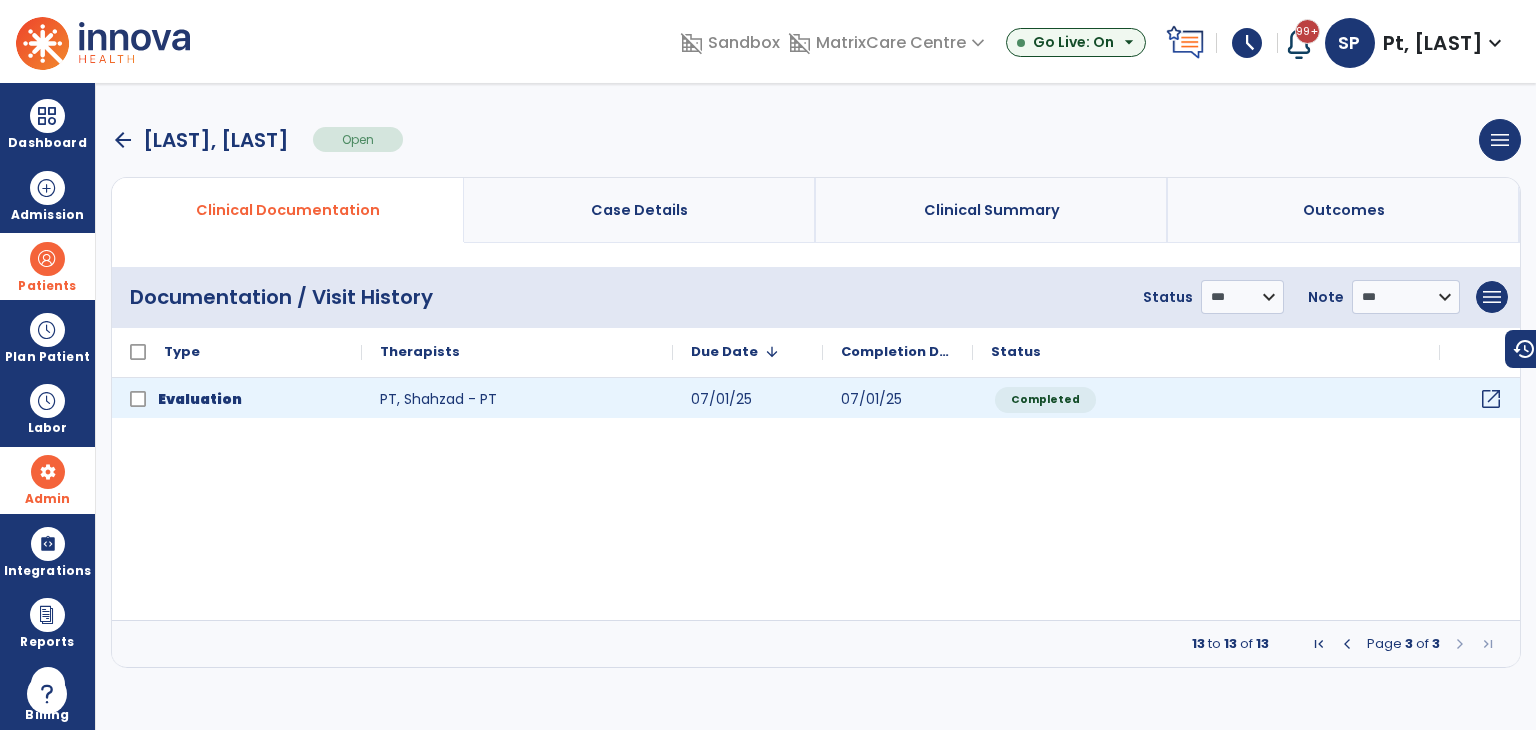 click on "open_in_new" 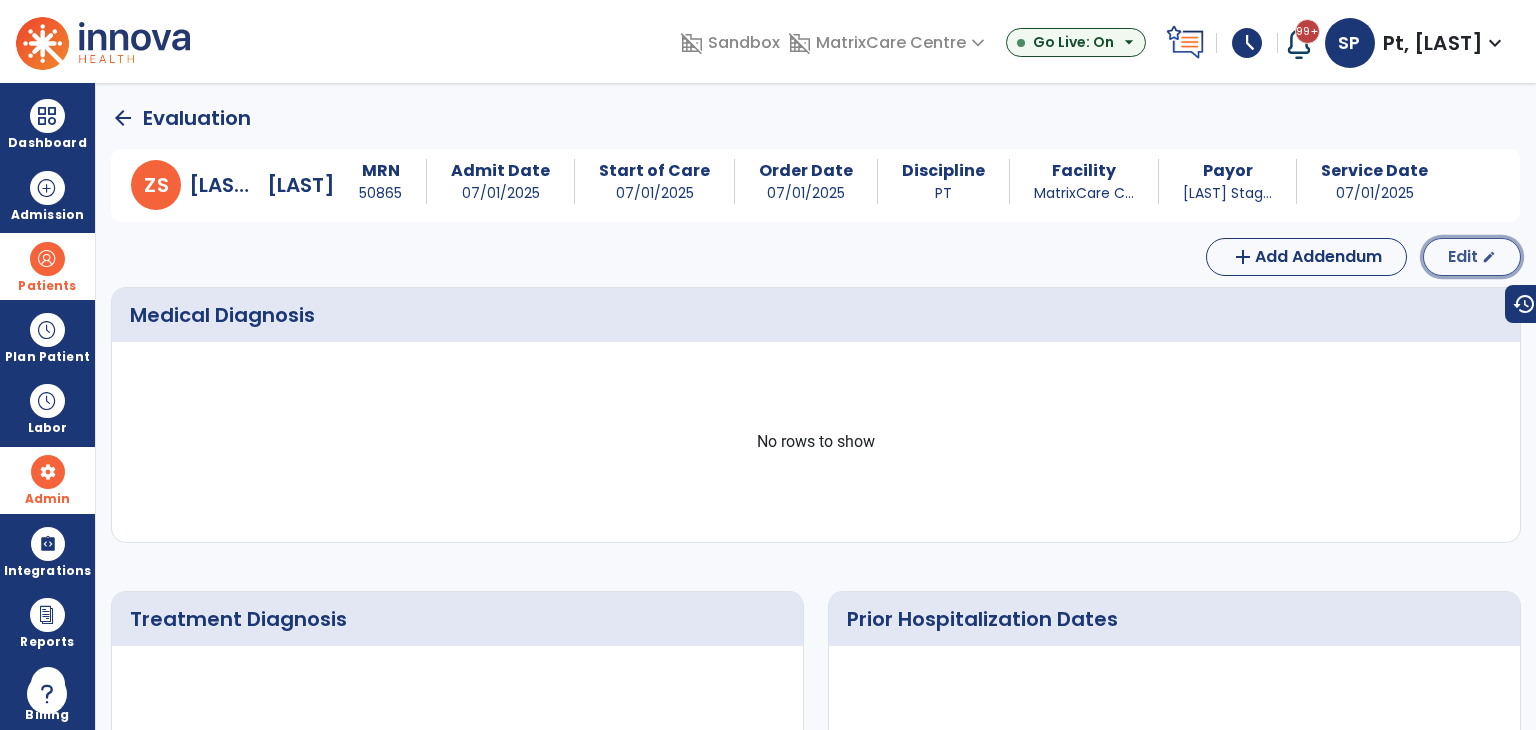 click on "Edit" 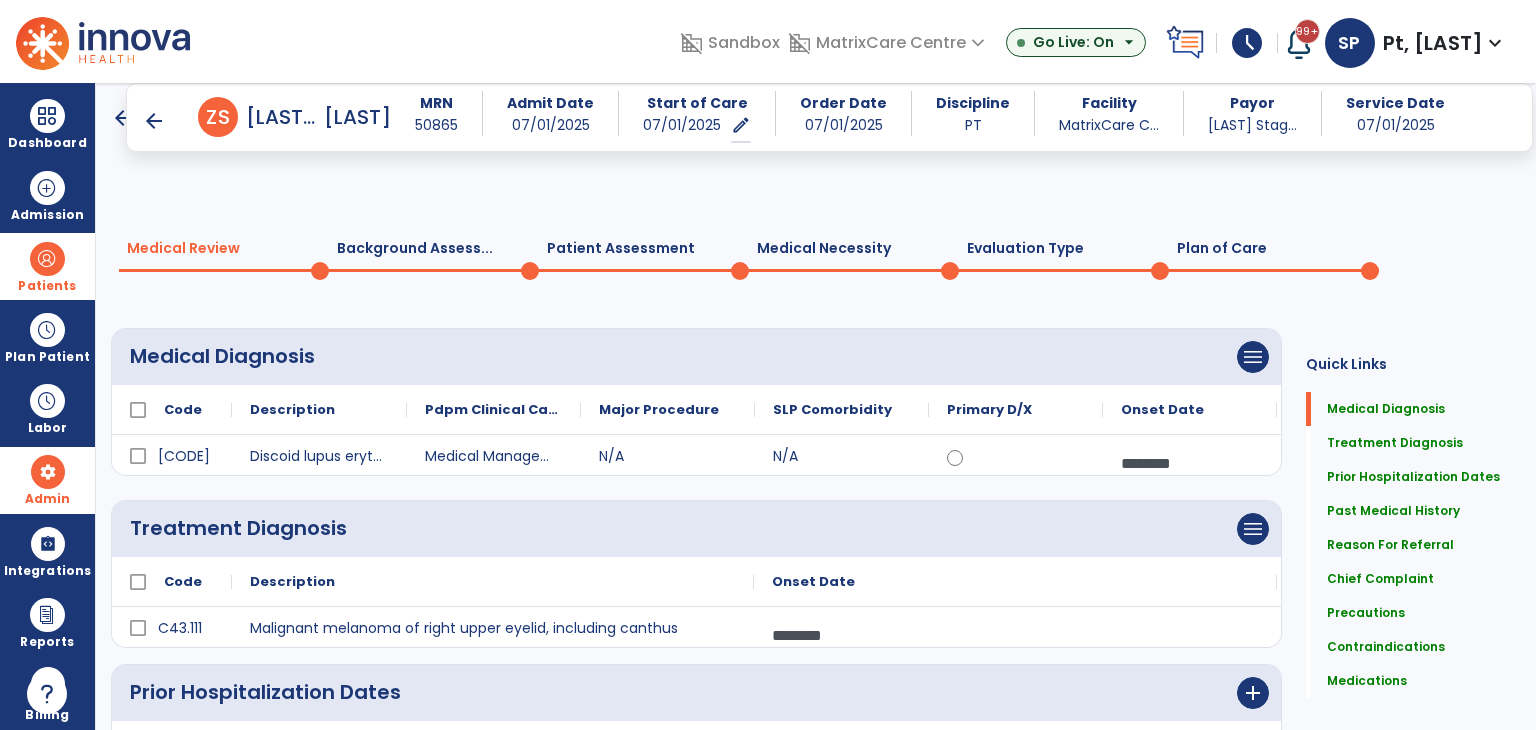 scroll, scrollTop: 100, scrollLeft: 0, axis: vertical 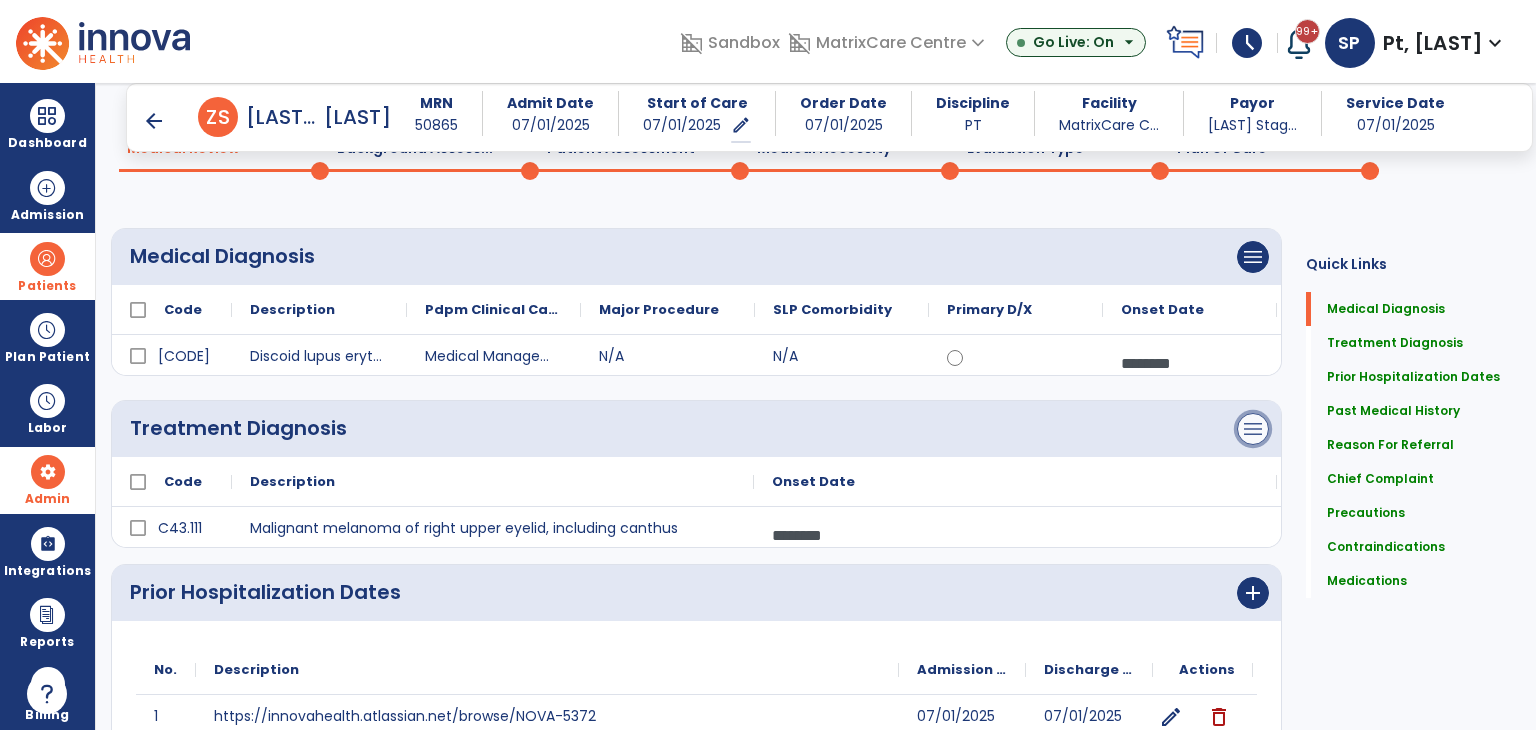 click on "menu" at bounding box center (1253, 257) 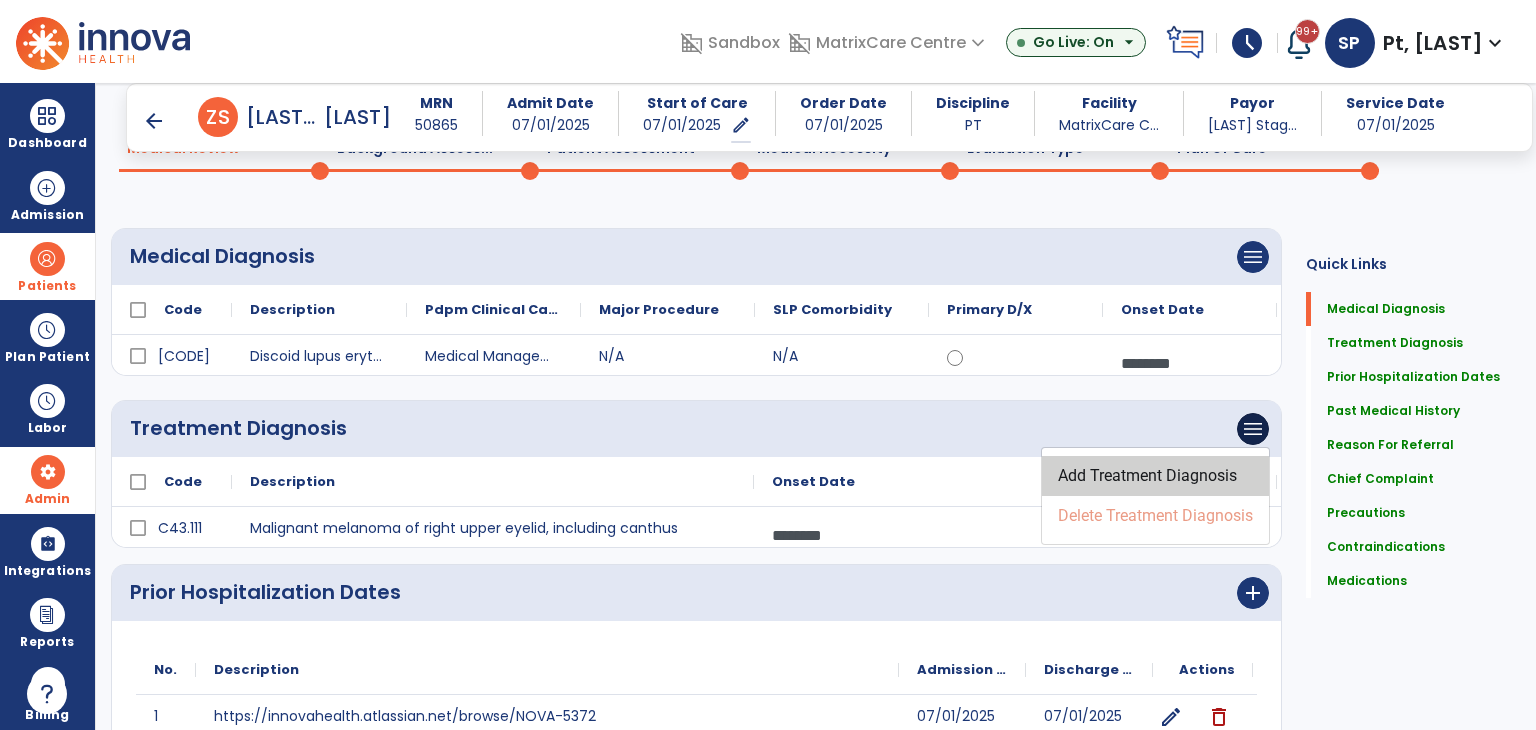 click on "Add Treatment Diagnosis" 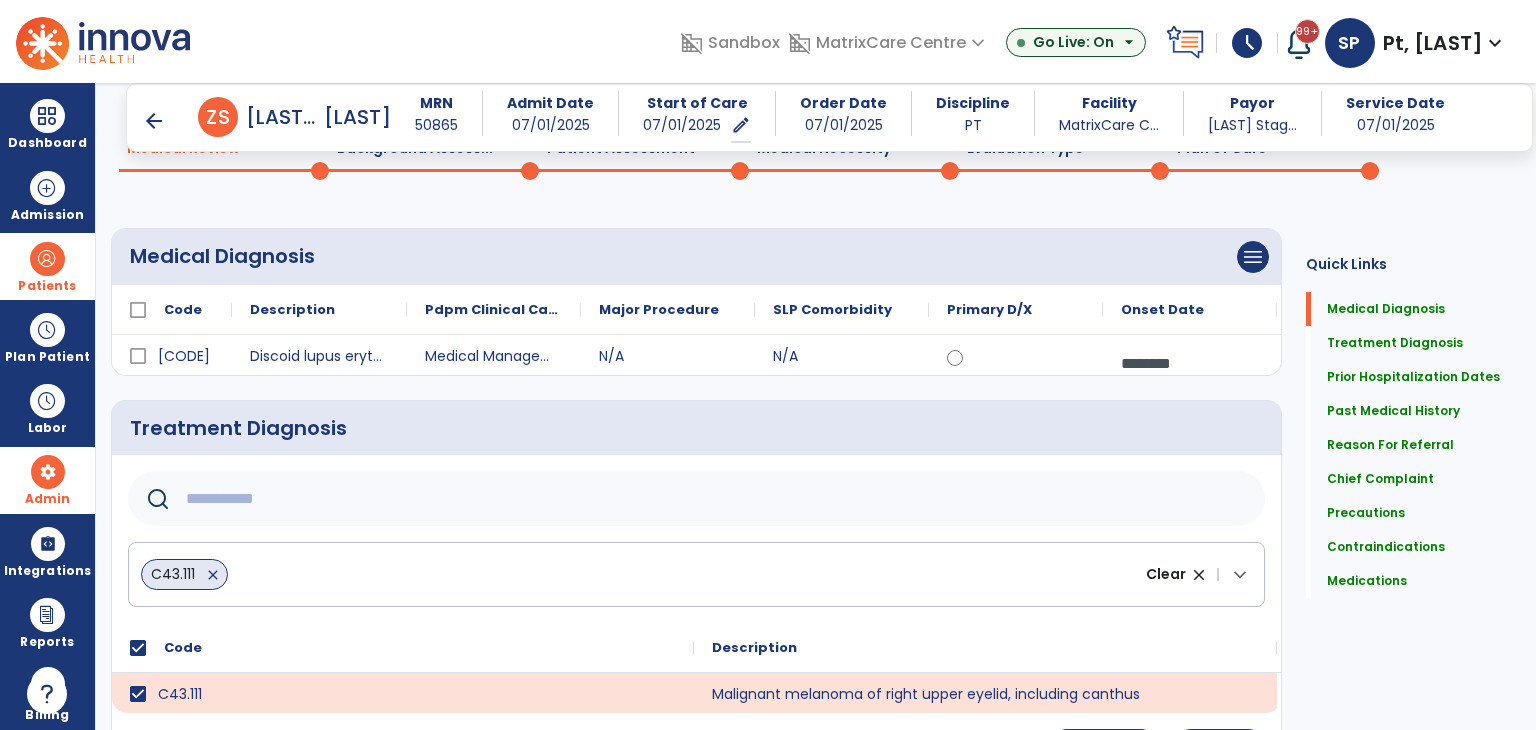 click 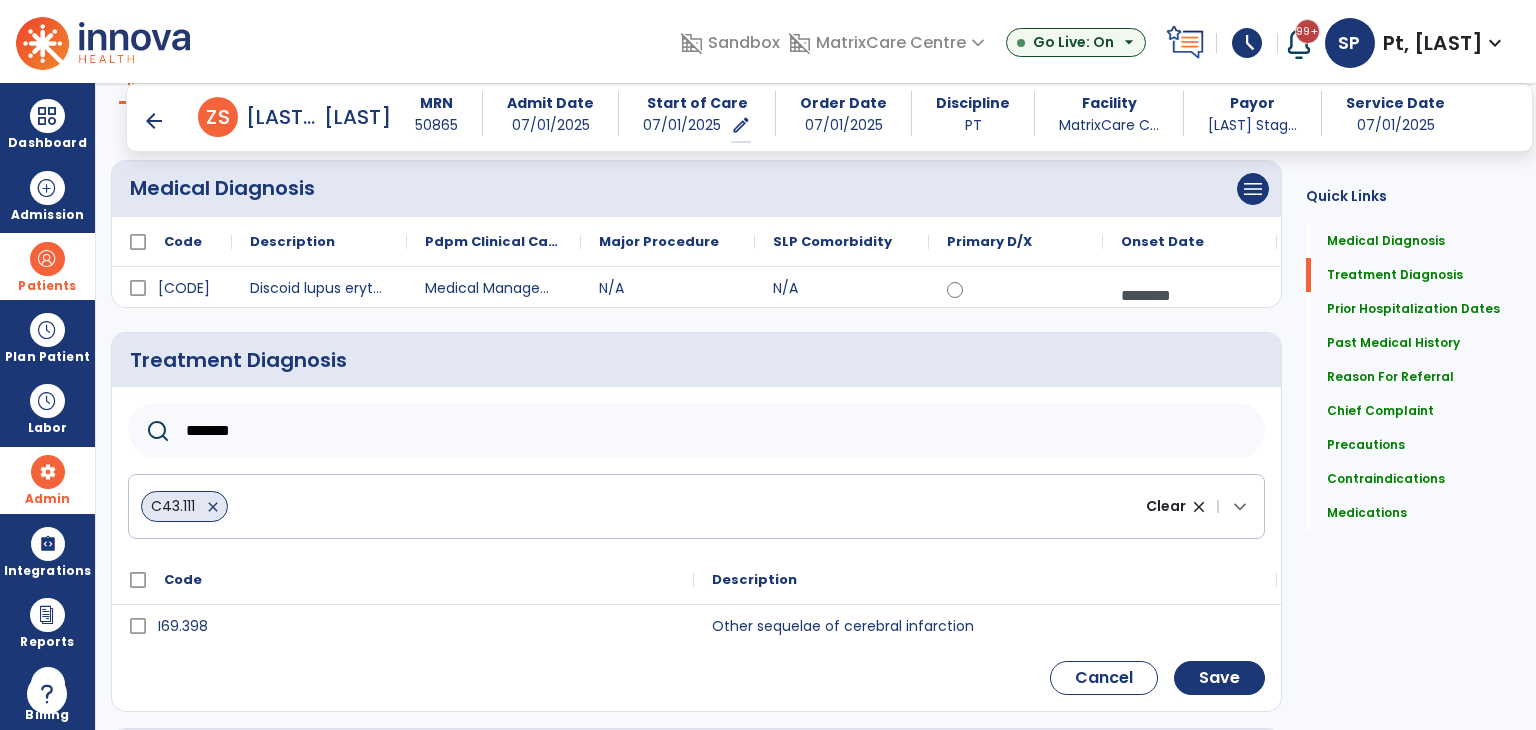 scroll, scrollTop: 200, scrollLeft: 0, axis: vertical 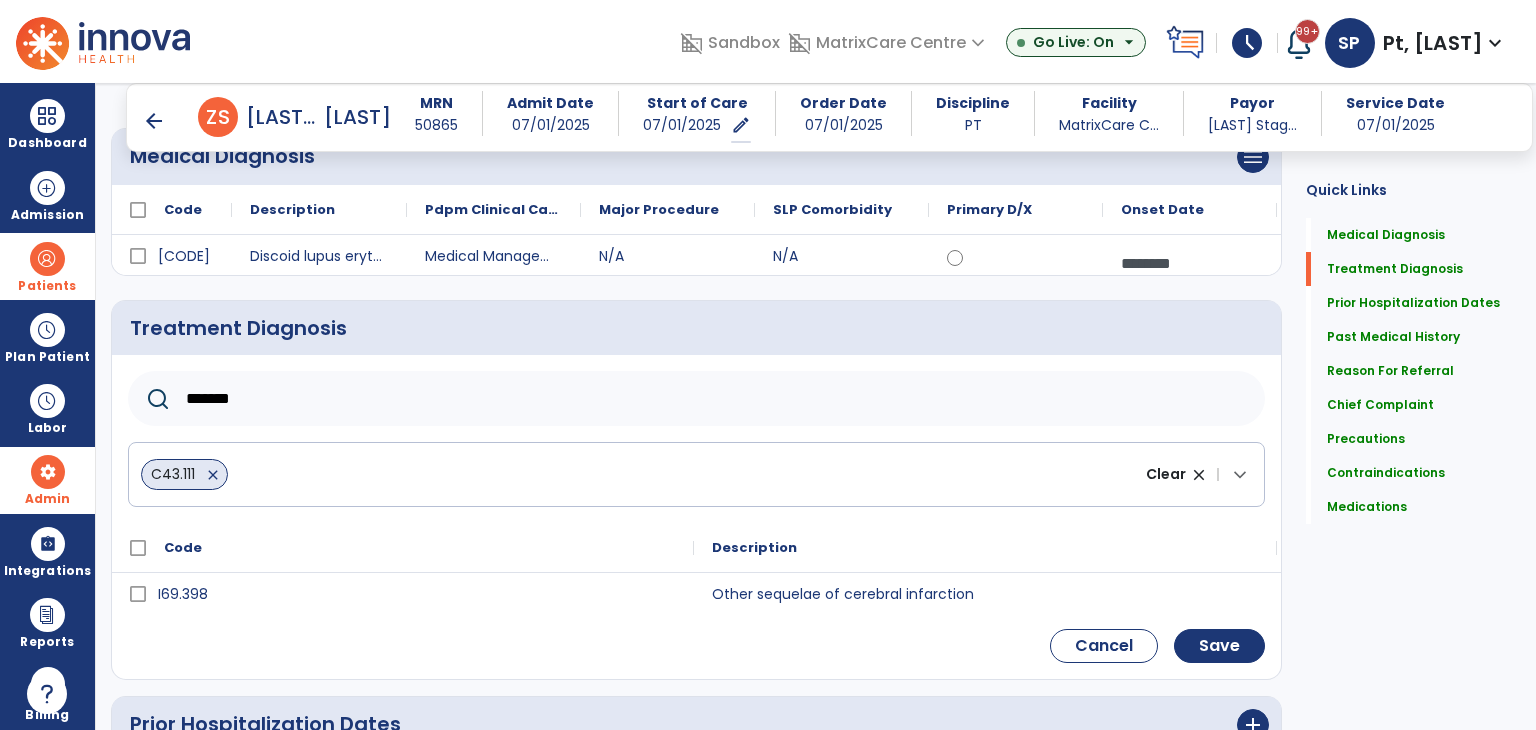 type on "*******" 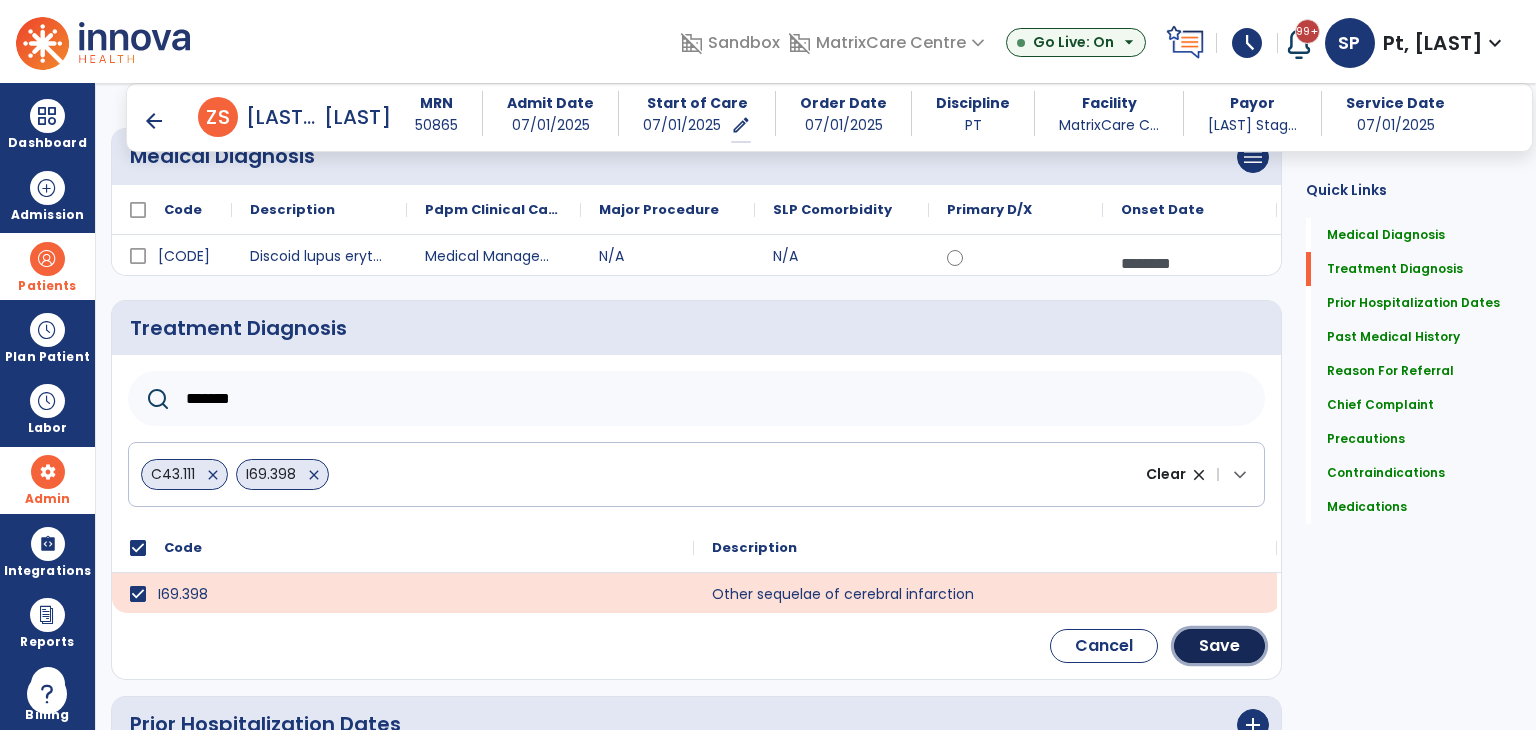 drag, startPoint x: 1203, startPoint y: 649, endPoint x: 1008, endPoint y: 605, distance: 199.90248 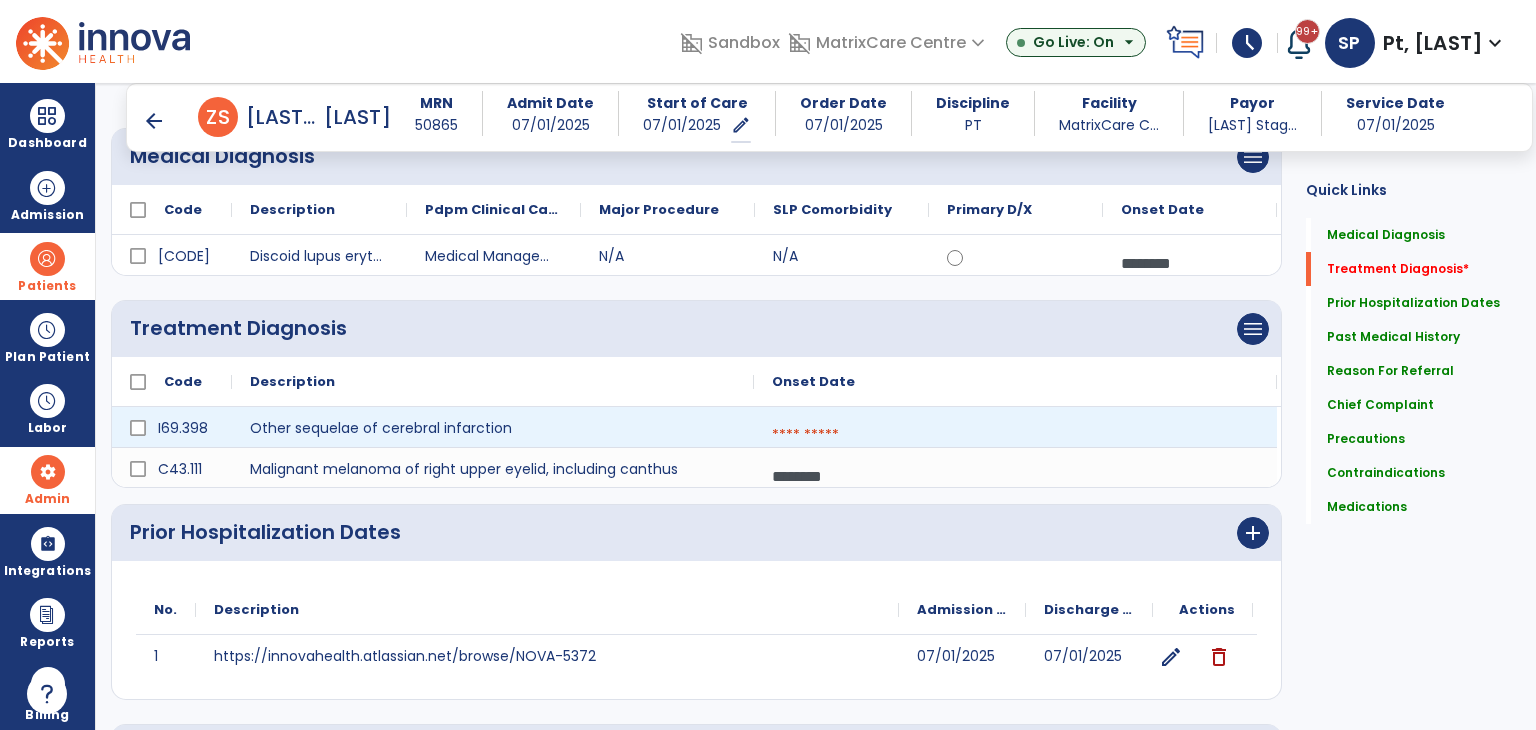 click at bounding box center [1015, 435] 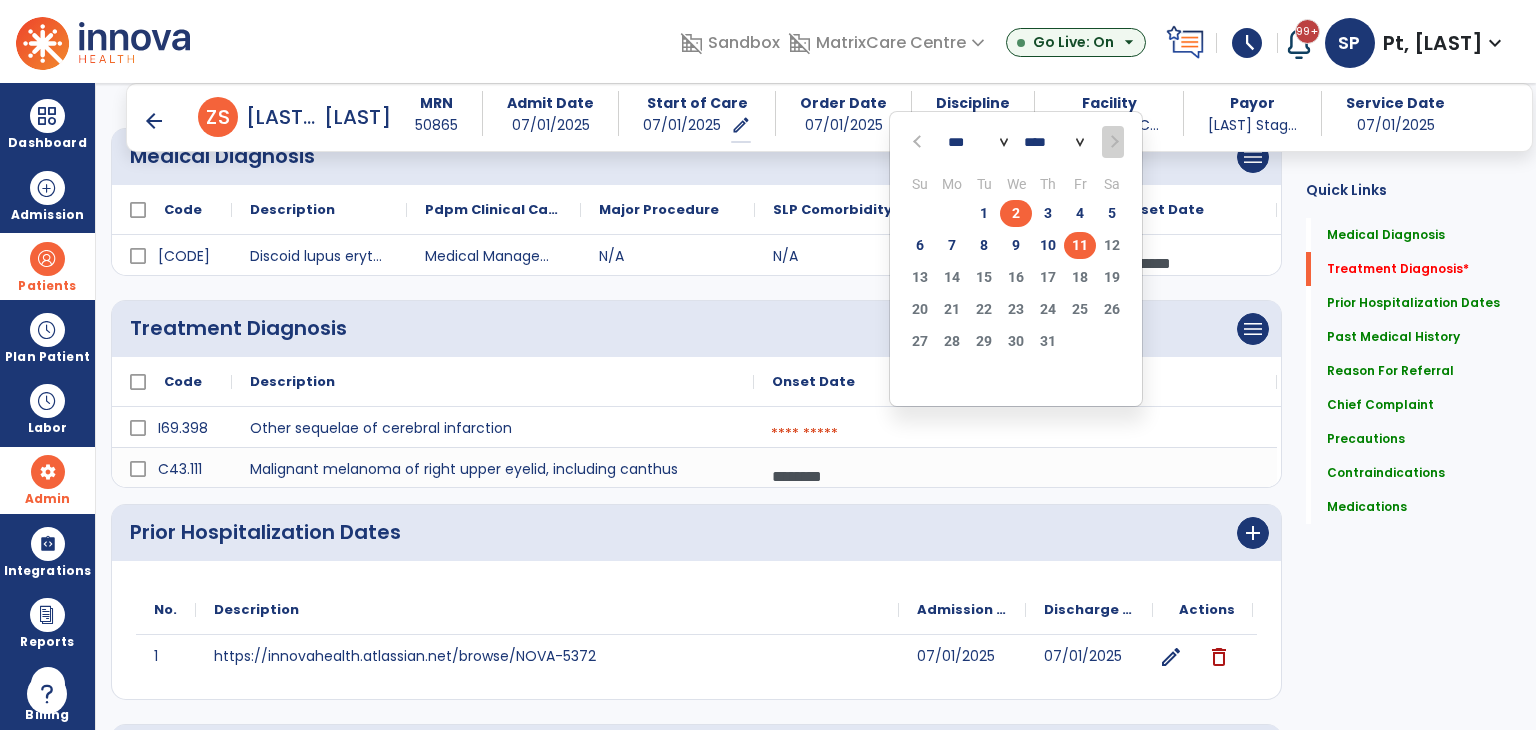 click on "2" 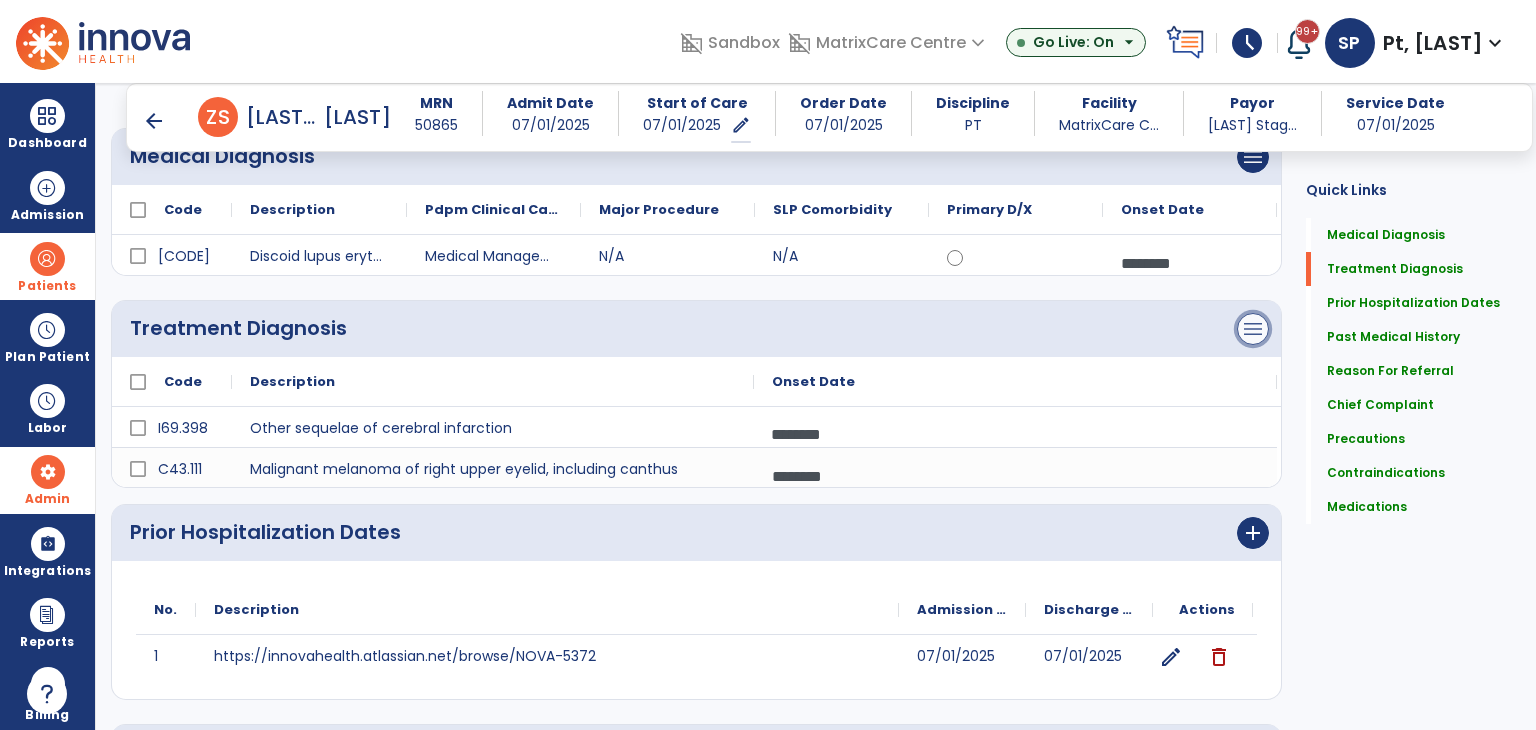 click on "menu" at bounding box center [1253, 157] 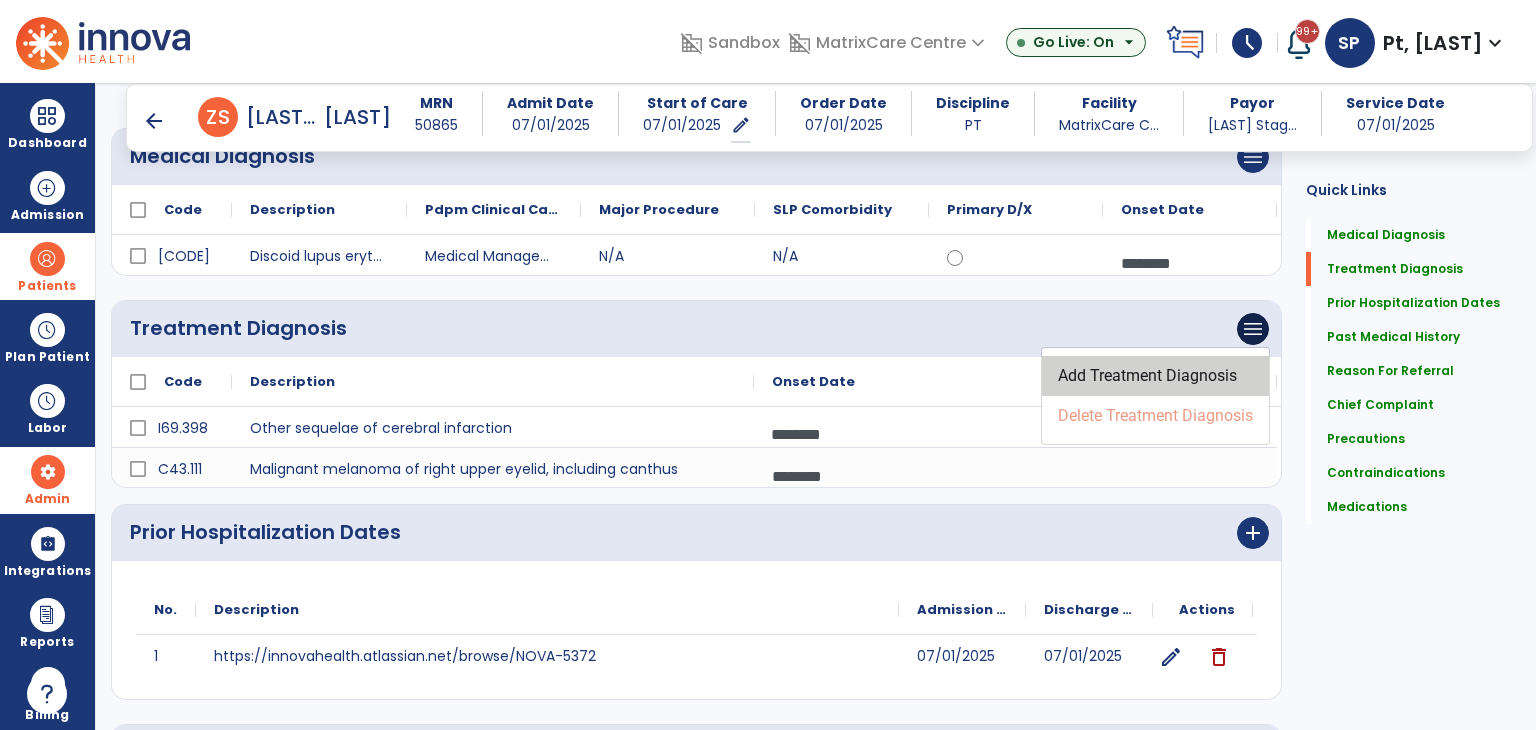 click on "Add Treatment Diagnosis" 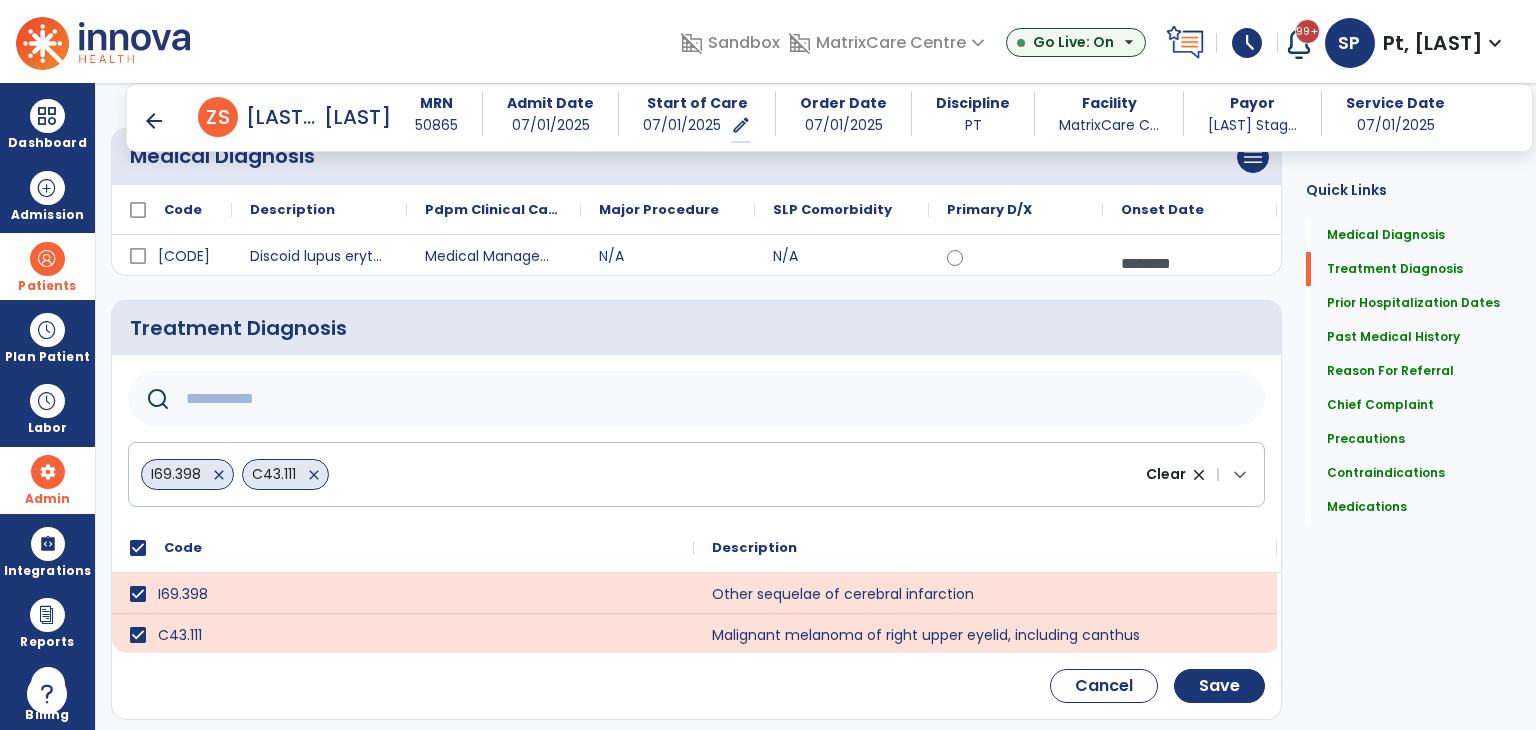 click 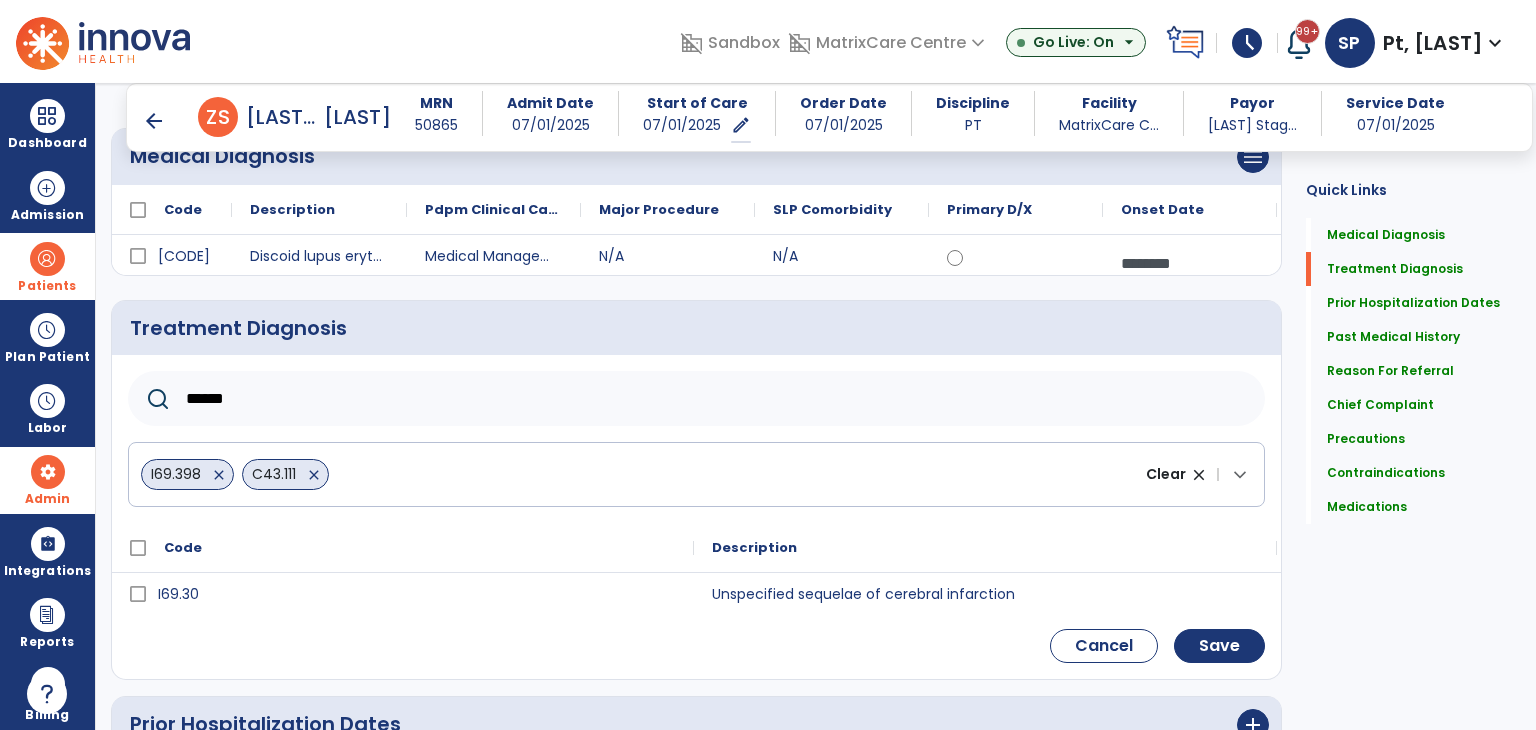 type on "******" 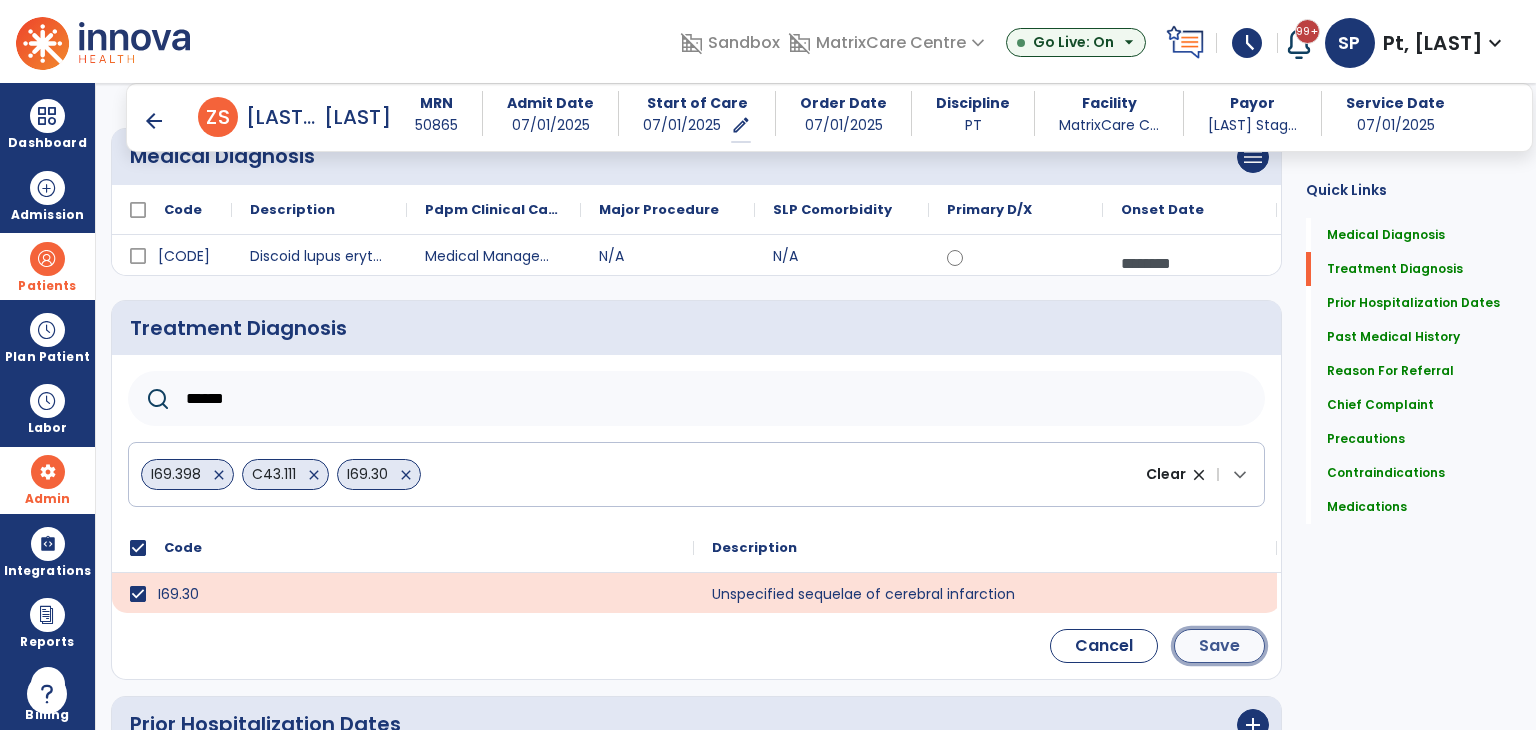 click on "Save" 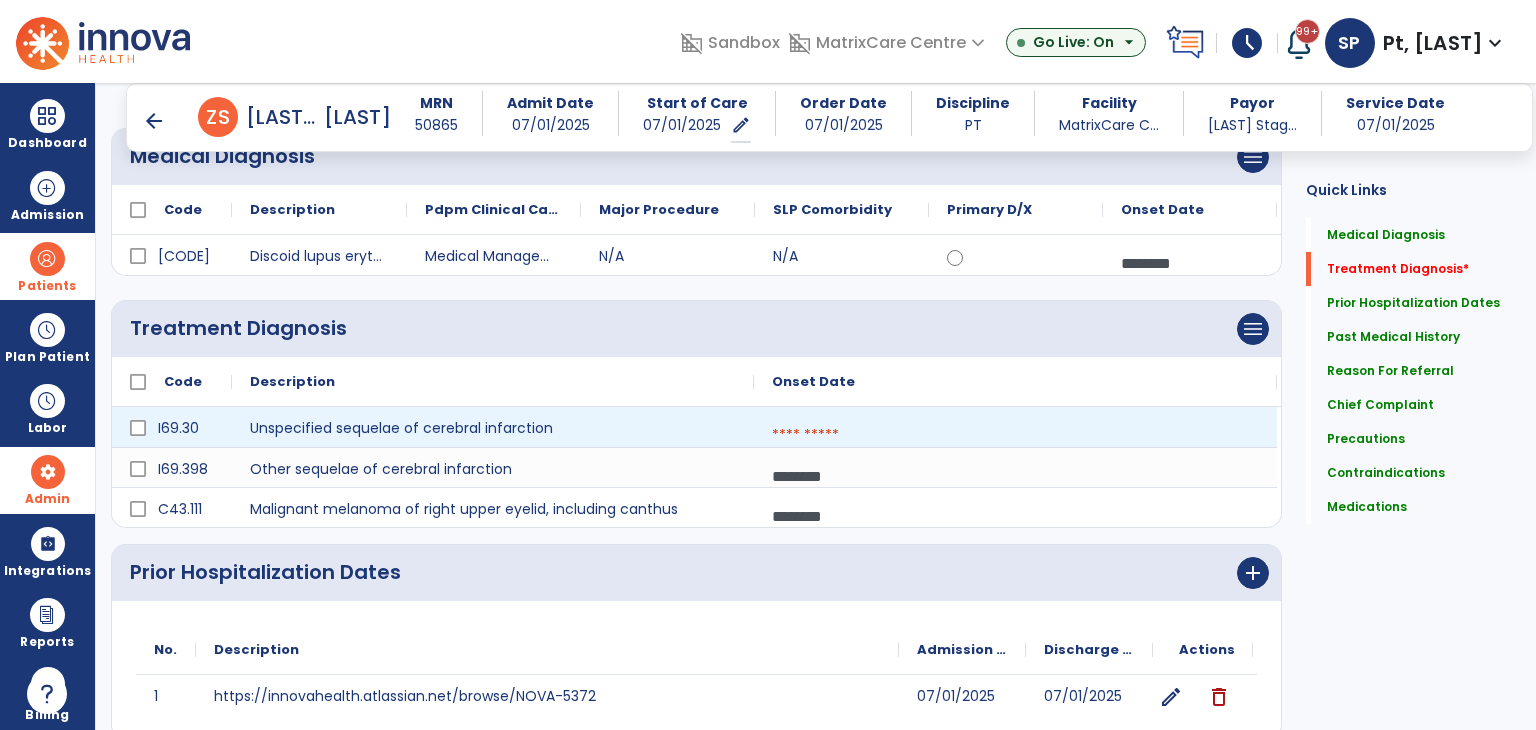 click at bounding box center (1015, 435) 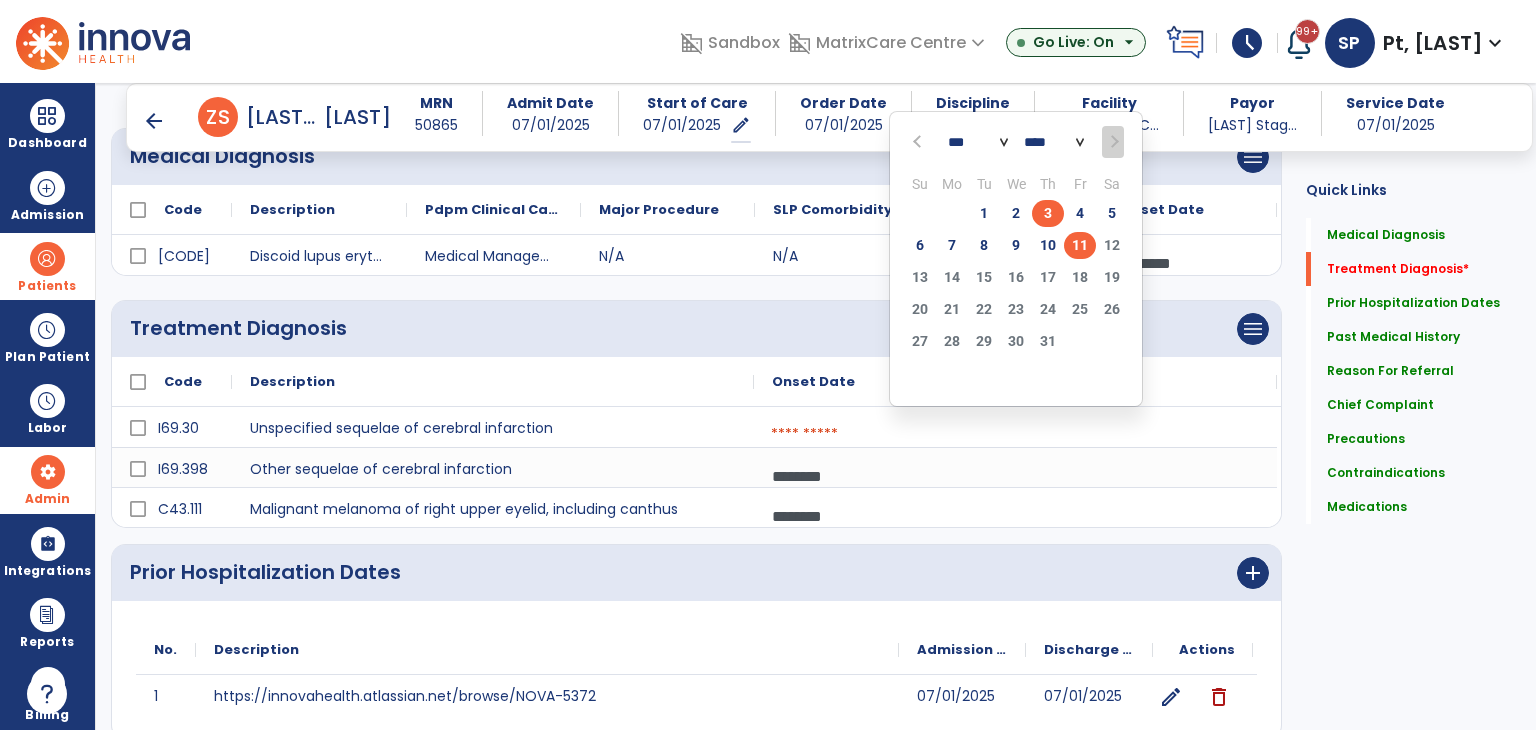 click on "3" 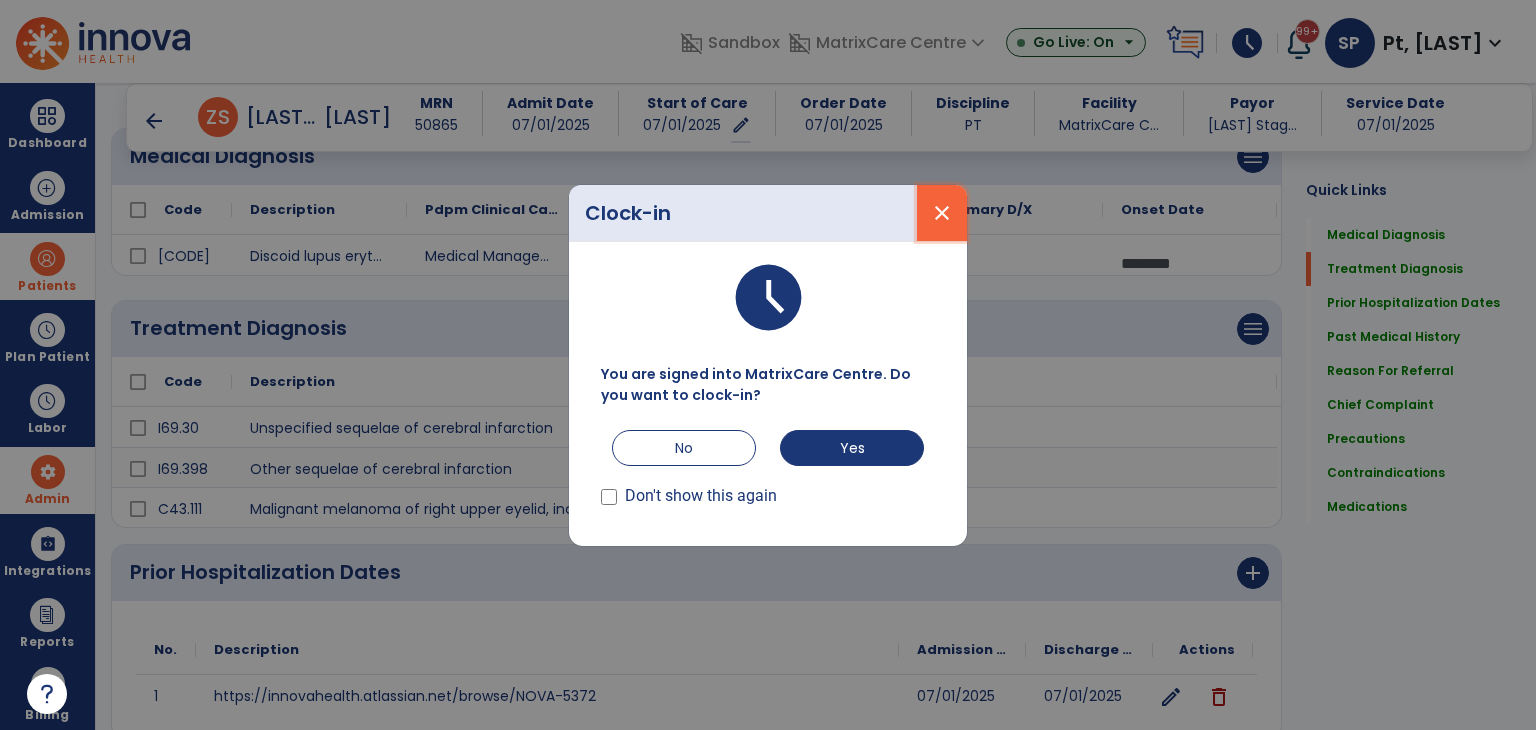 click on "close" at bounding box center (942, 213) 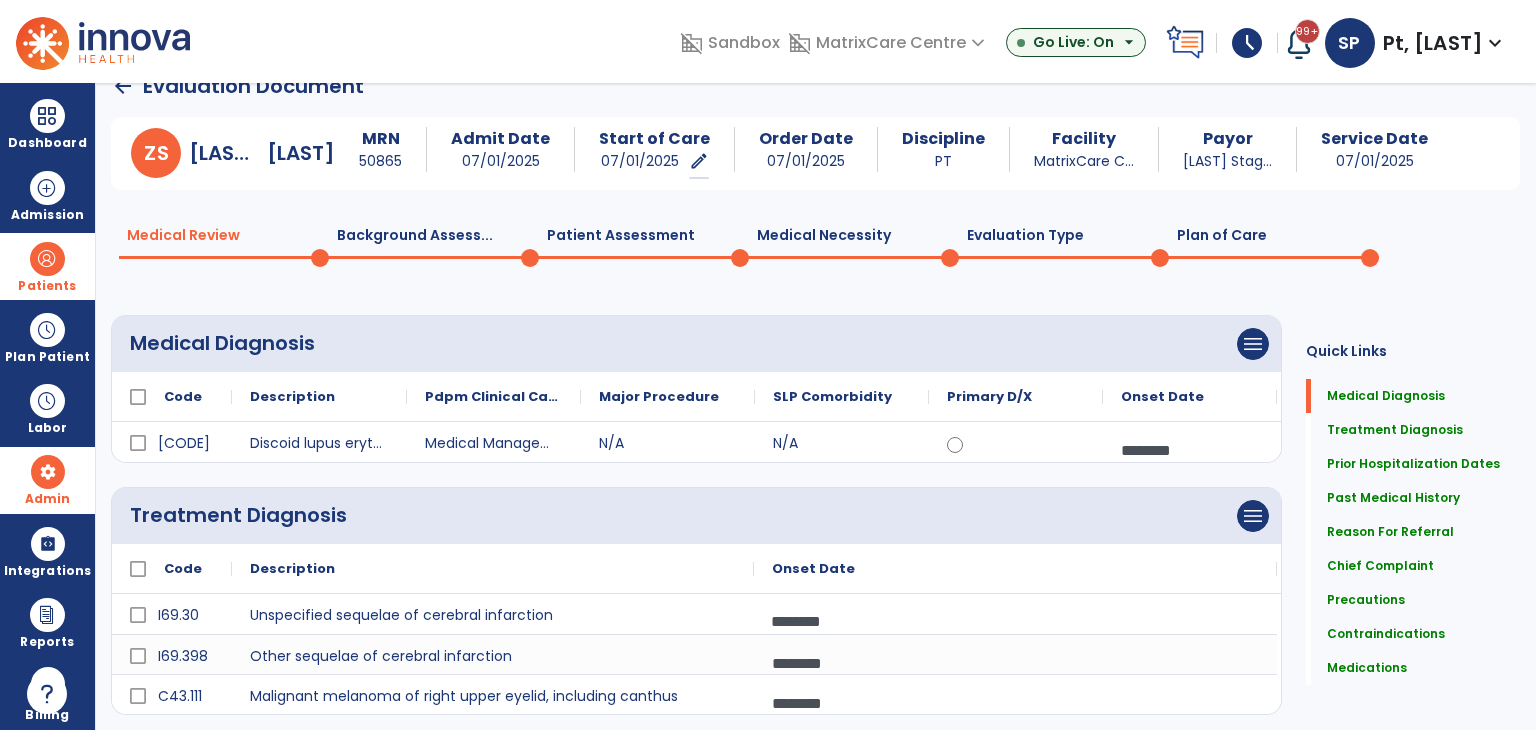 scroll, scrollTop: 0, scrollLeft: 0, axis: both 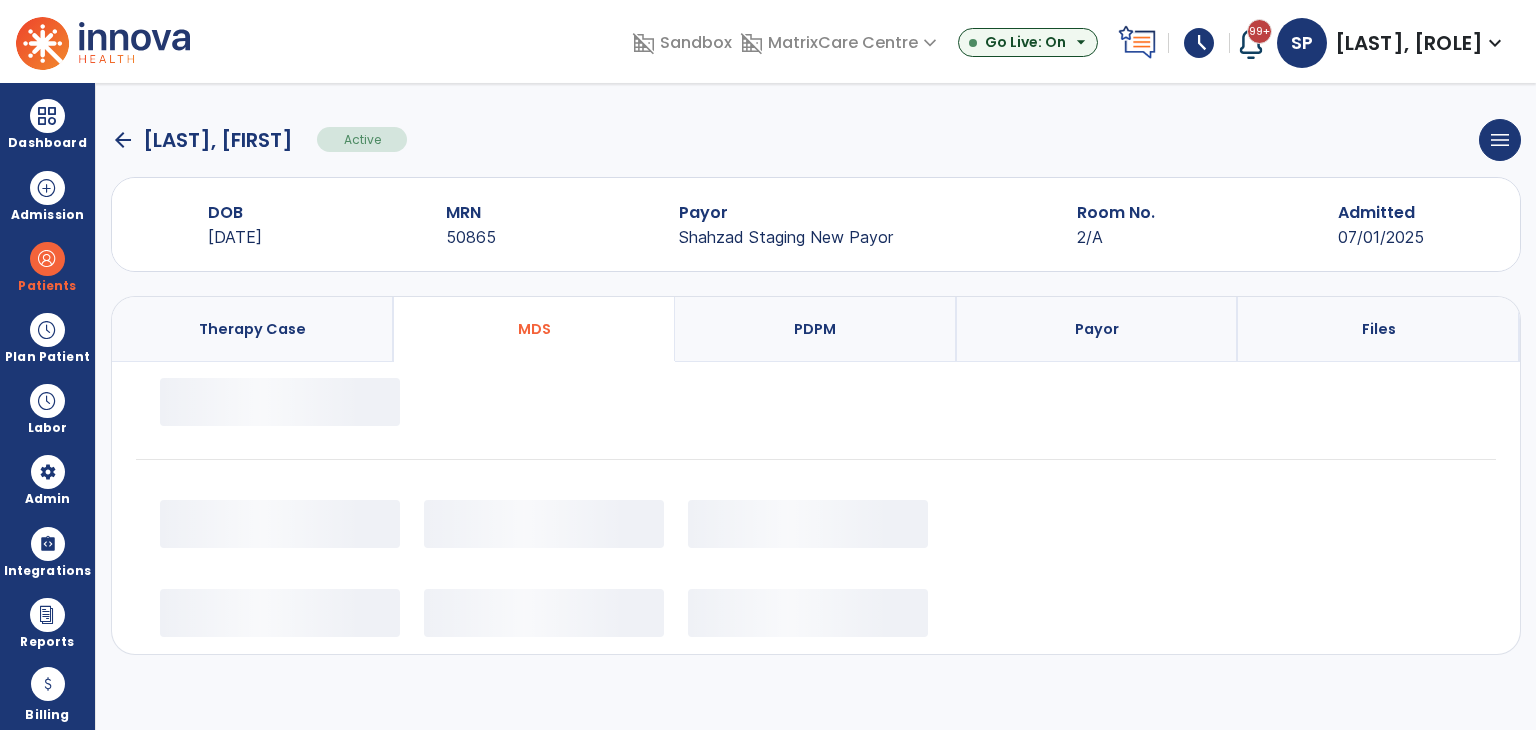 select on "*********" 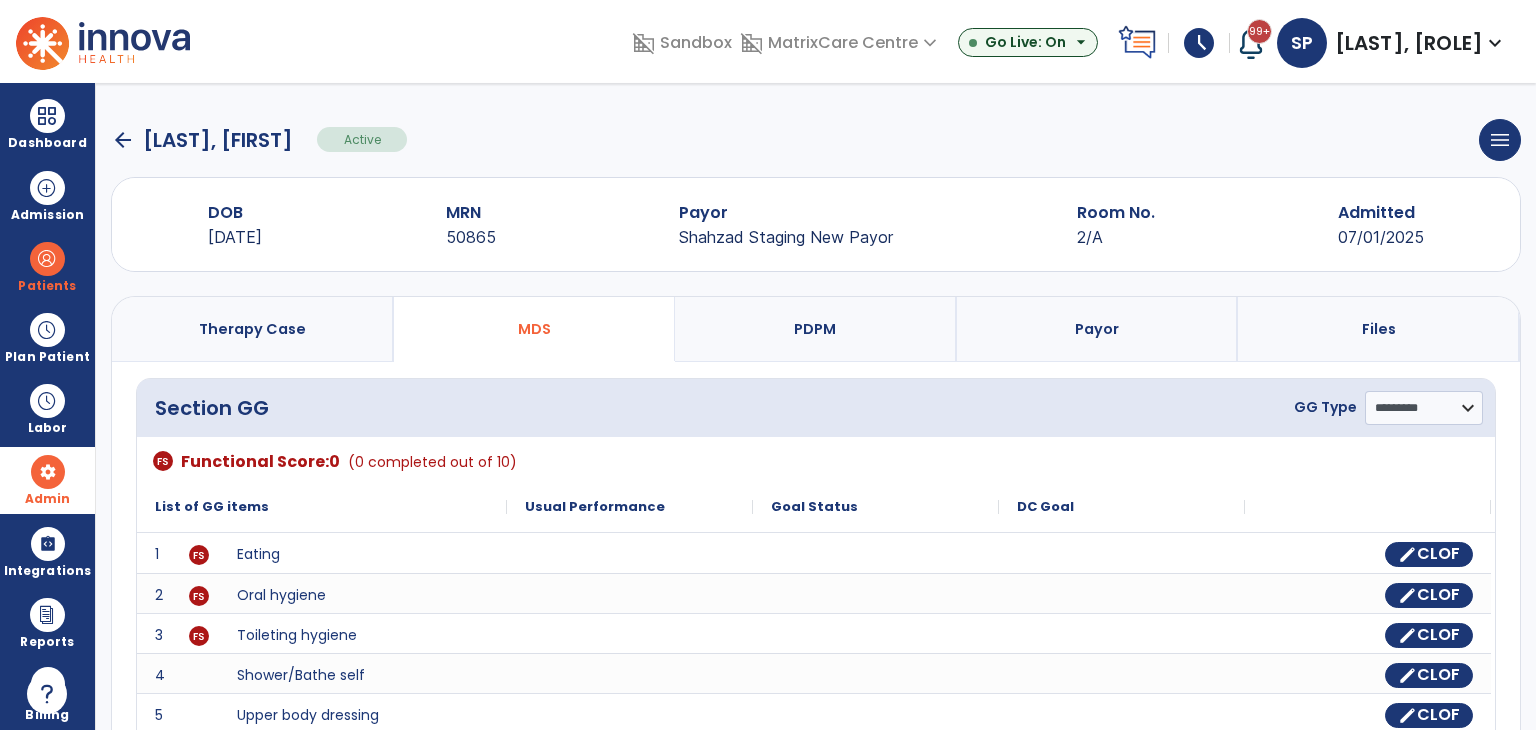 click at bounding box center [48, 472] 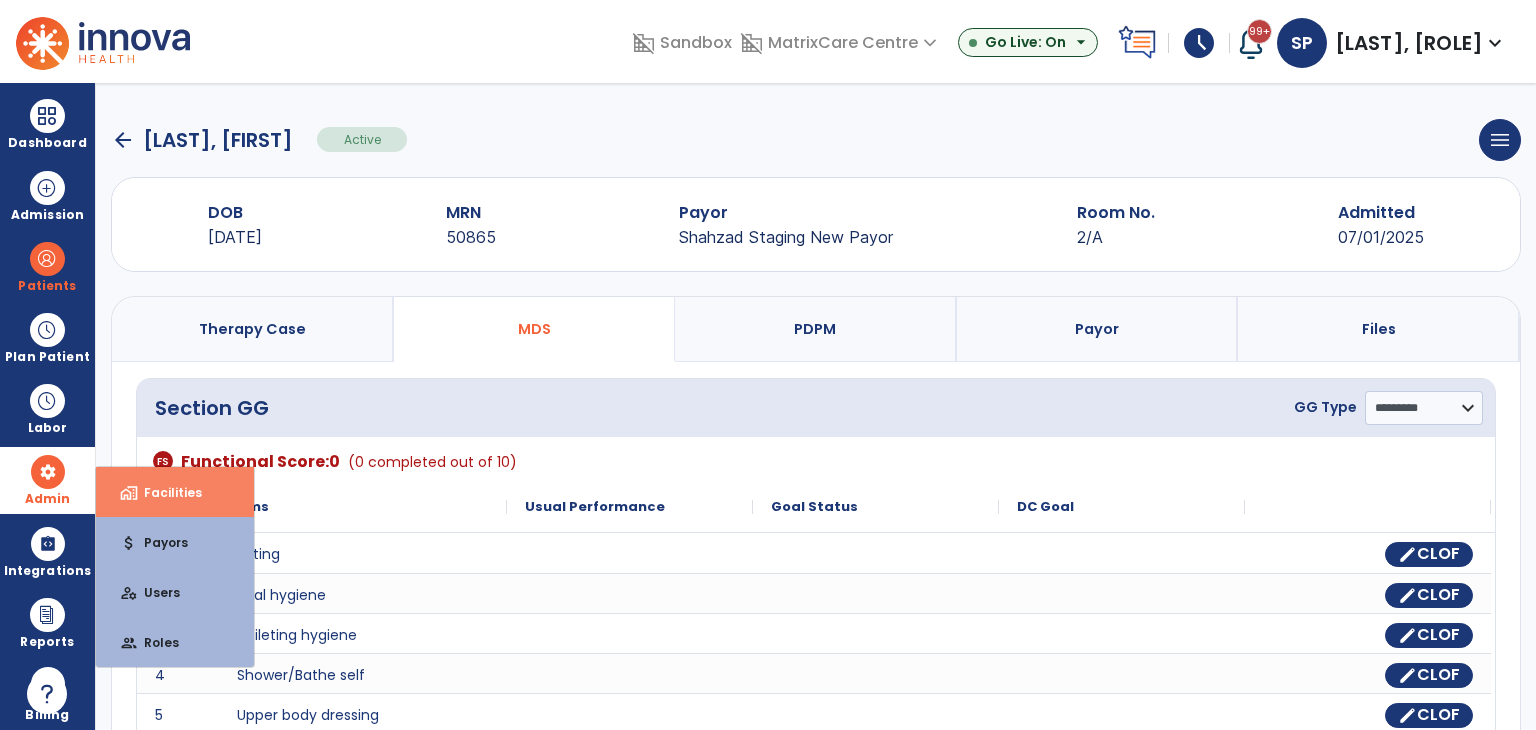 click on "Facilities" at bounding box center (165, 492) 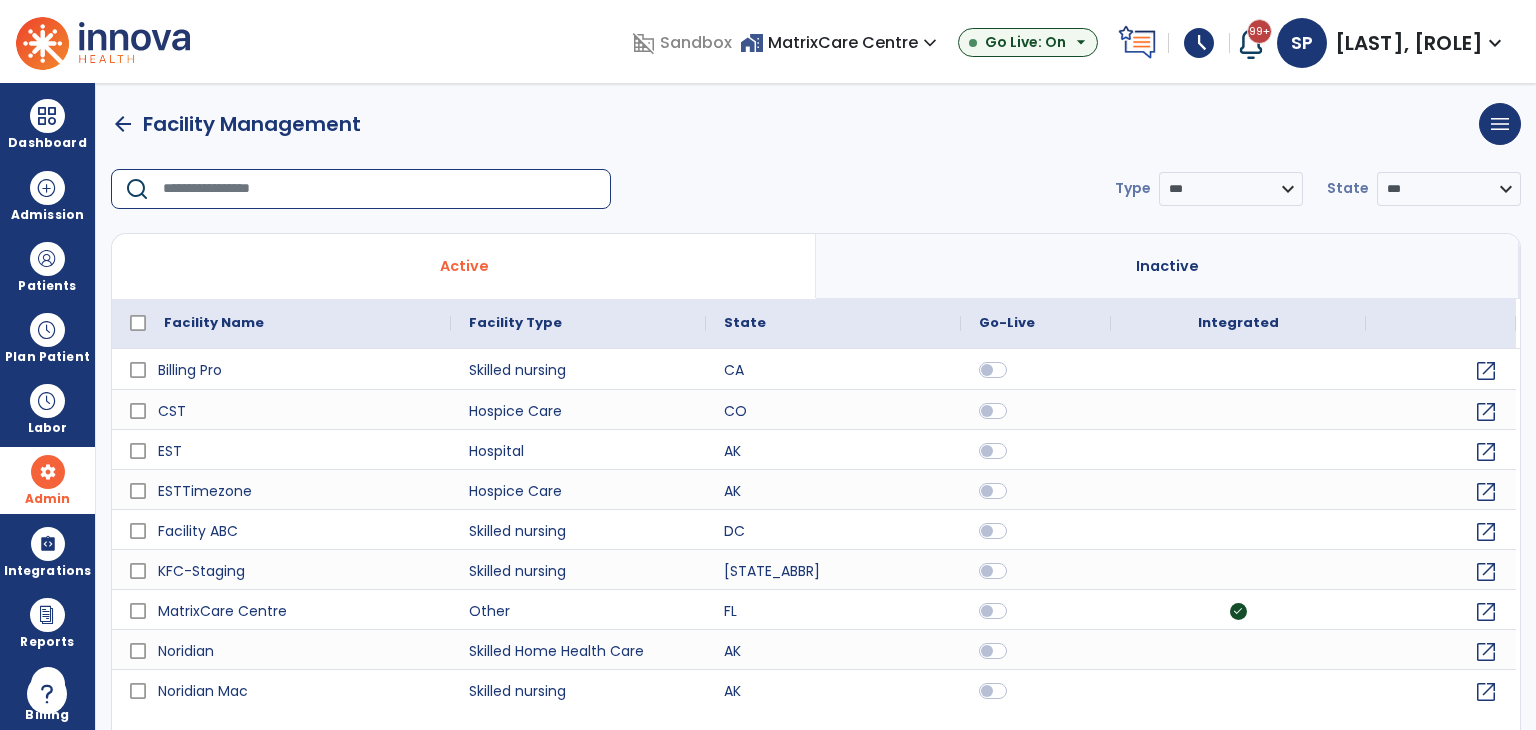 click at bounding box center (380, 189) 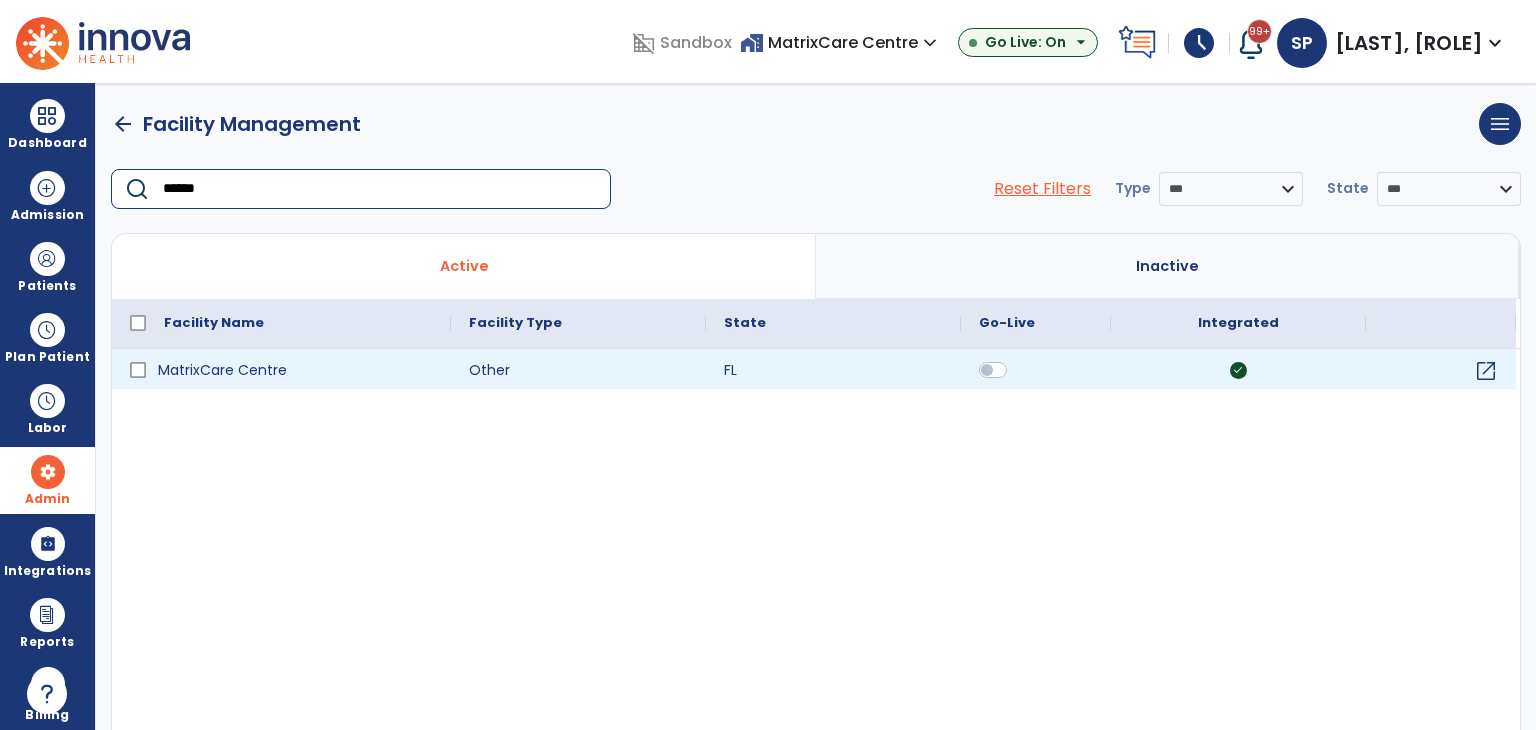 type on "******" 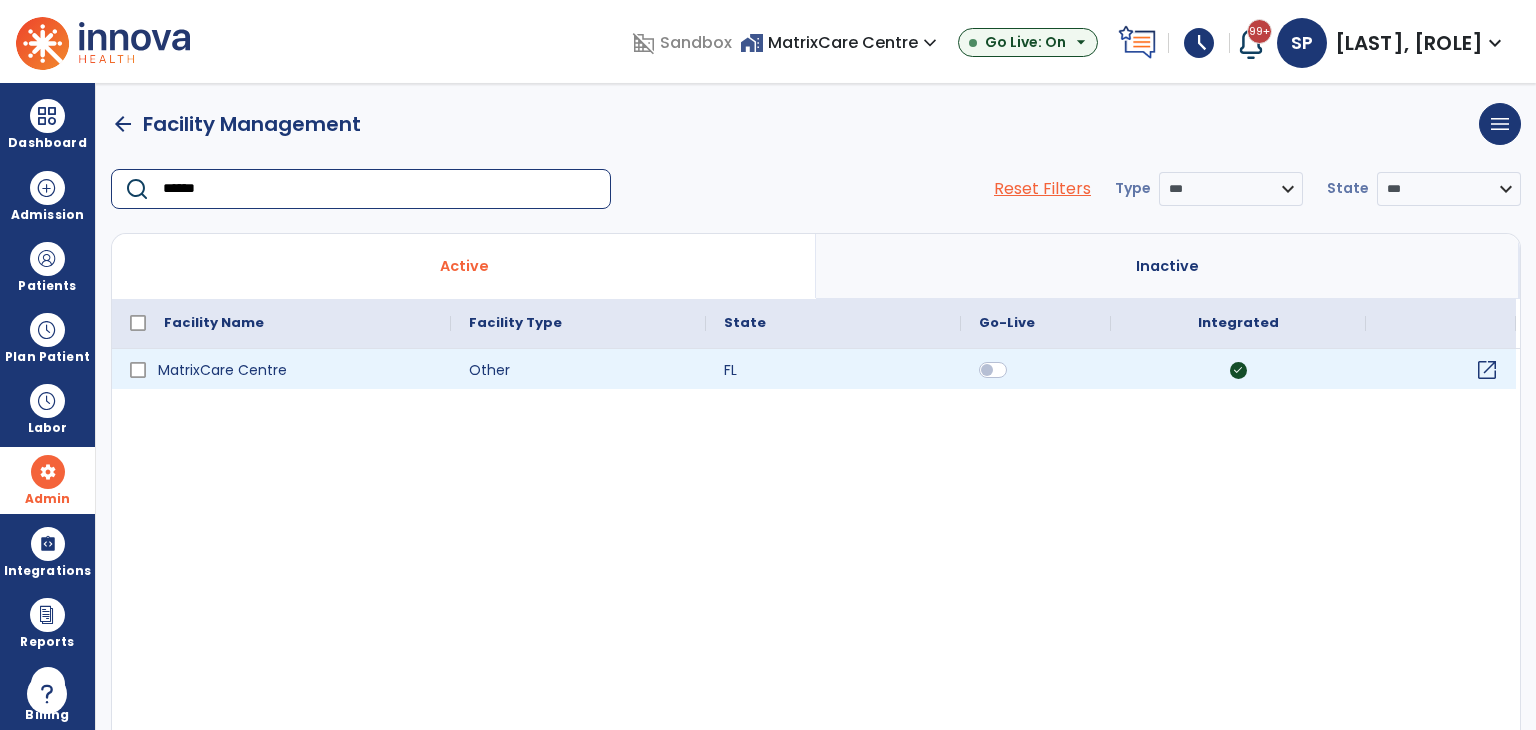 click on "open_in_new" at bounding box center [1487, 370] 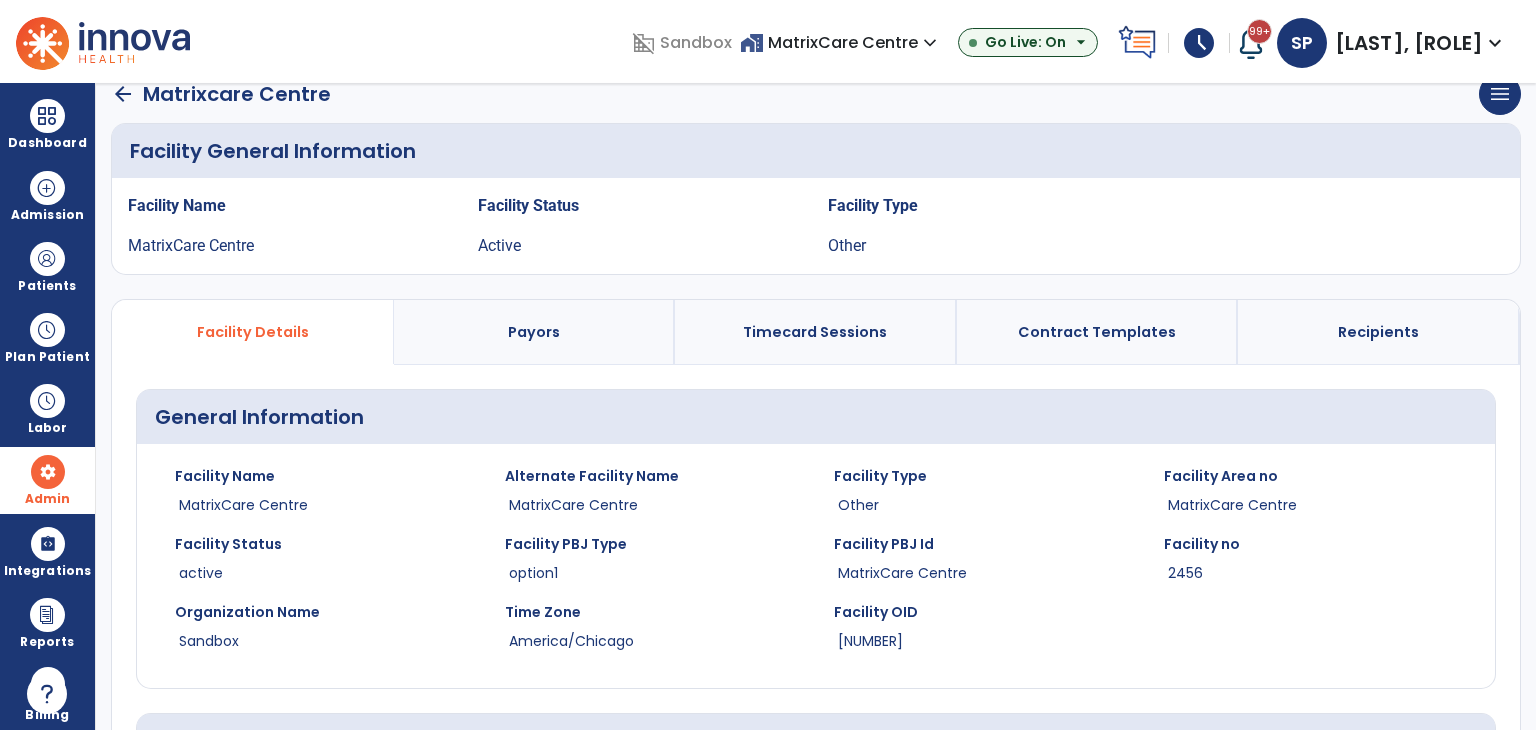 scroll, scrollTop: 0, scrollLeft: 0, axis: both 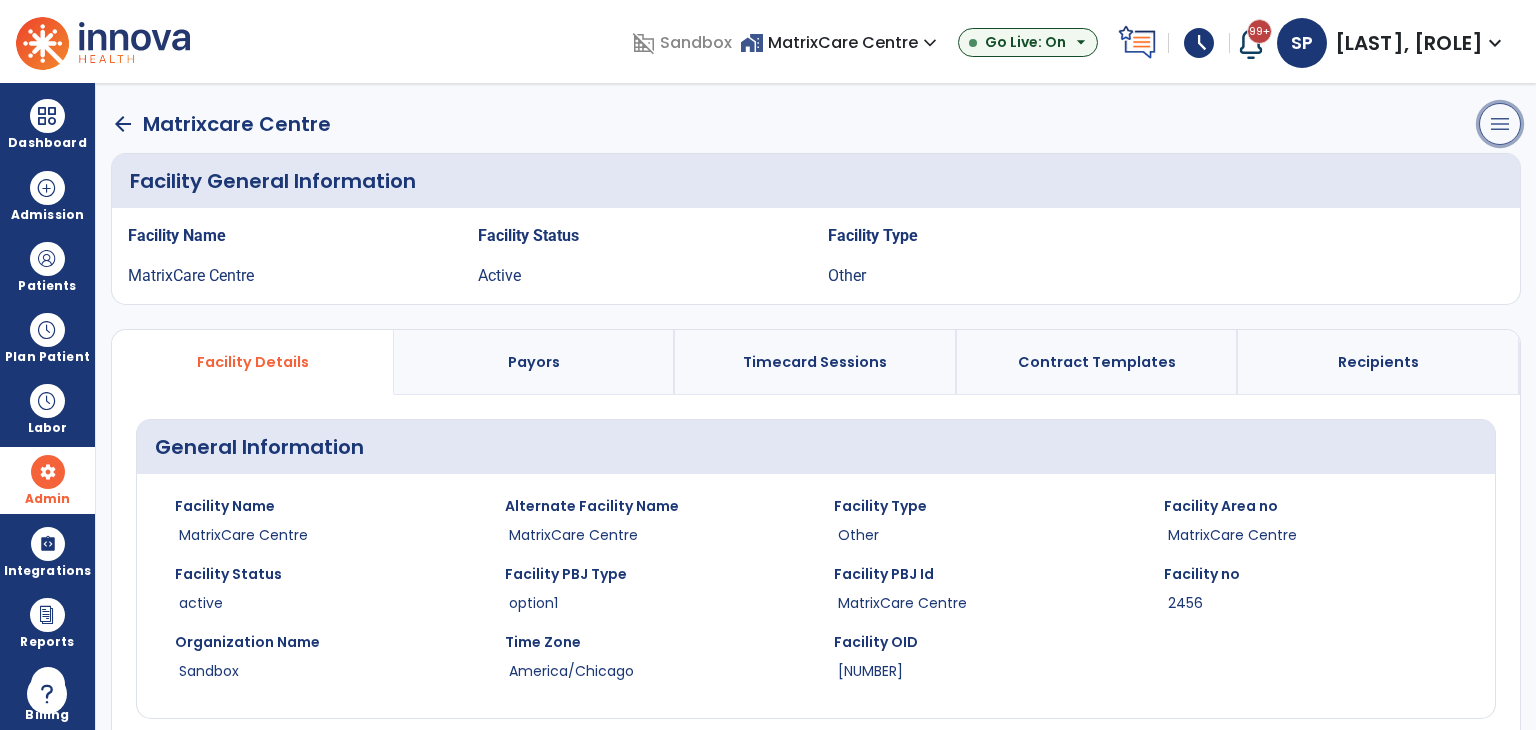 click on "menu" at bounding box center [1500, 124] 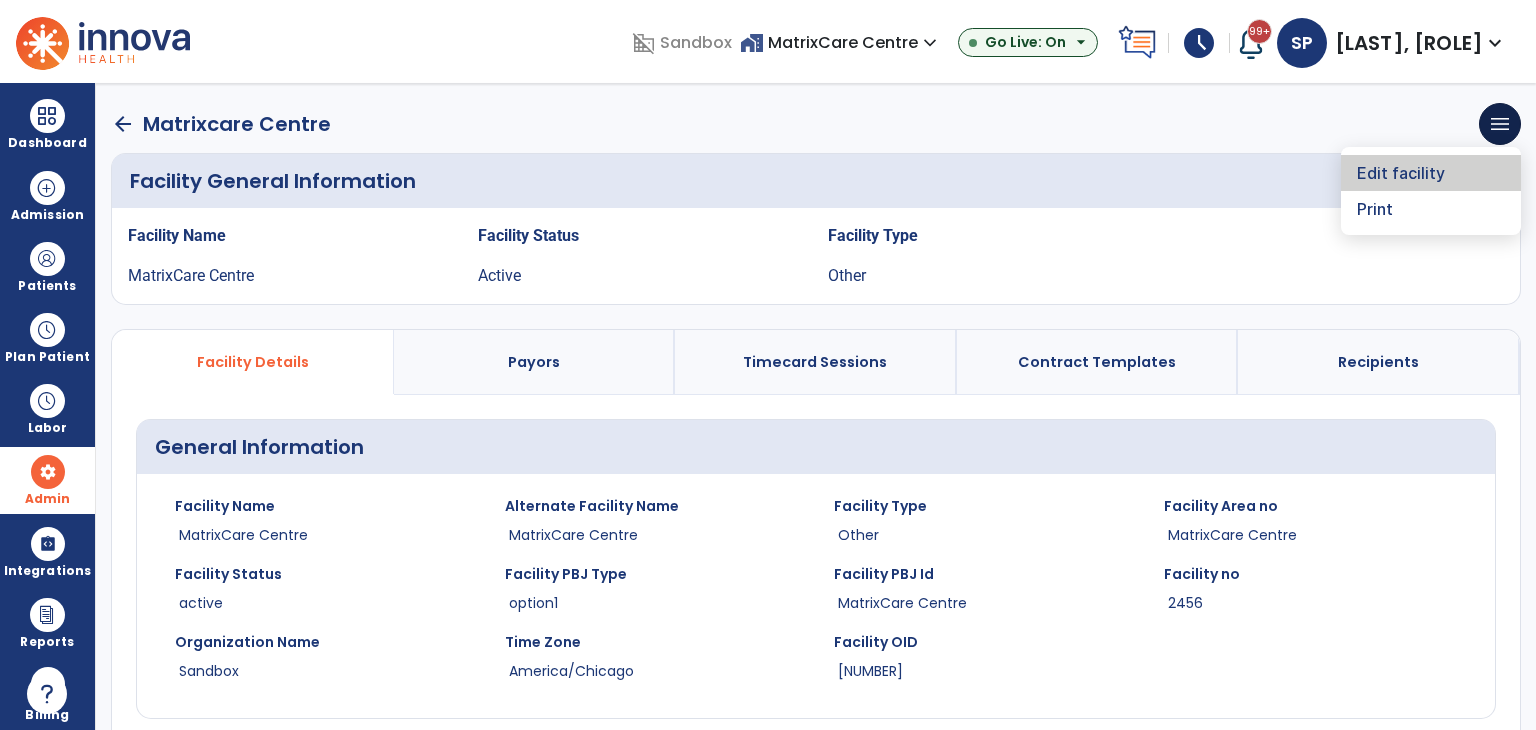 click on "Edit facility" 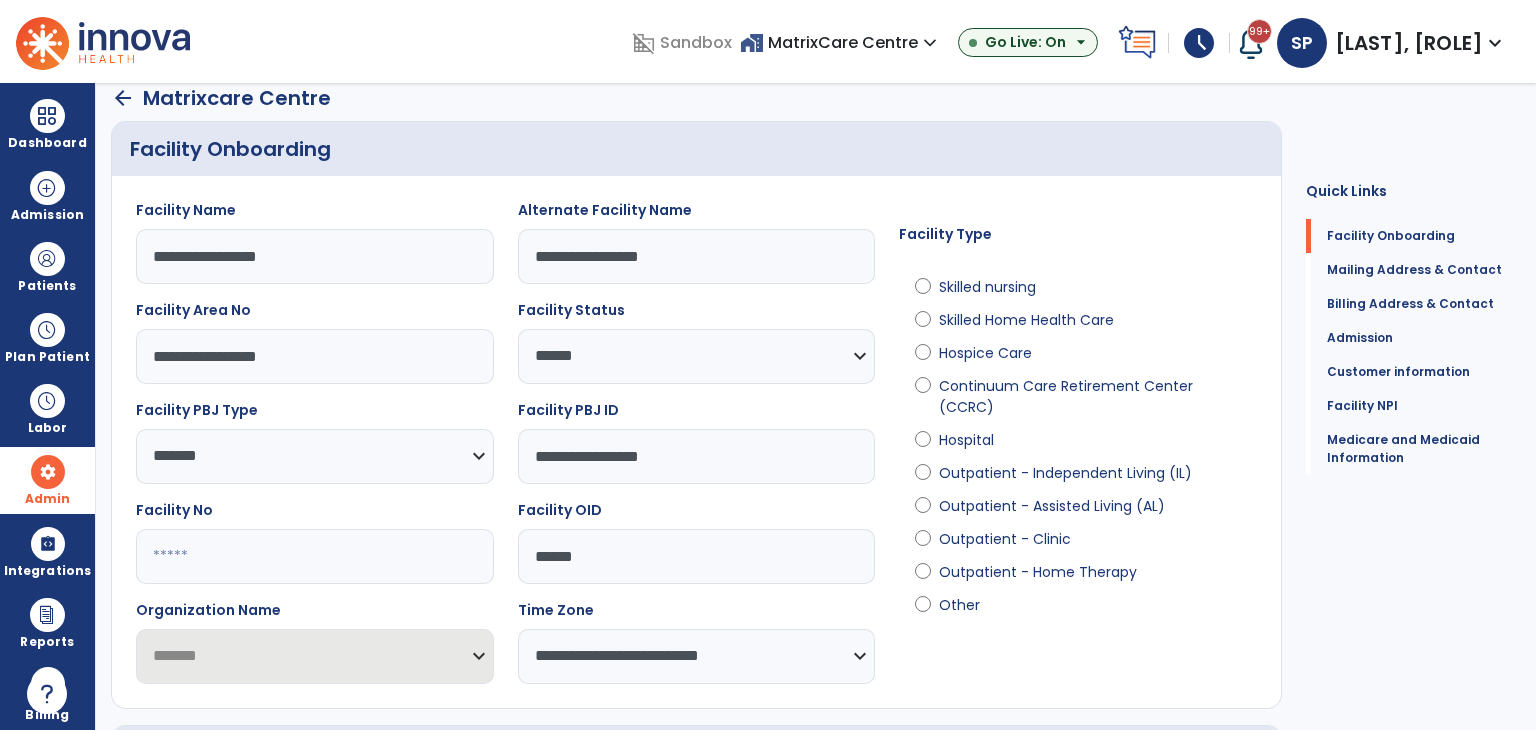 scroll, scrollTop: 0, scrollLeft: 0, axis: both 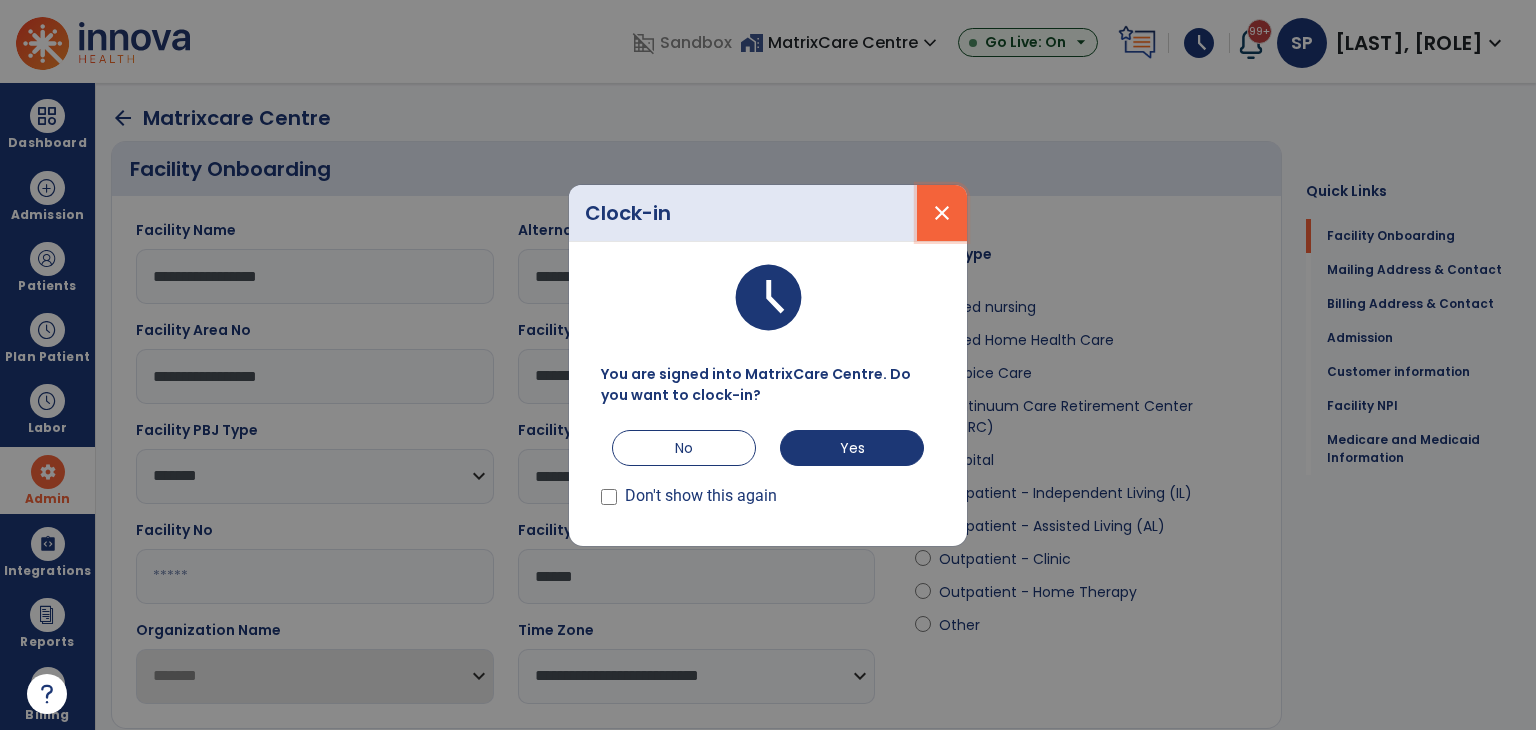 click on "close" at bounding box center (942, 213) 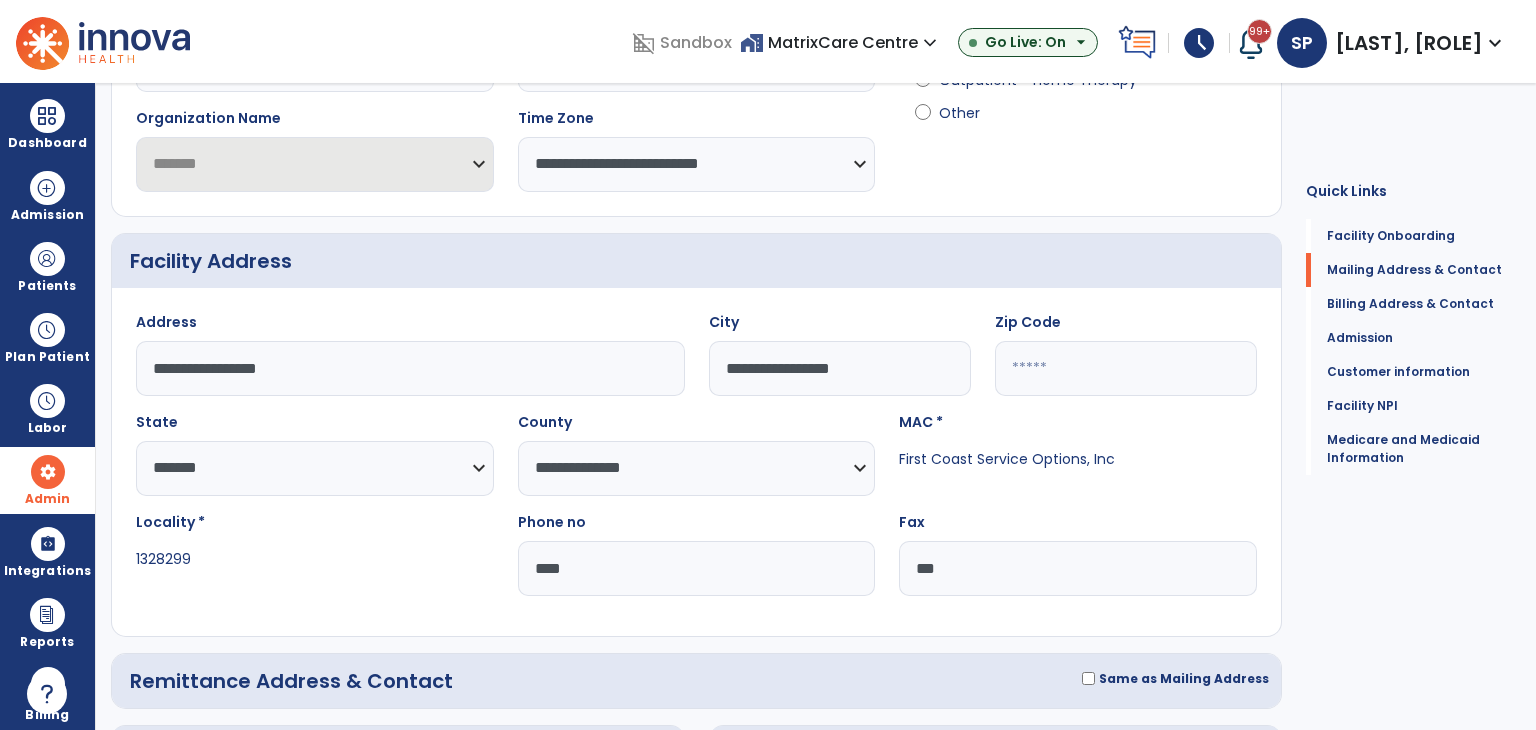 scroll, scrollTop: 600, scrollLeft: 0, axis: vertical 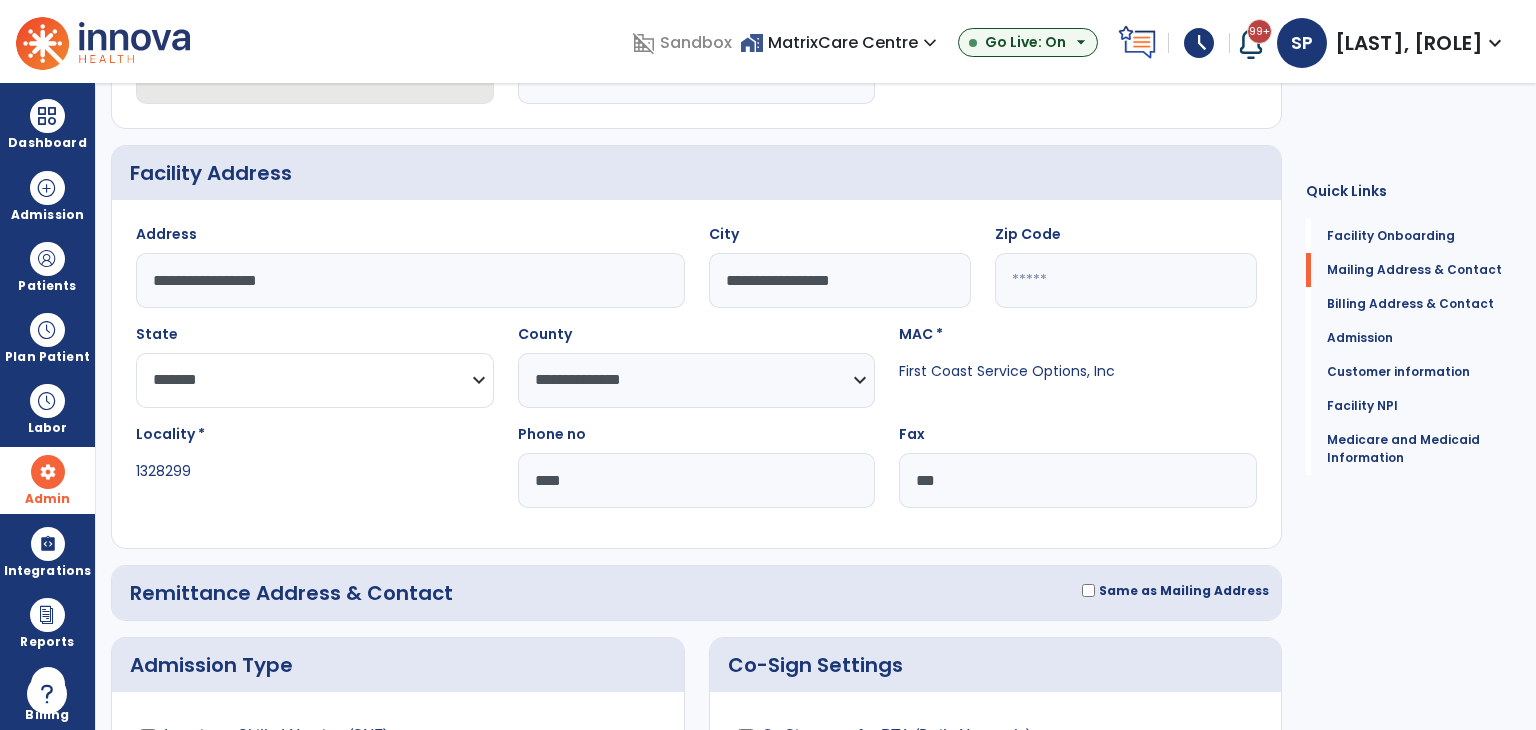 click on "**********" 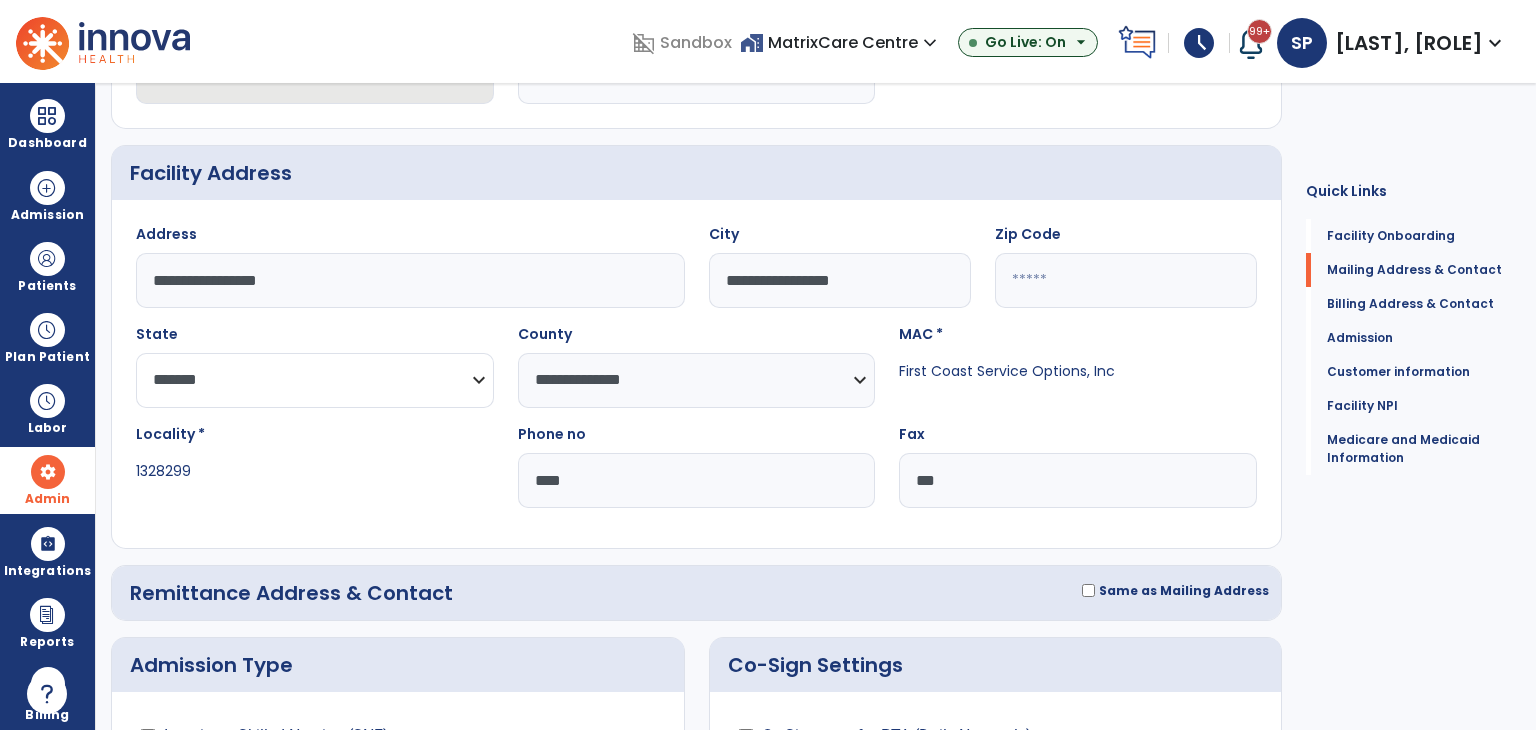 select on "**********" 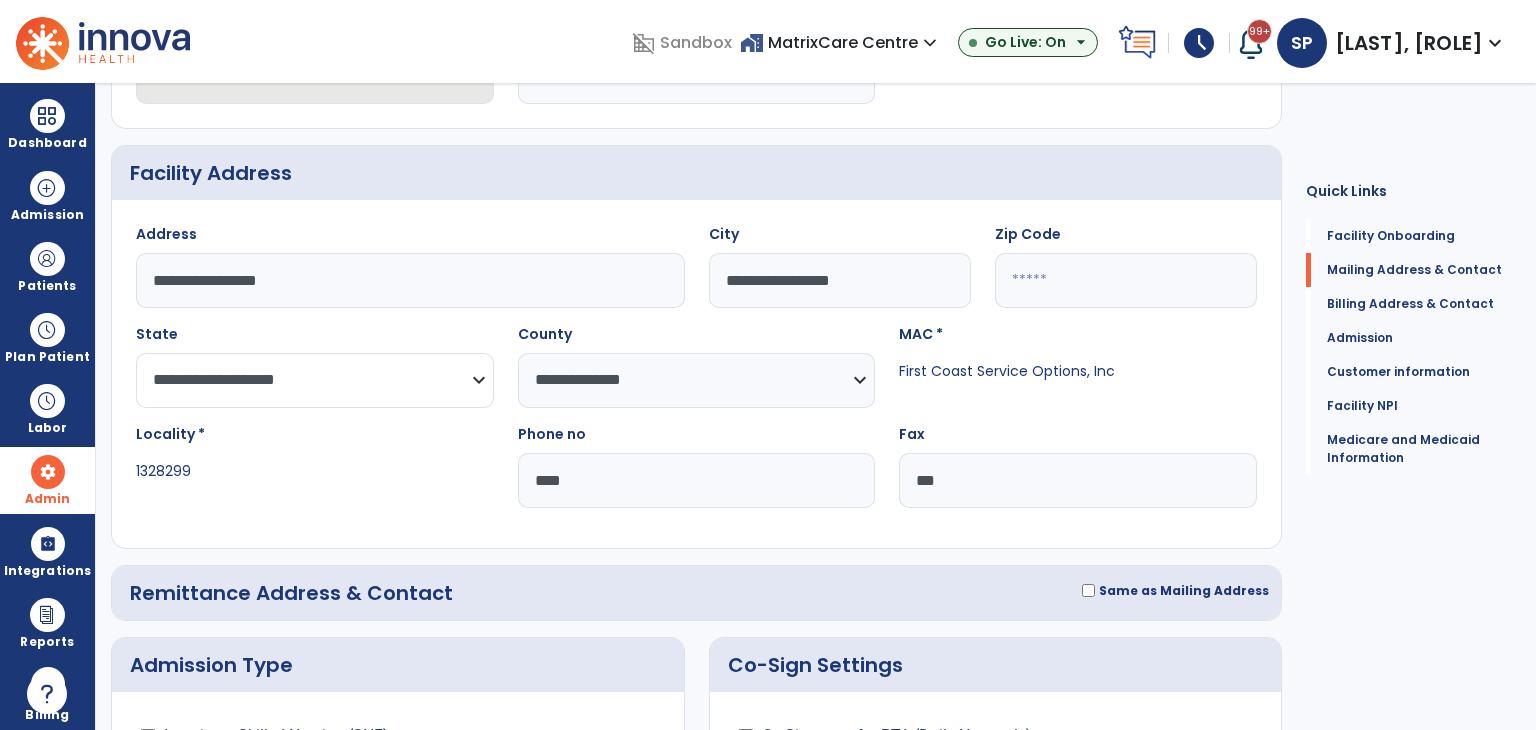 click on "**********" 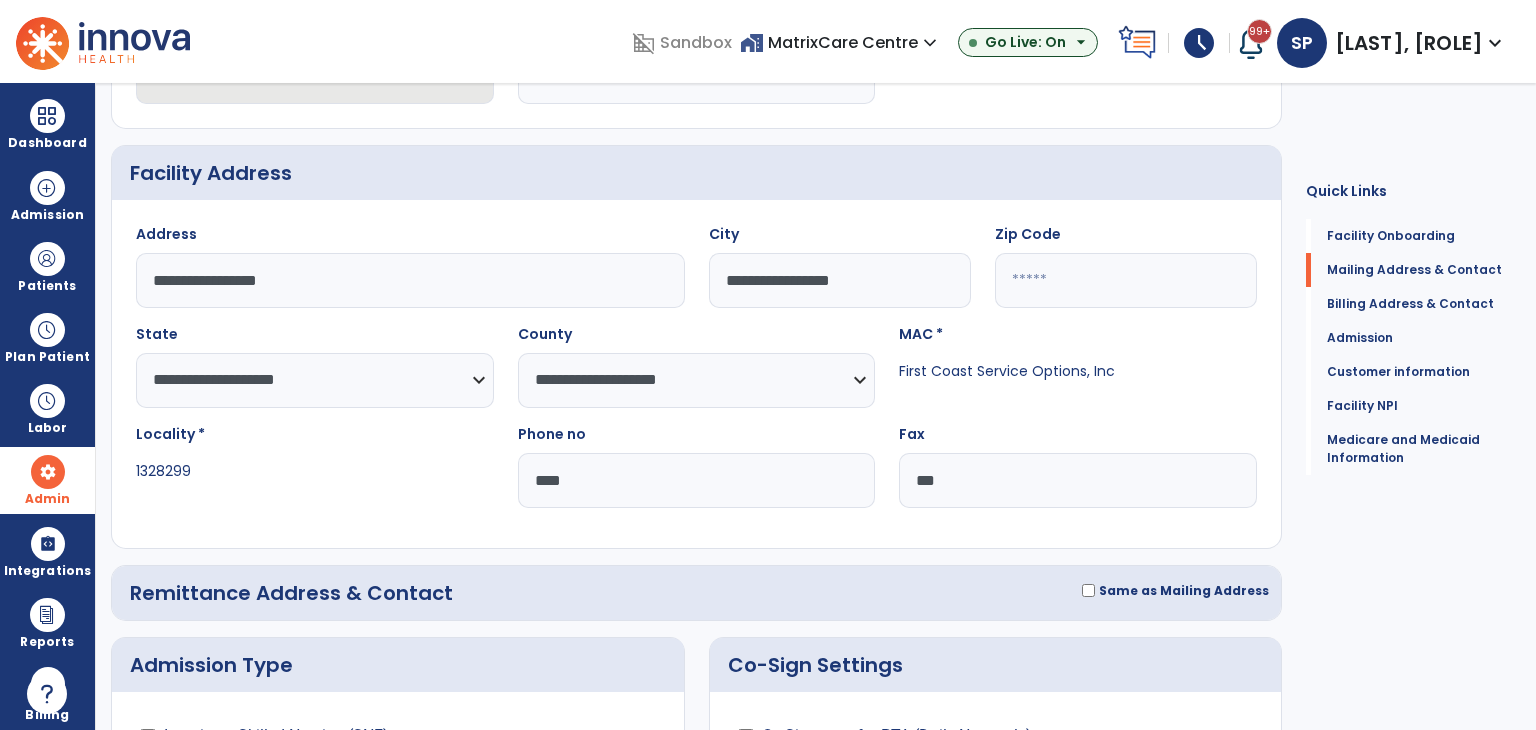 click on "**********" 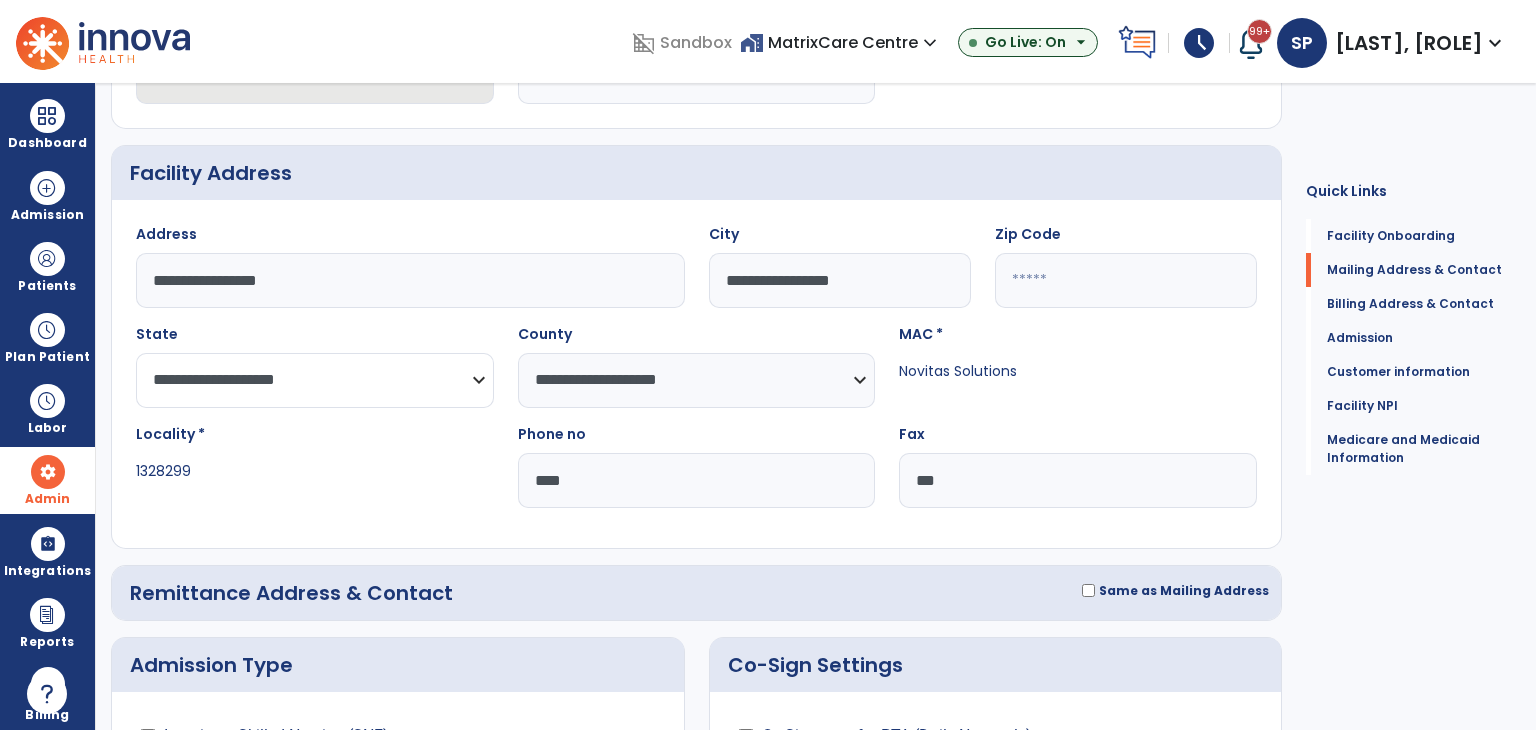 click on "**********" 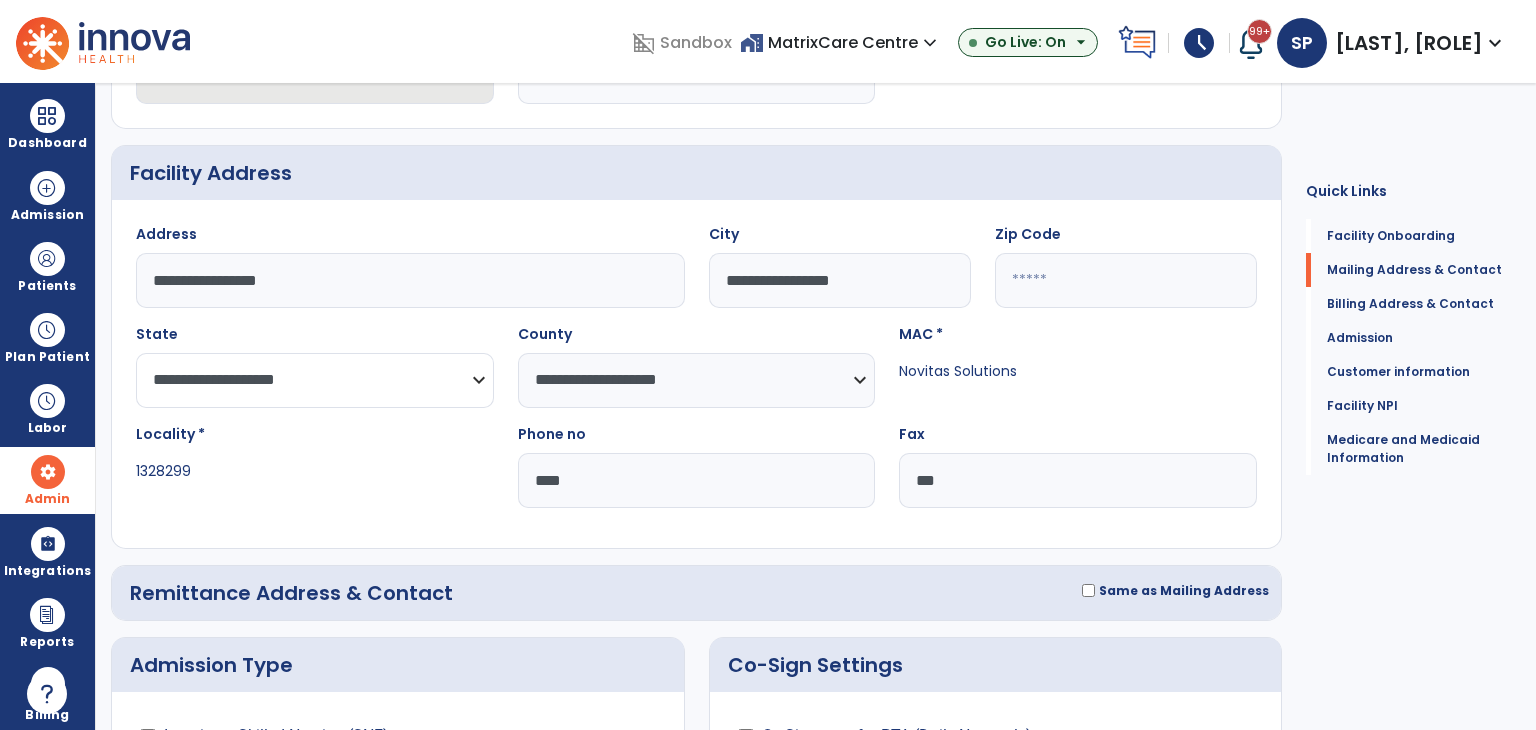 select on "**********" 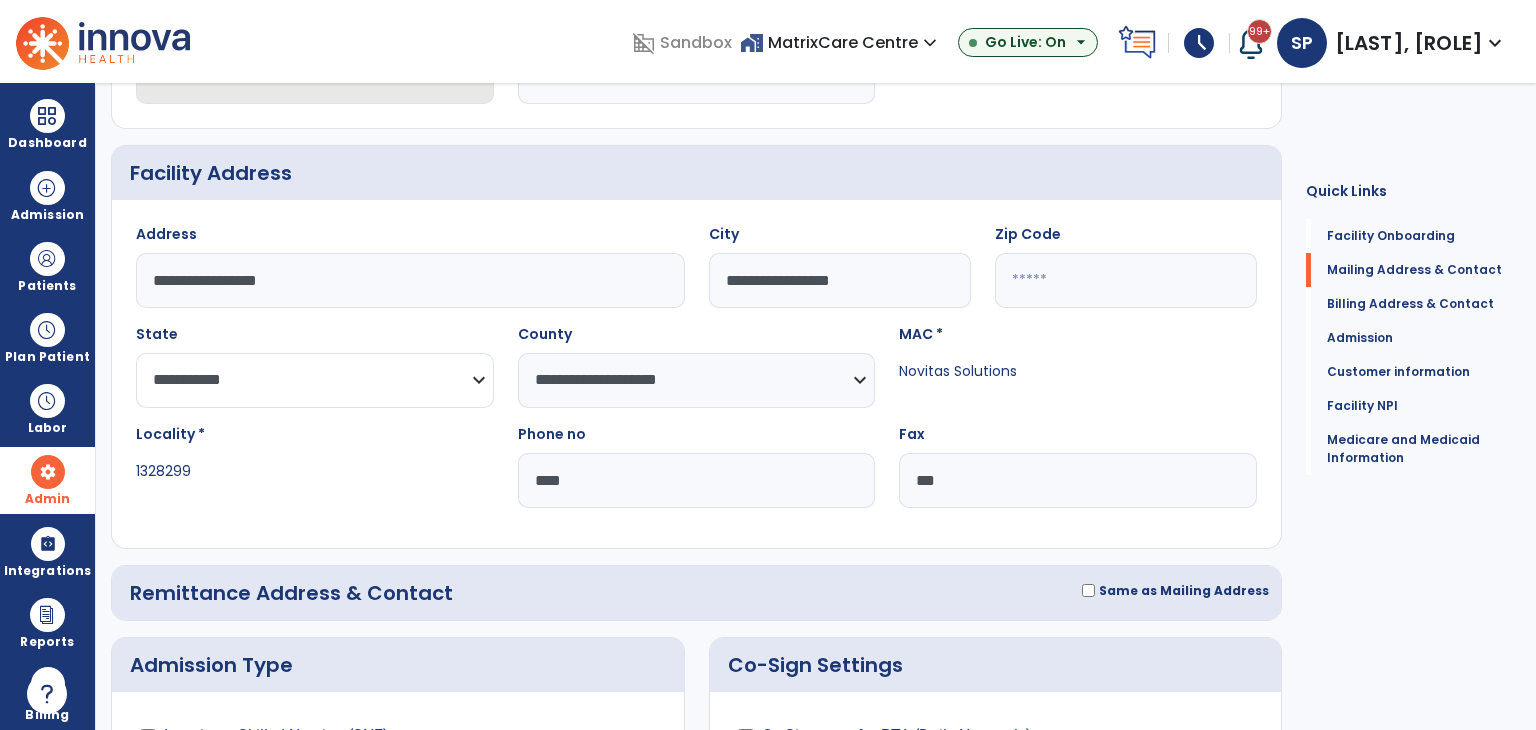 click on "**********" 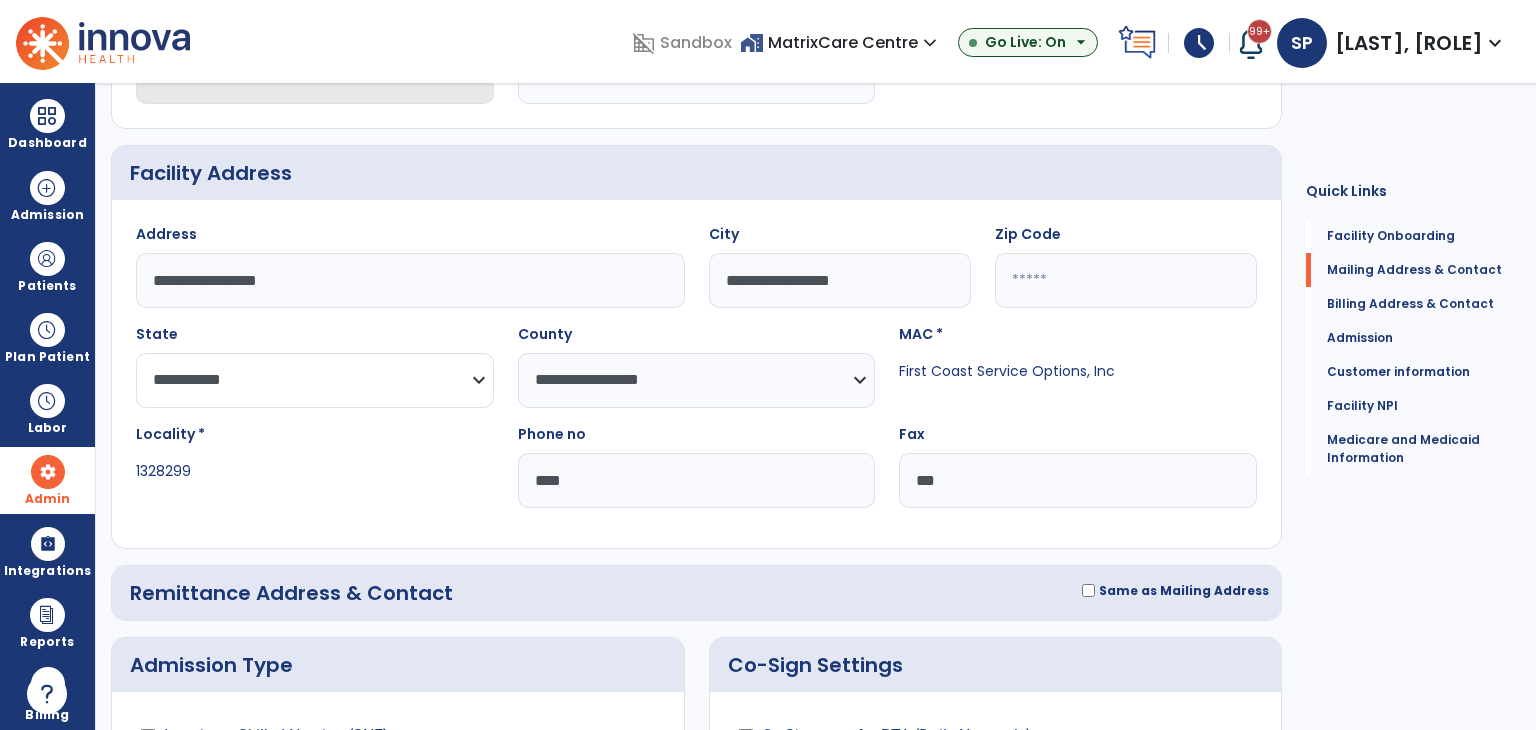 click on "**********" 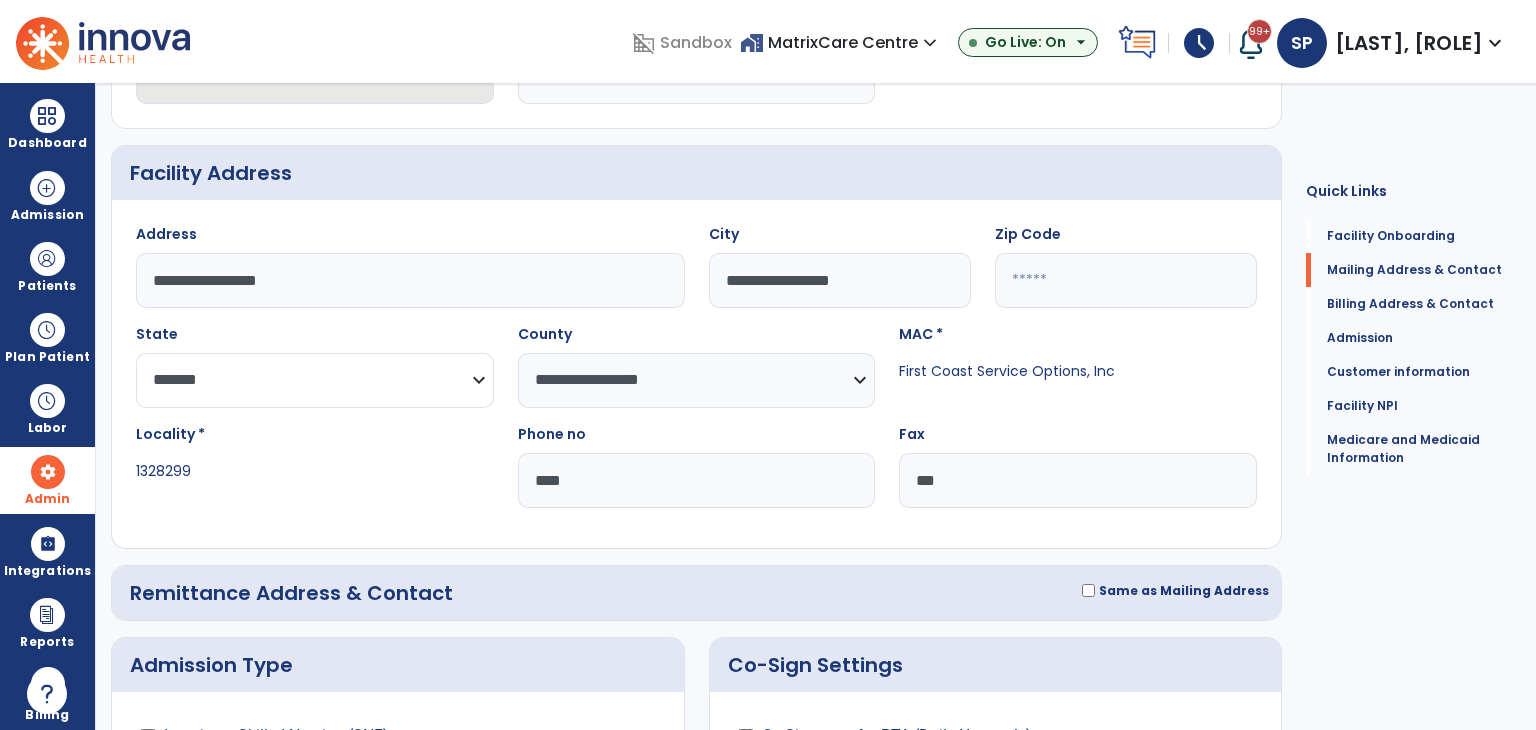 click on "**********" 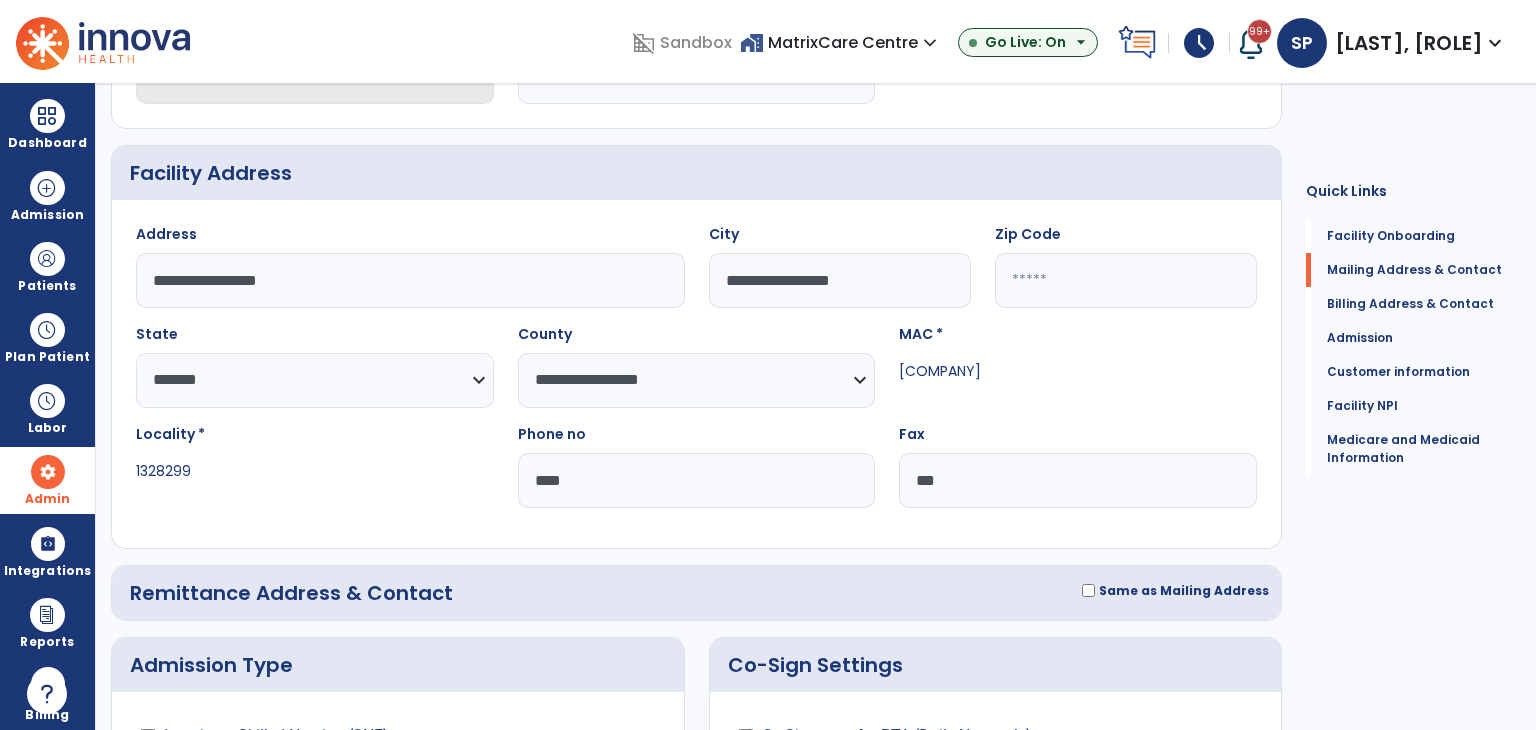click on "**********" 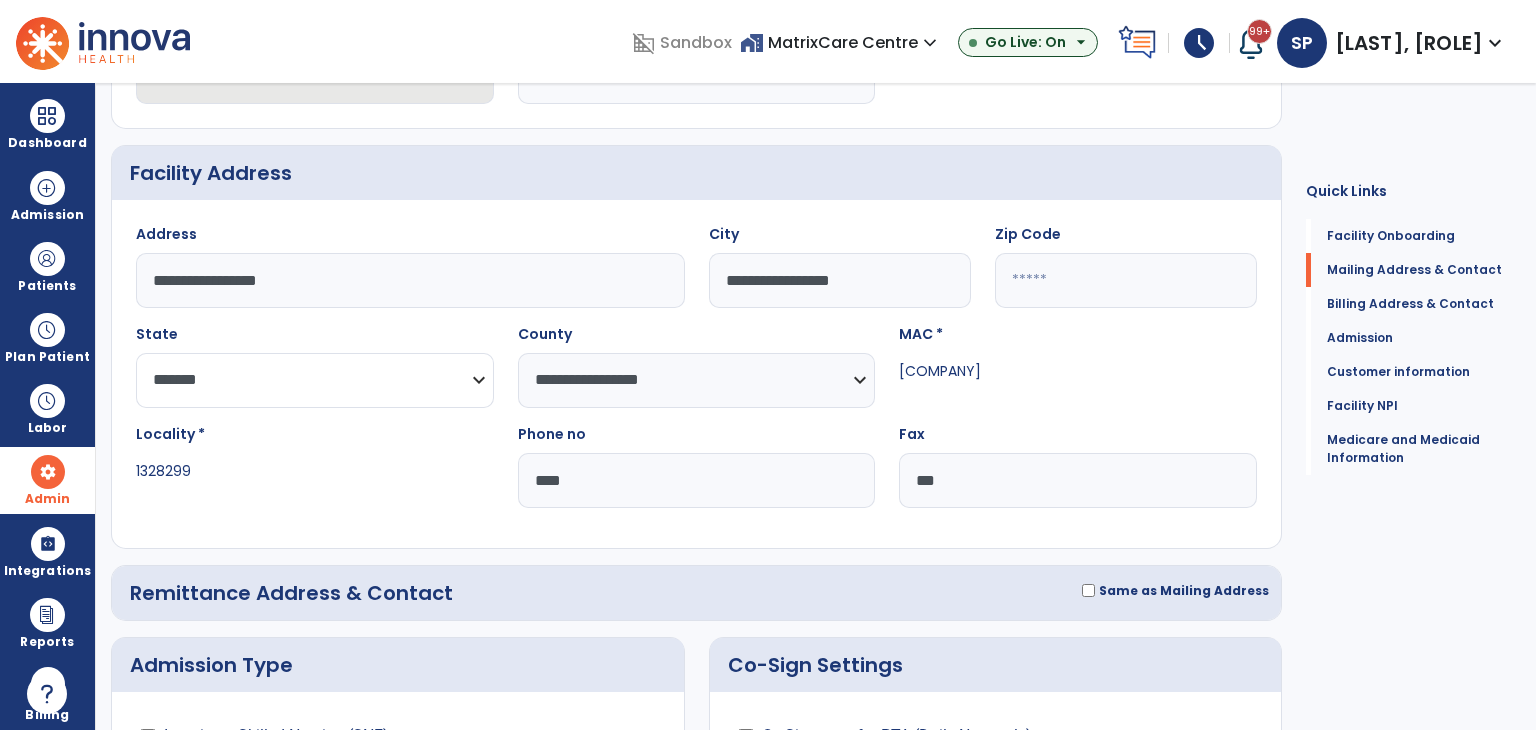 click on "**********" 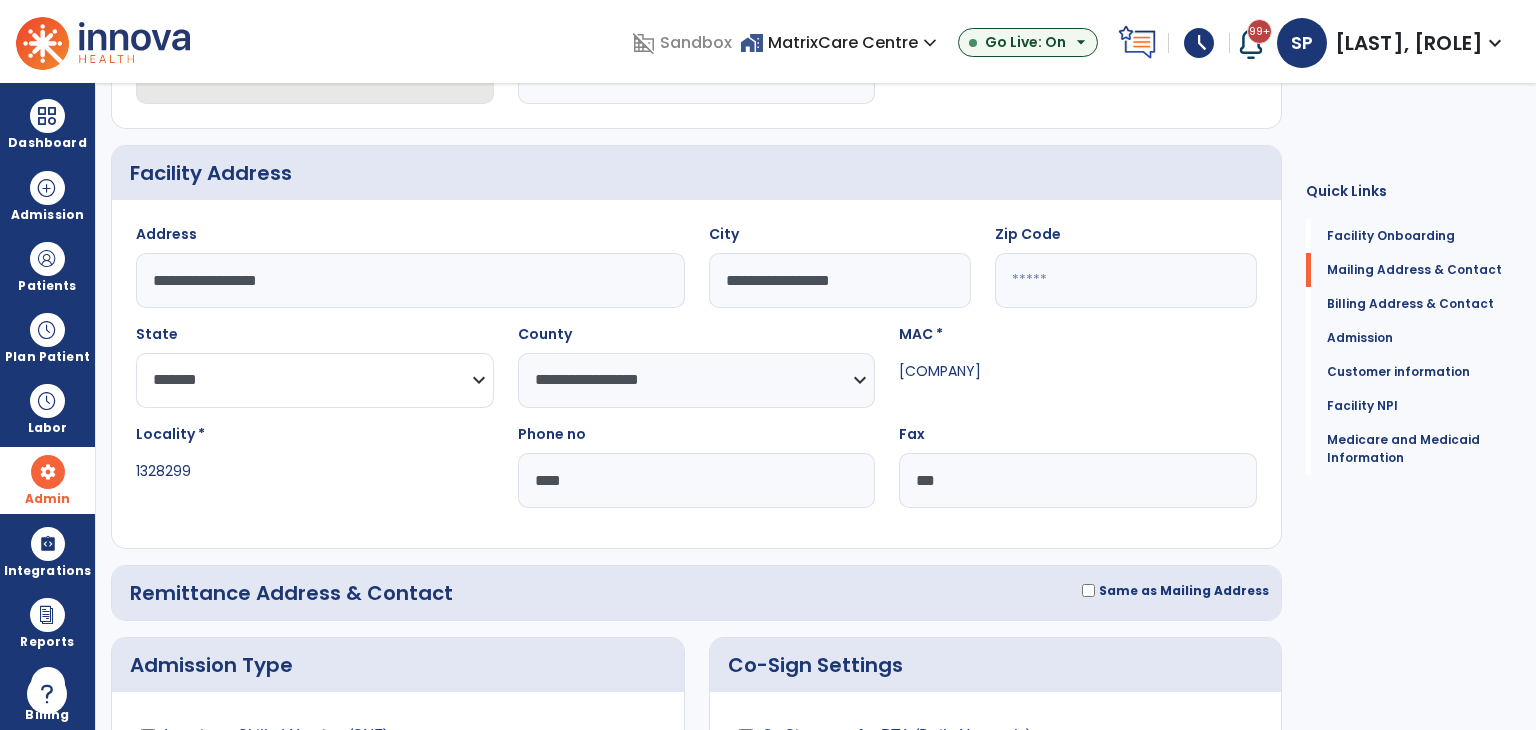 select on "*******" 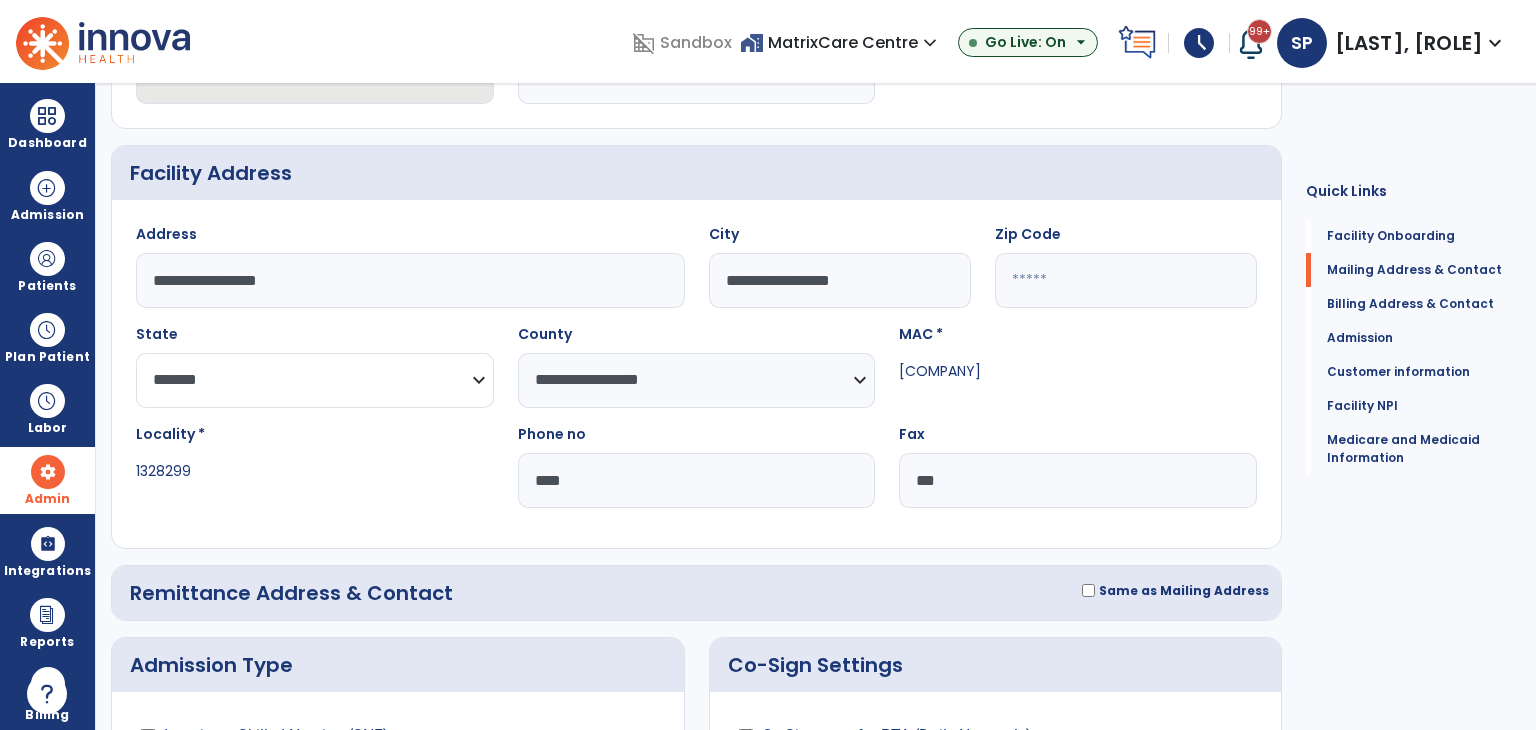 click on "**********" 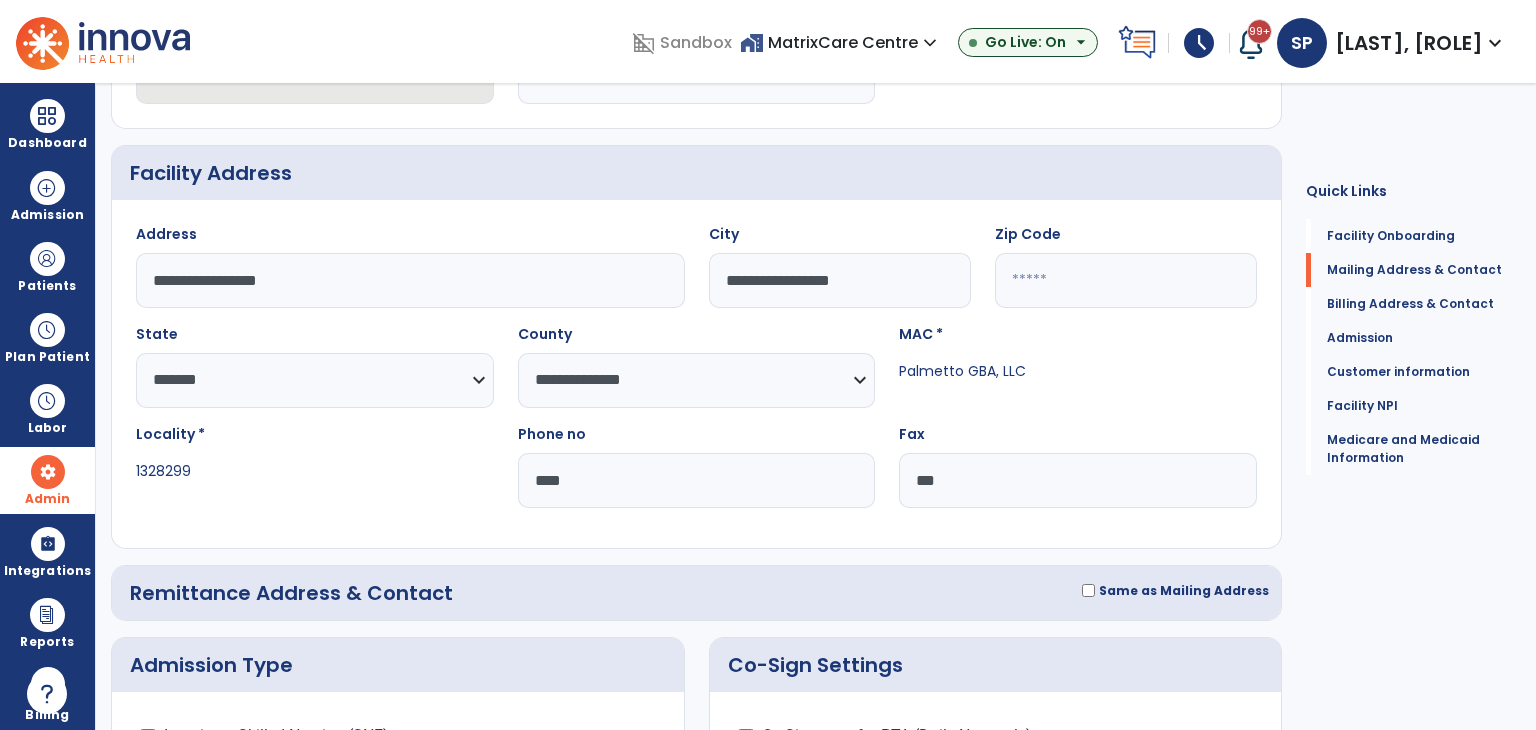 click on "Locality *  1328299" 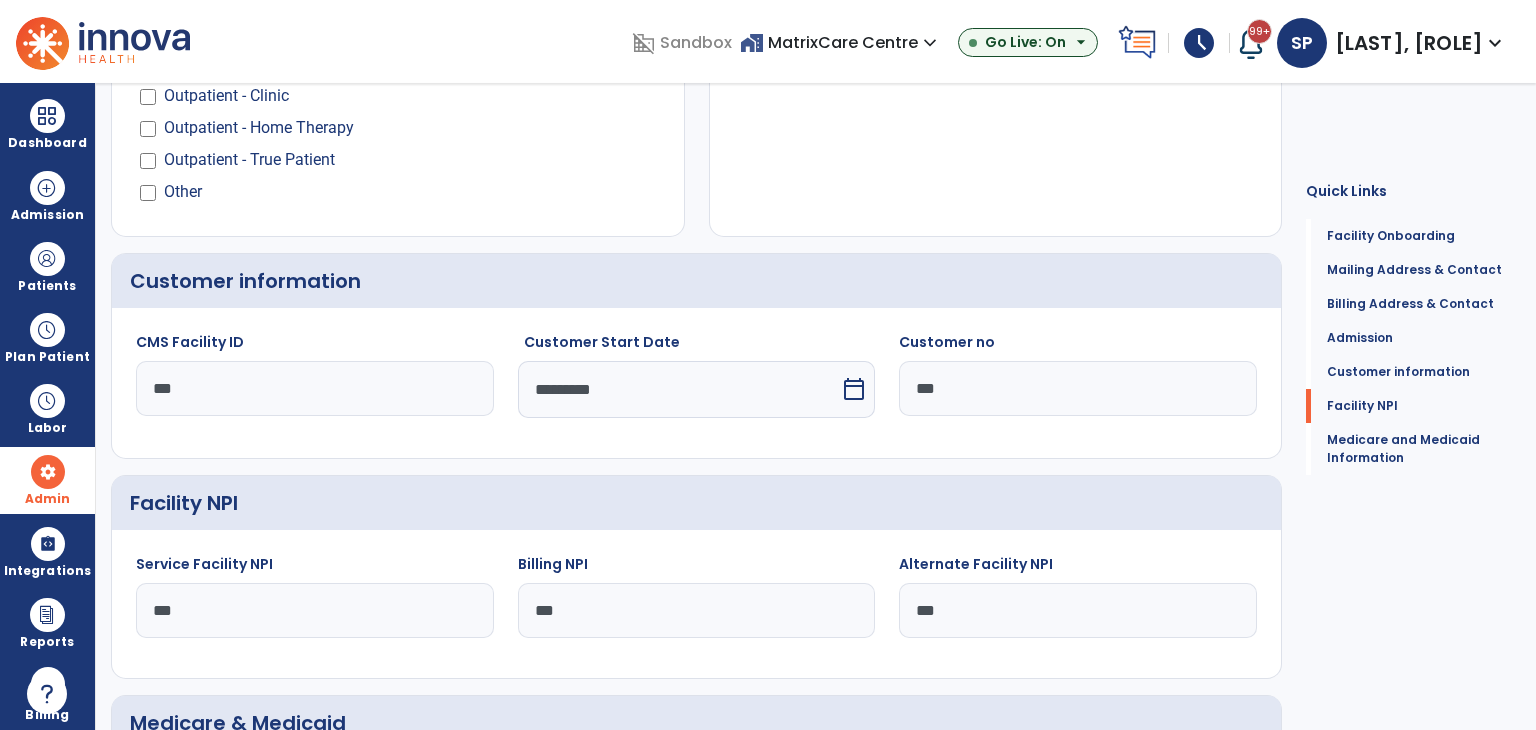 scroll, scrollTop: 1648, scrollLeft: 0, axis: vertical 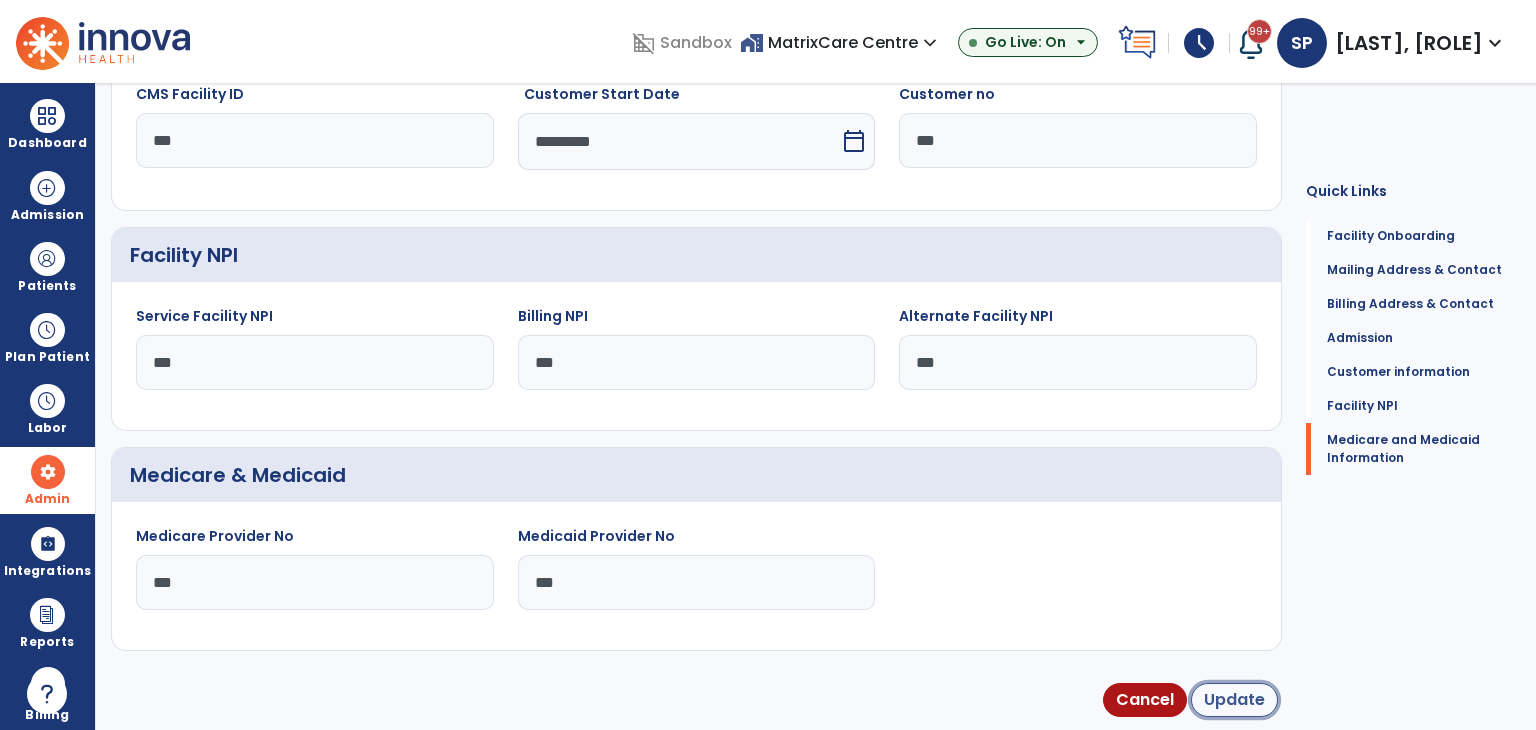 click on "Update" 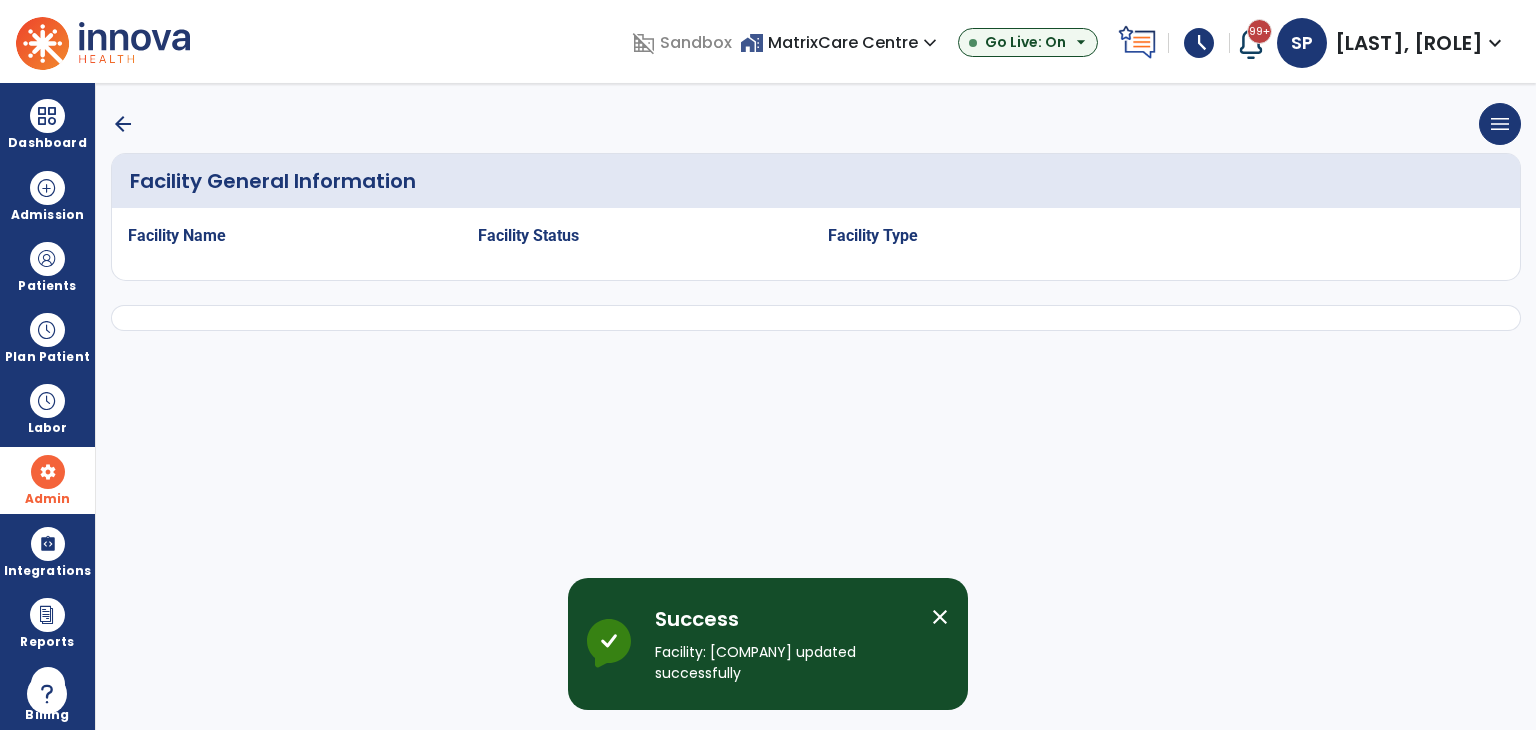scroll, scrollTop: 0, scrollLeft: 0, axis: both 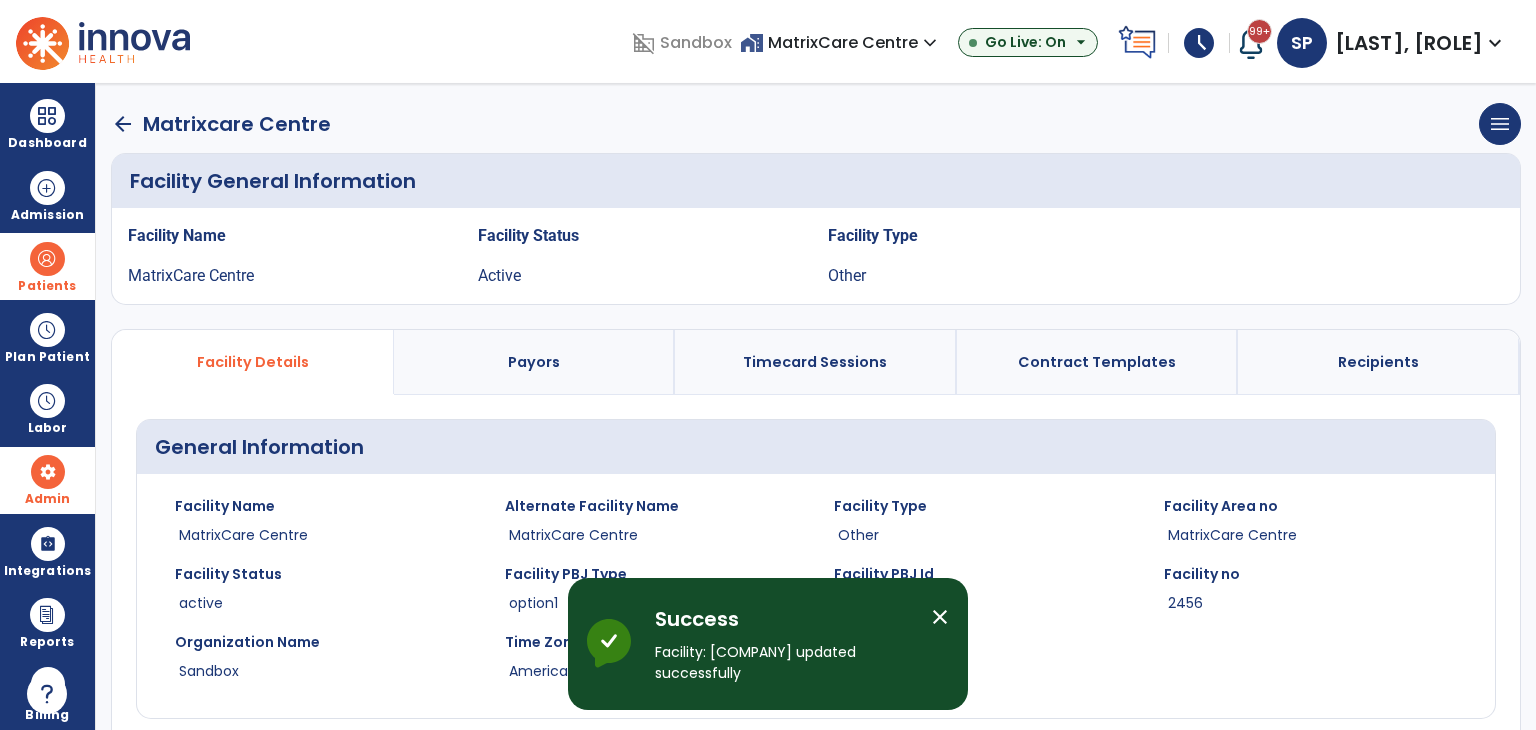 click at bounding box center (47, 259) 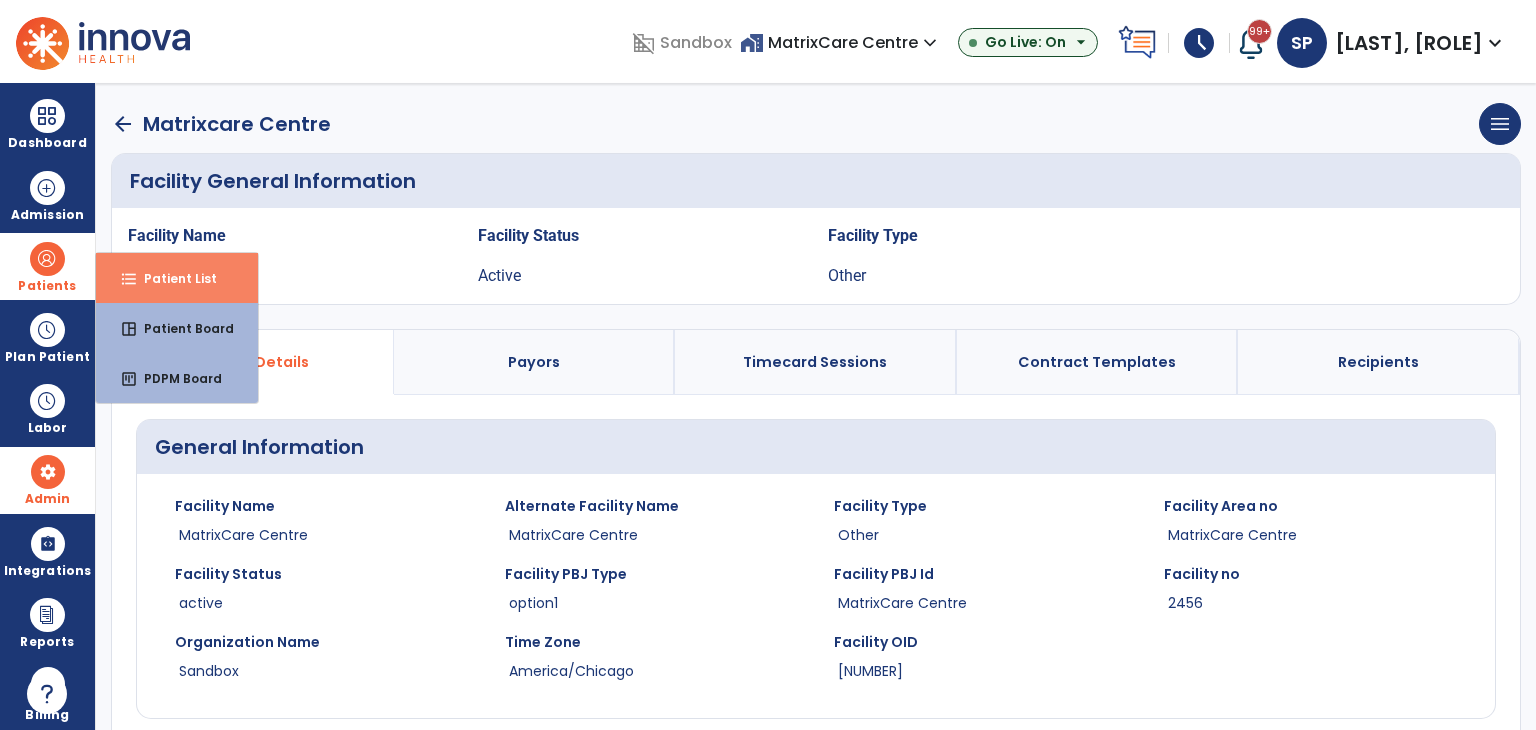 click on "format_list_bulleted  Patient List" at bounding box center [177, 278] 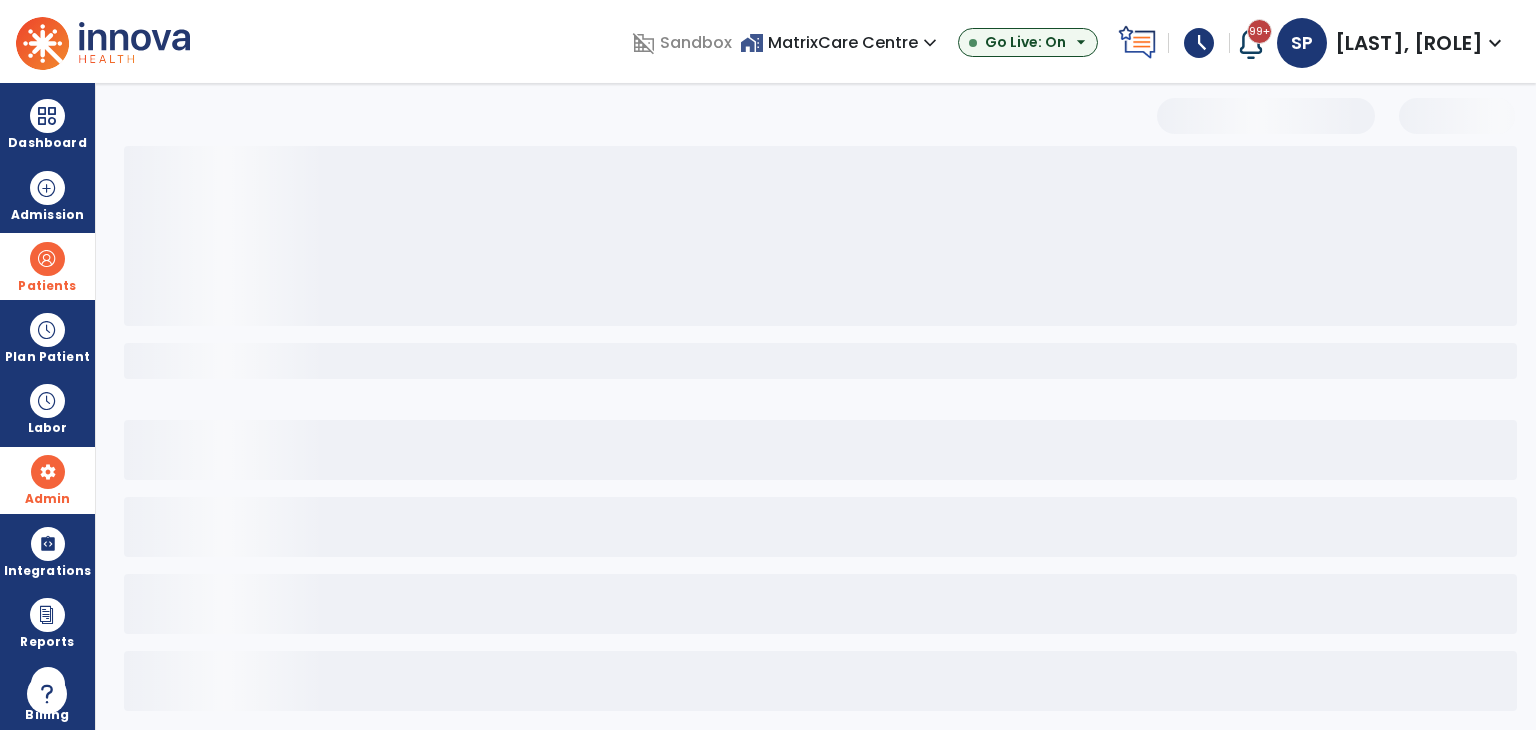 select on "***" 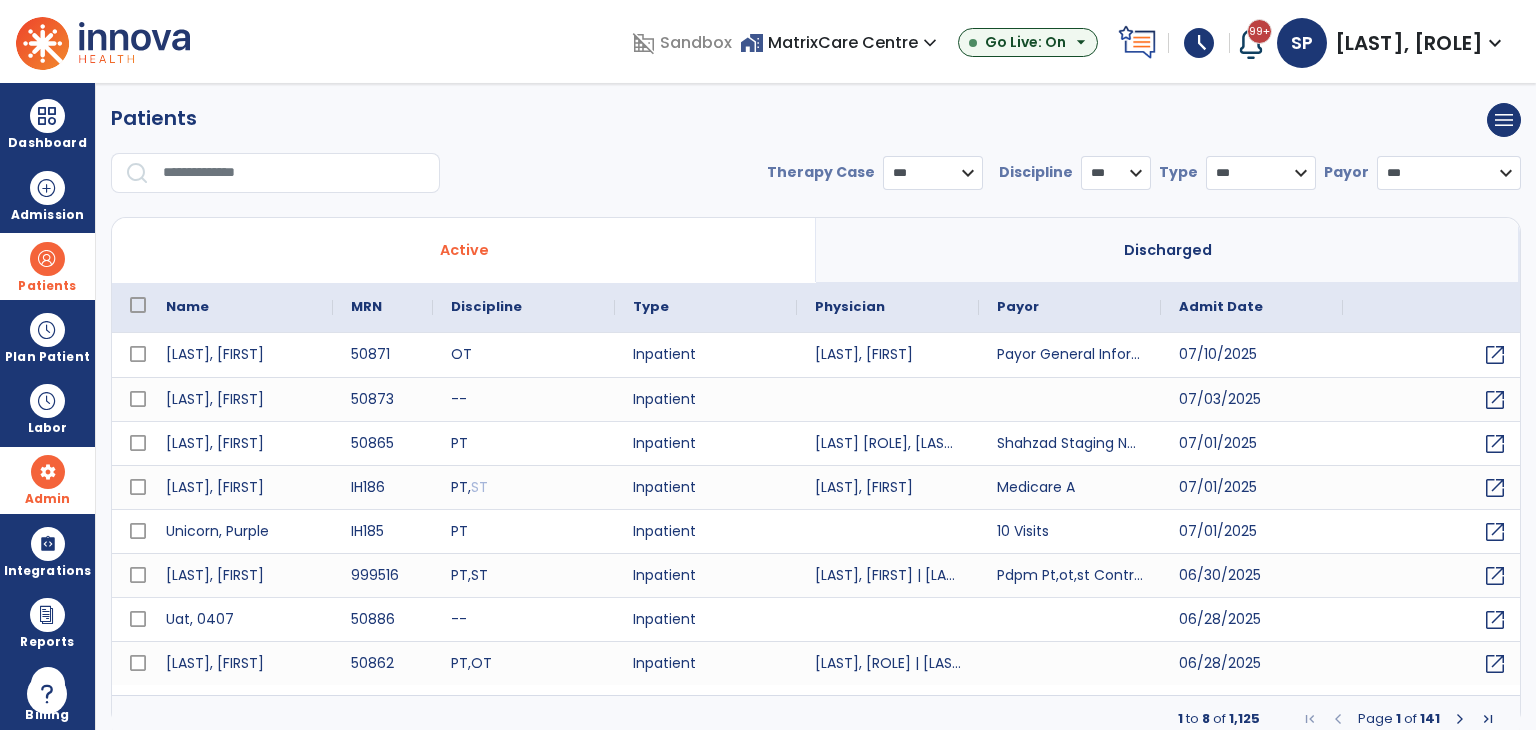 click on "Pt, Shahzad" at bounding box center (1409, 43) 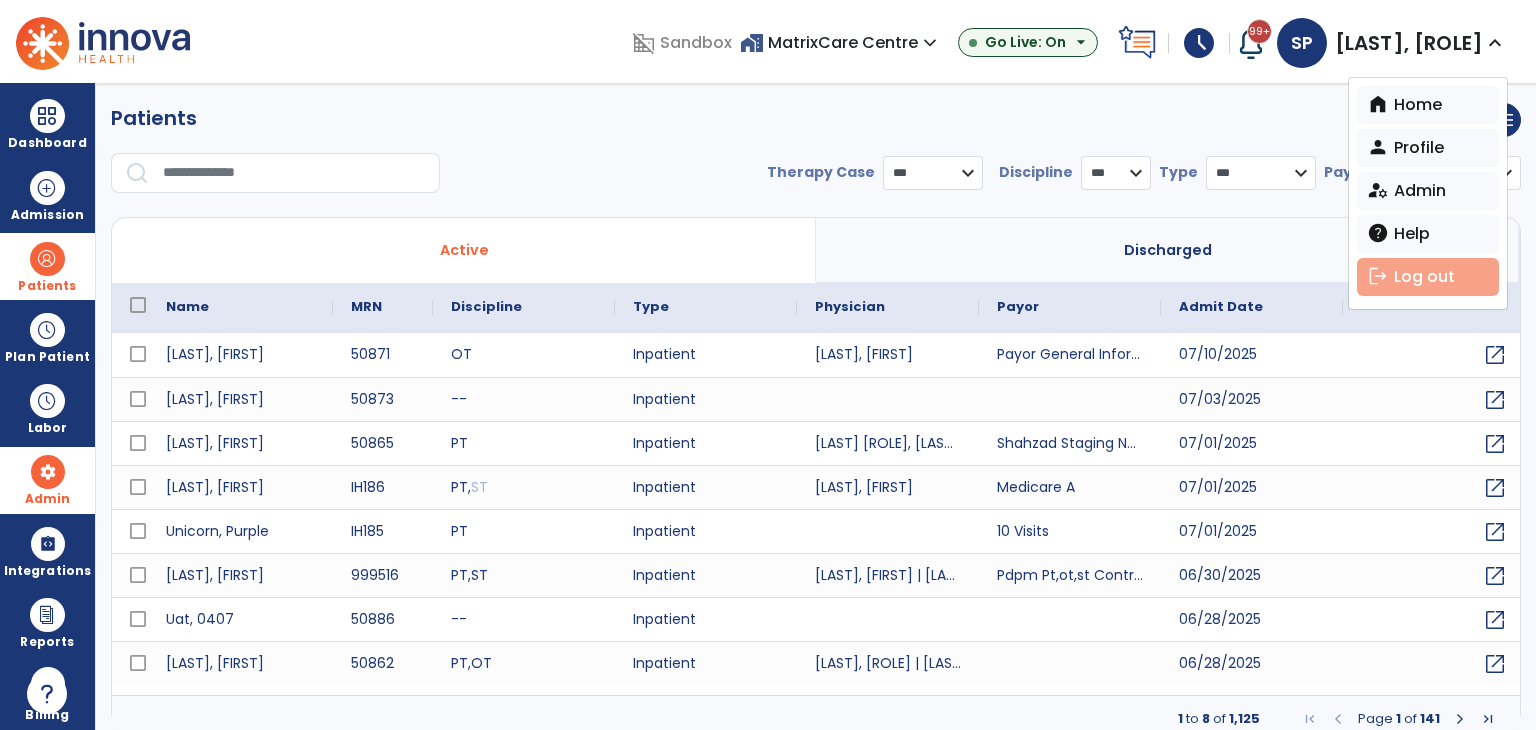 click on "logout   Log out" at bounding box center [1428, 277] 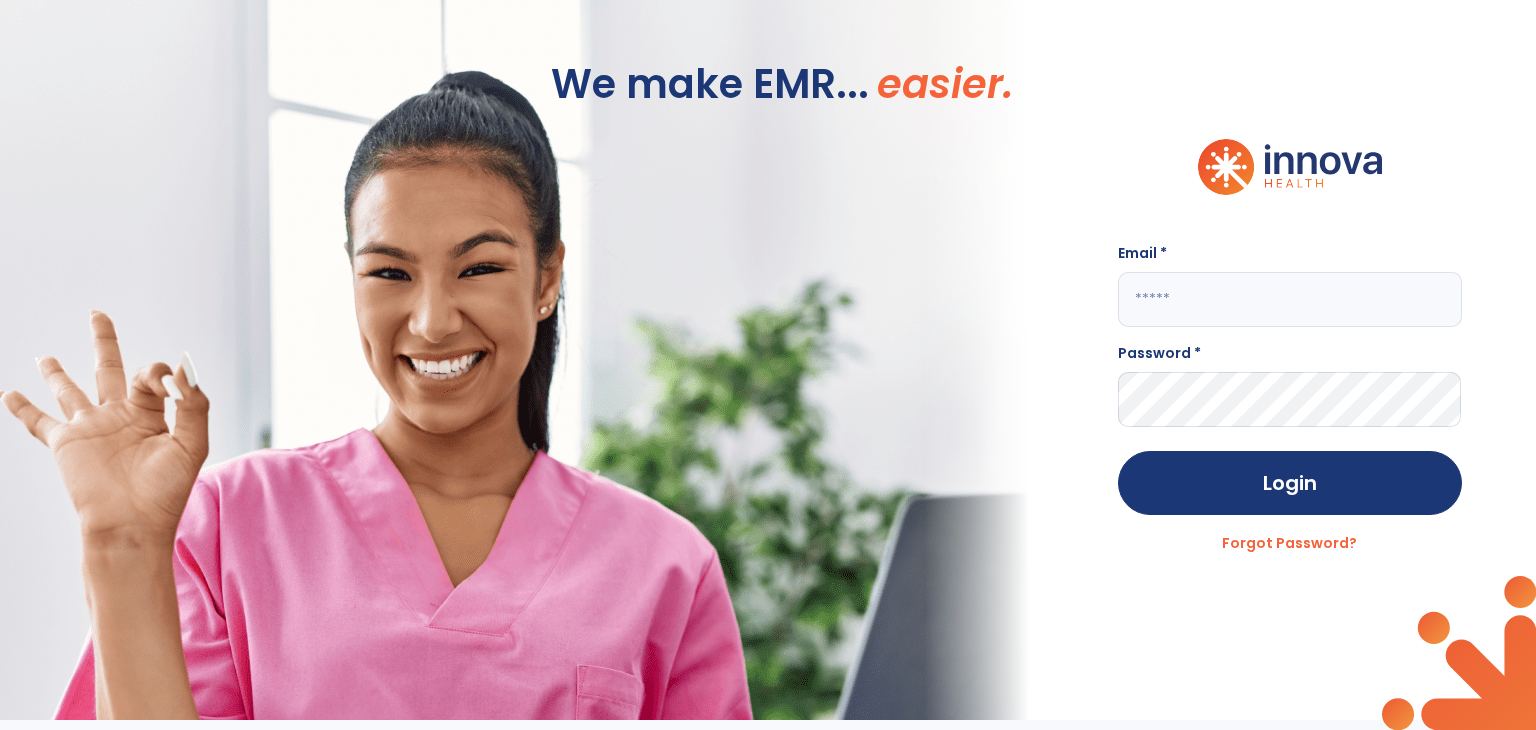 click 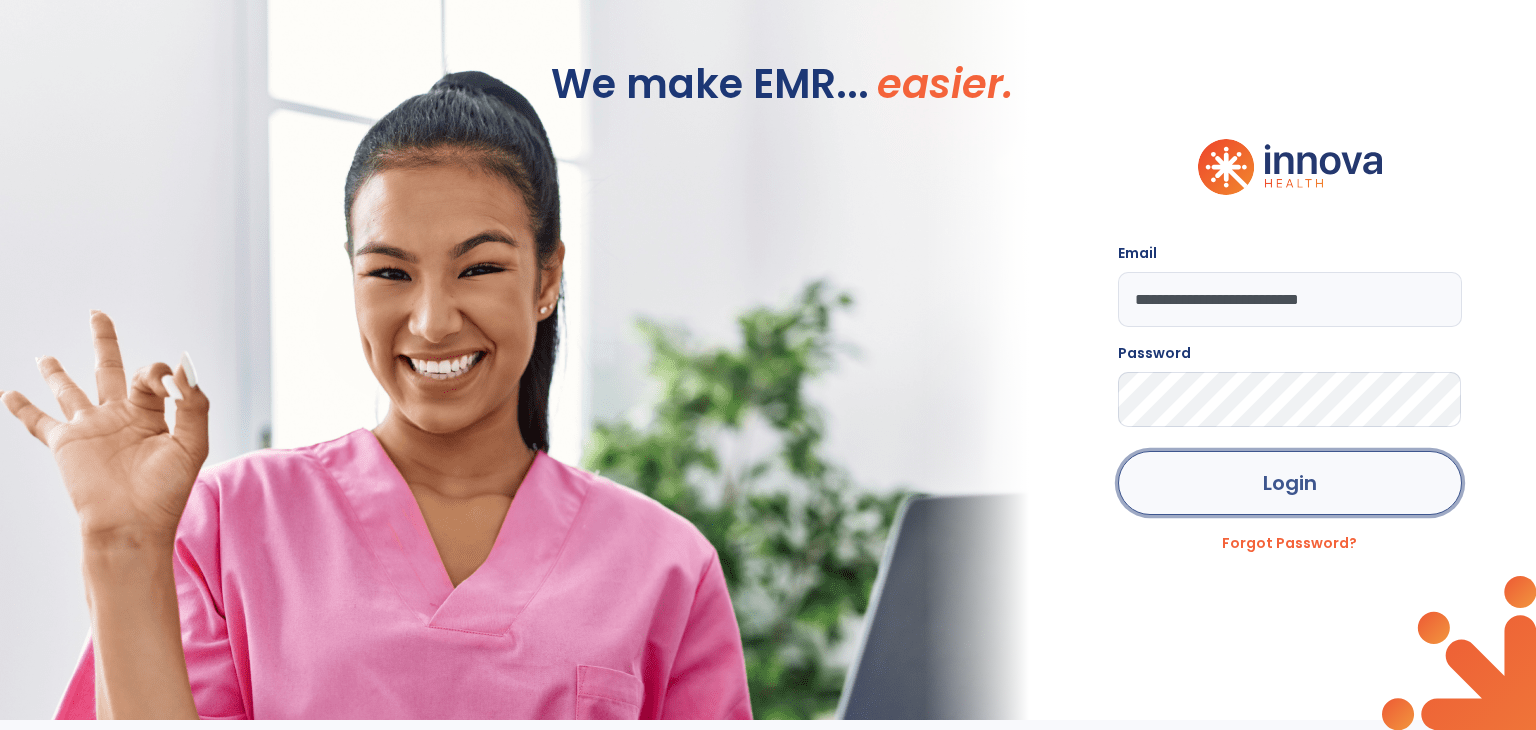 click on "Login" 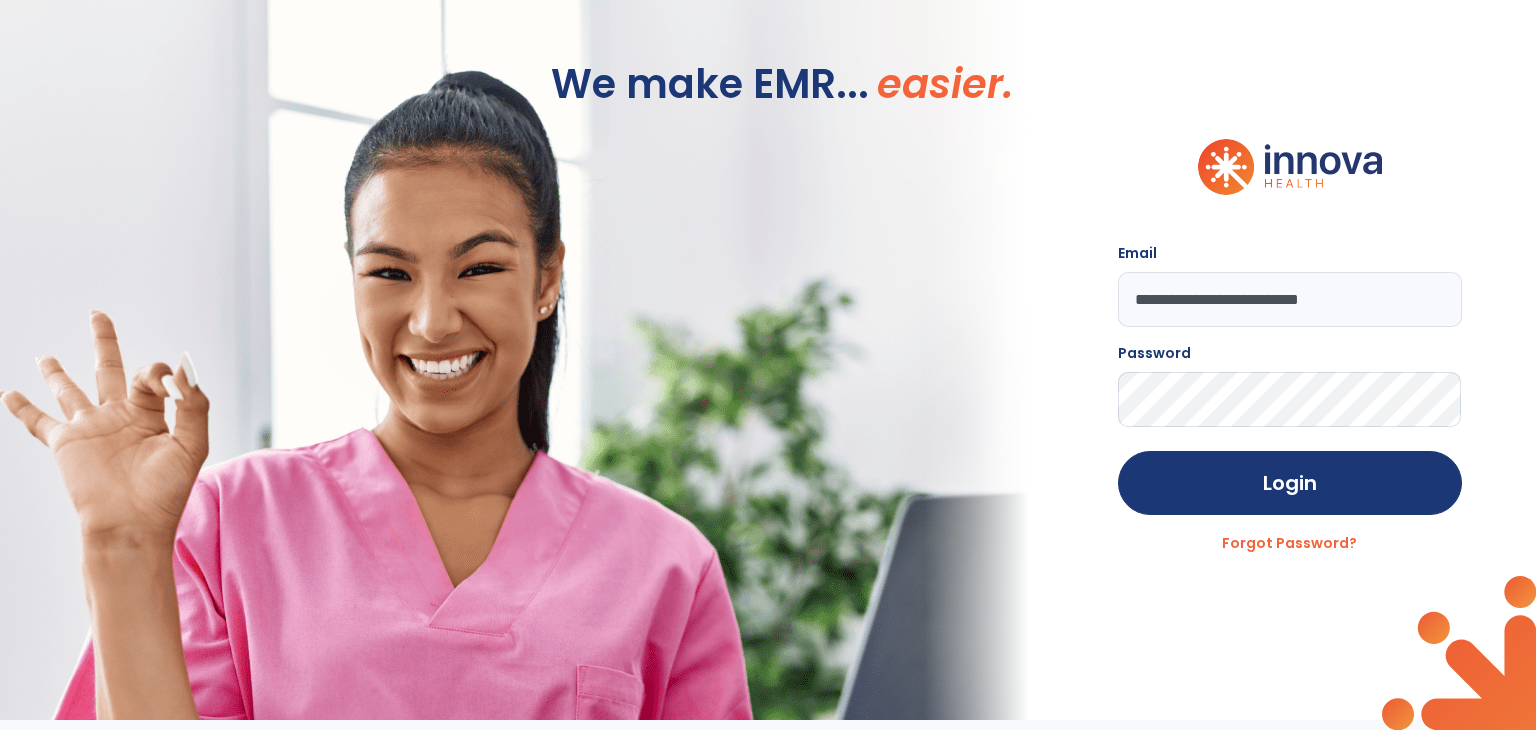 click on "**********" 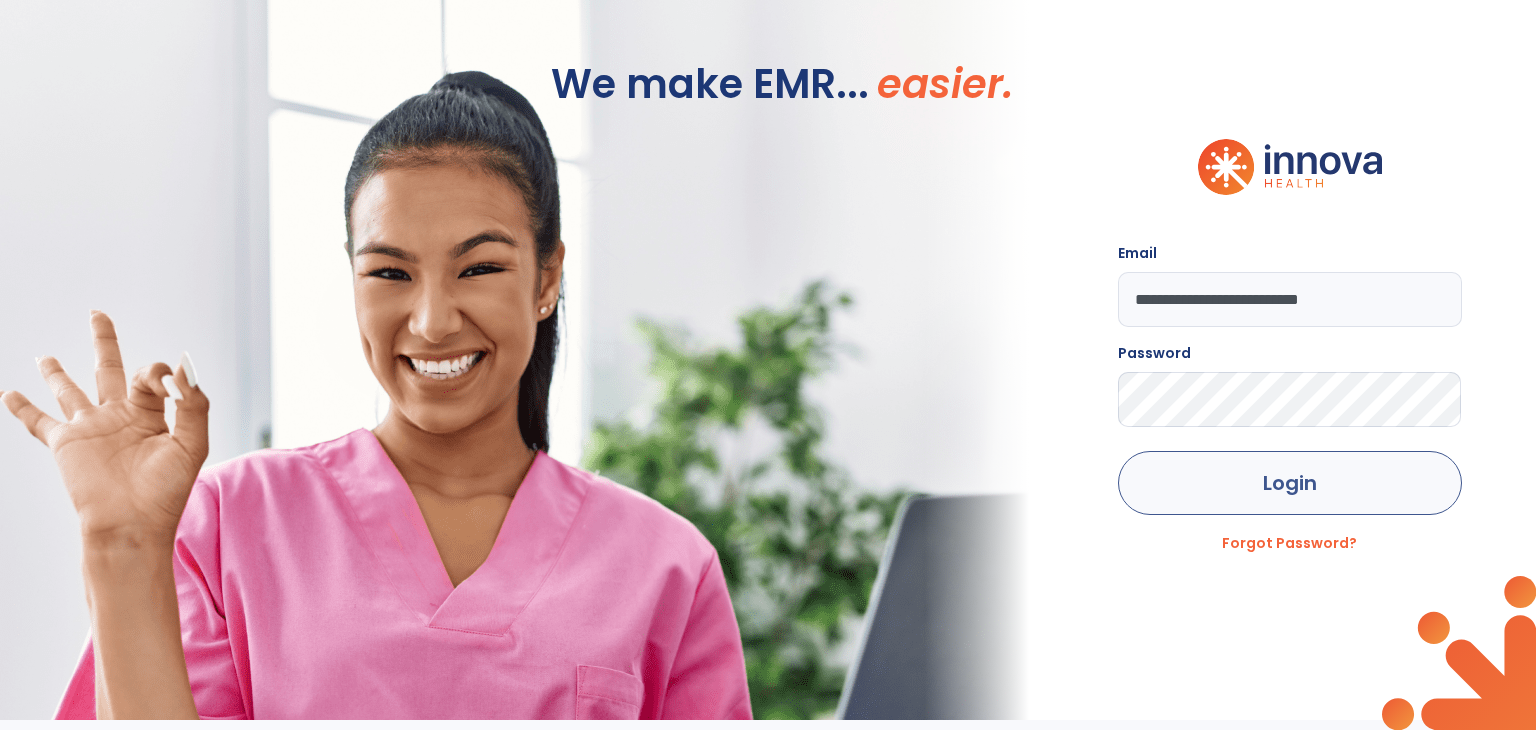 type on "**********" 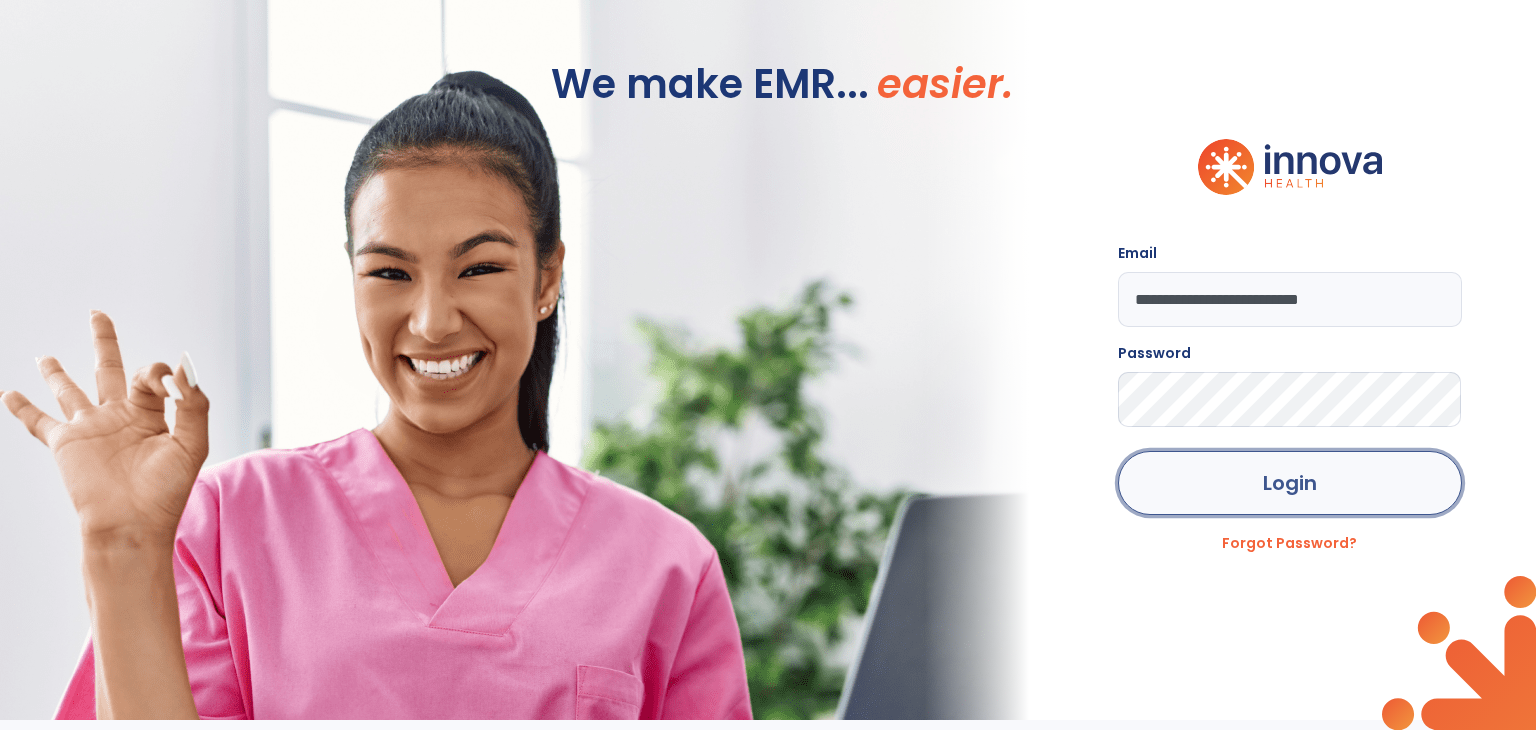 click on "Login" 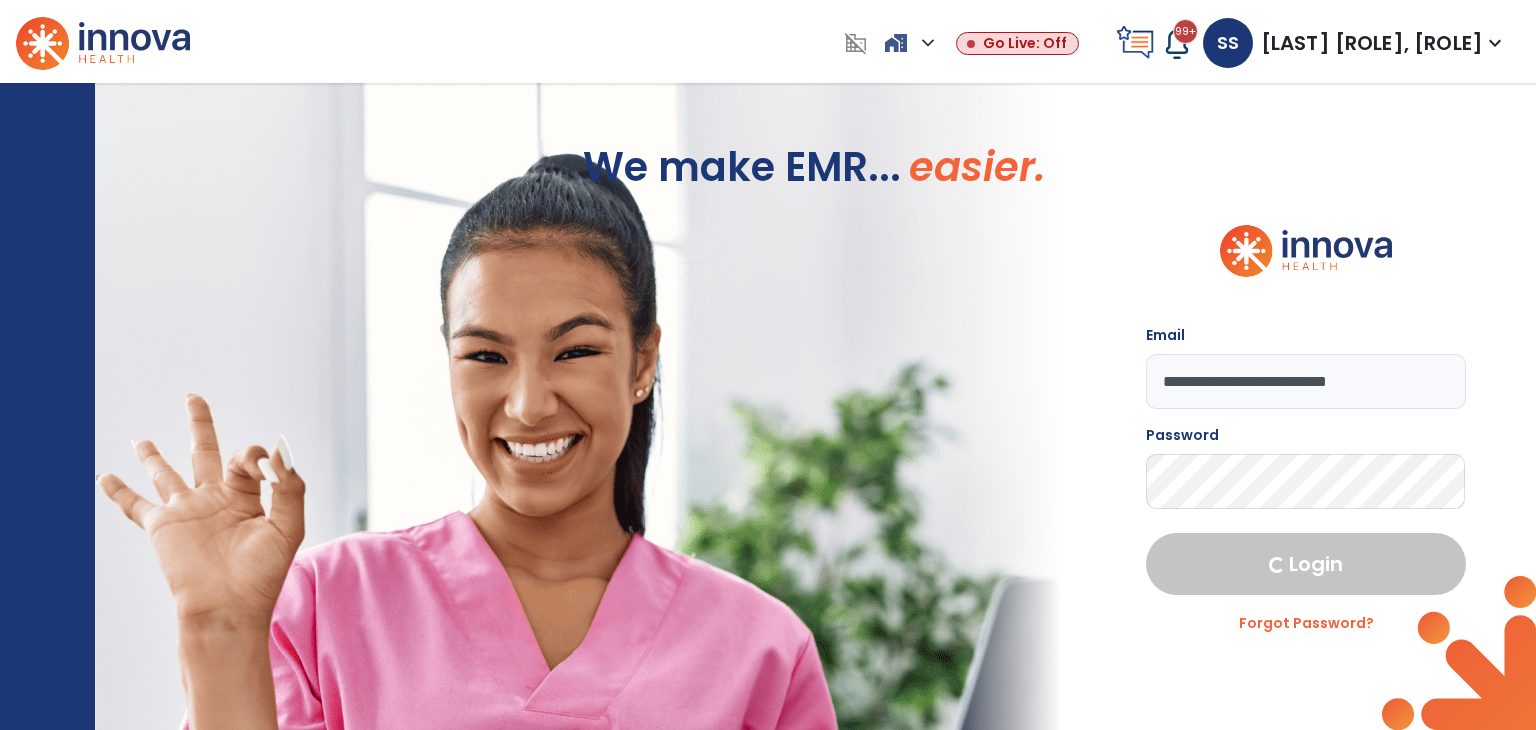 select on "***" 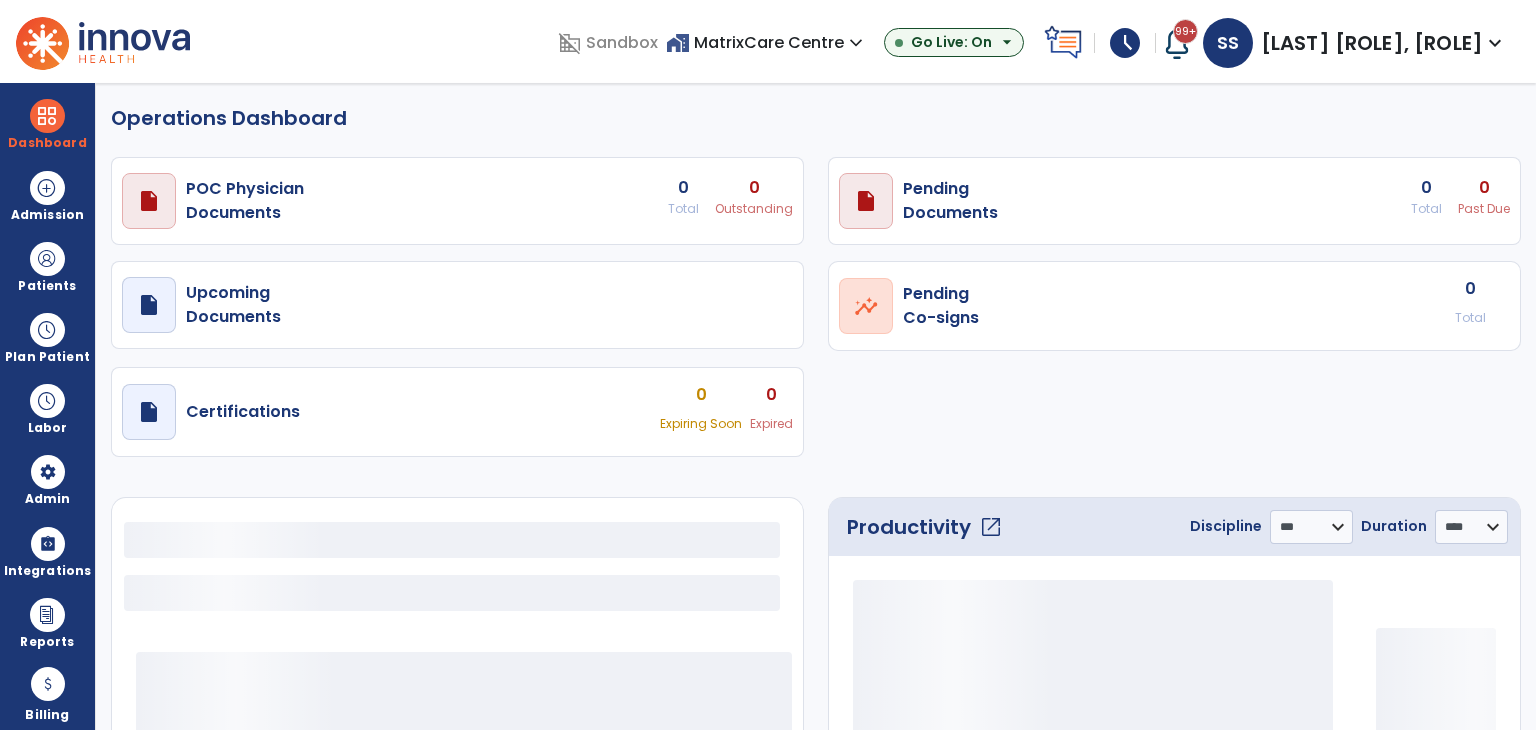 select on "***" 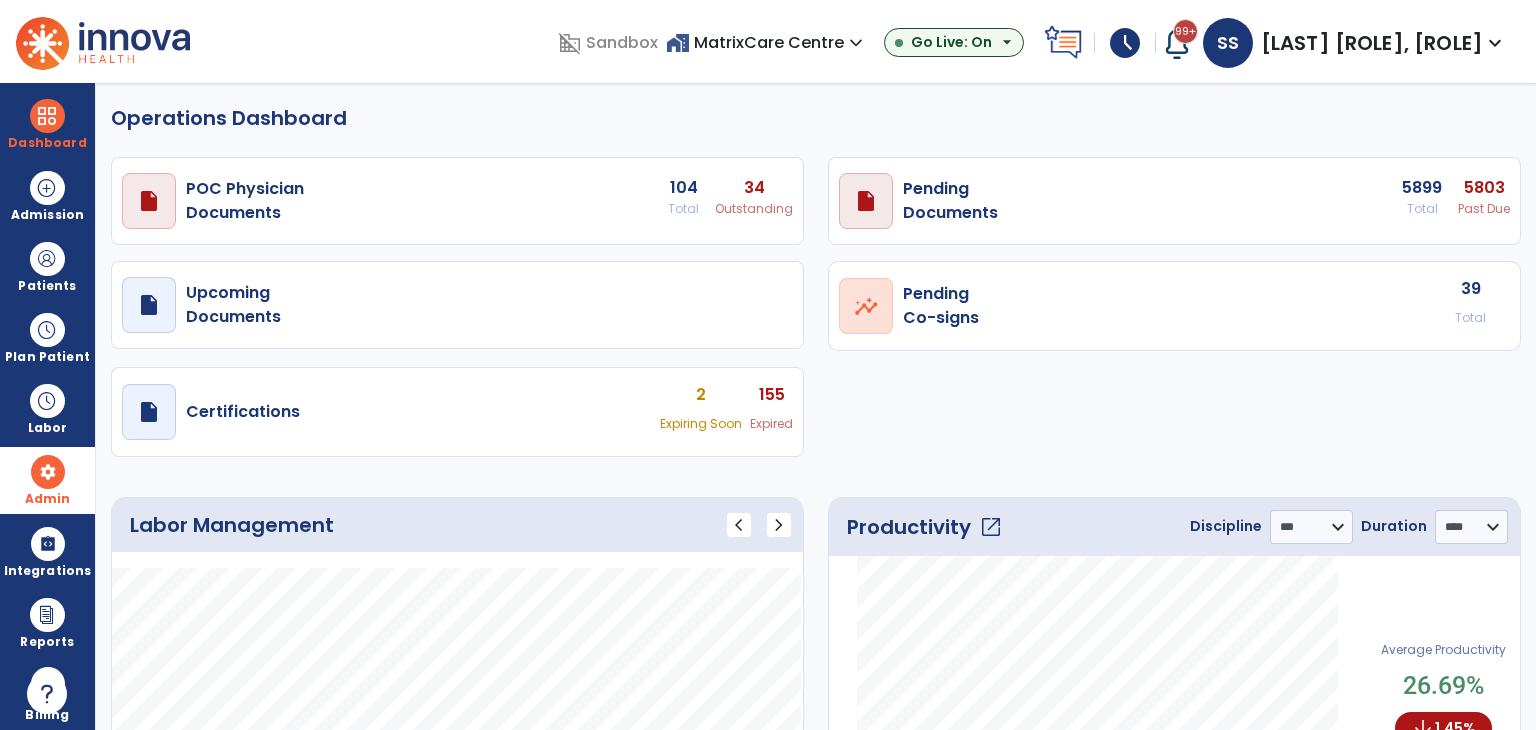 click on "Admin" at bounding box center (47, 266) 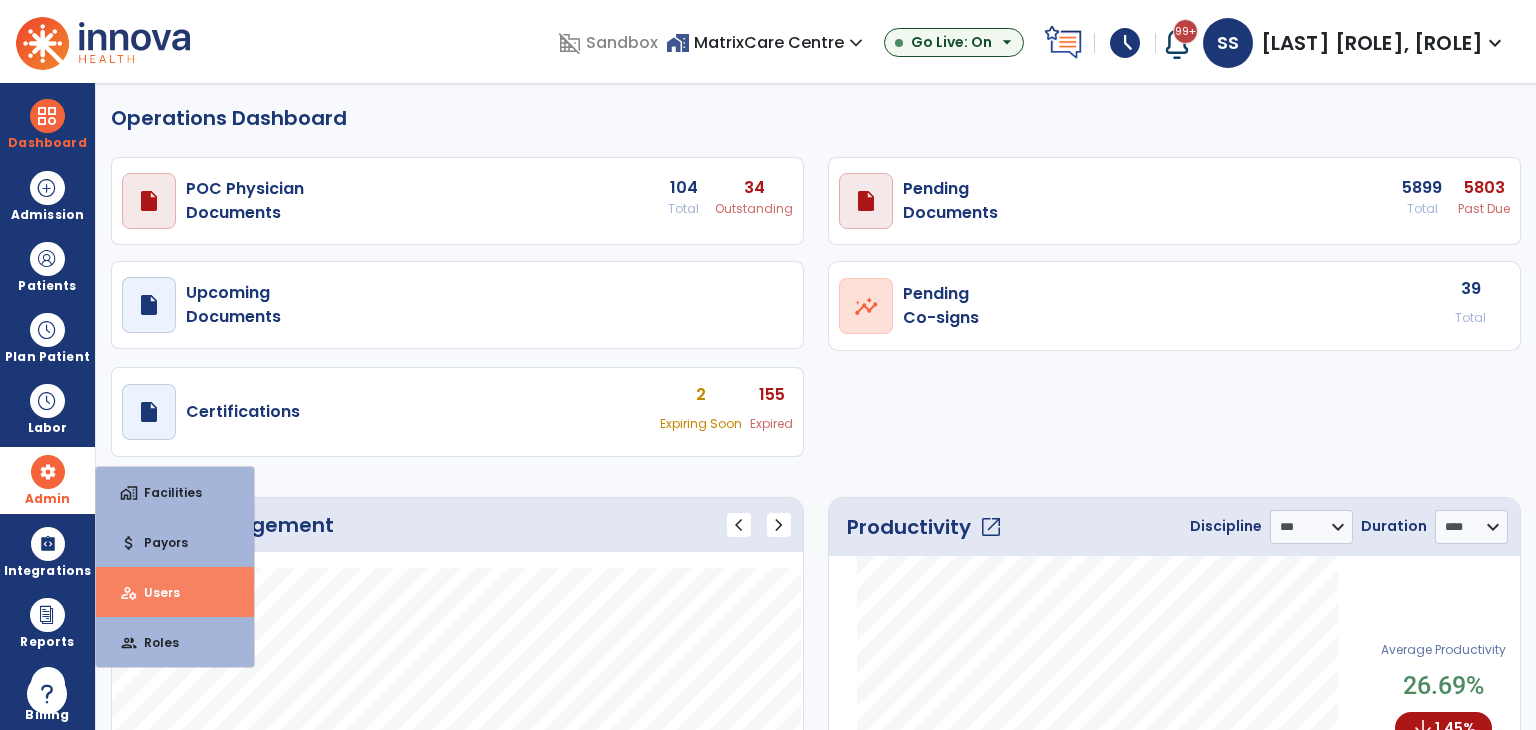 click on "Users" at bounding box center [154, 592] 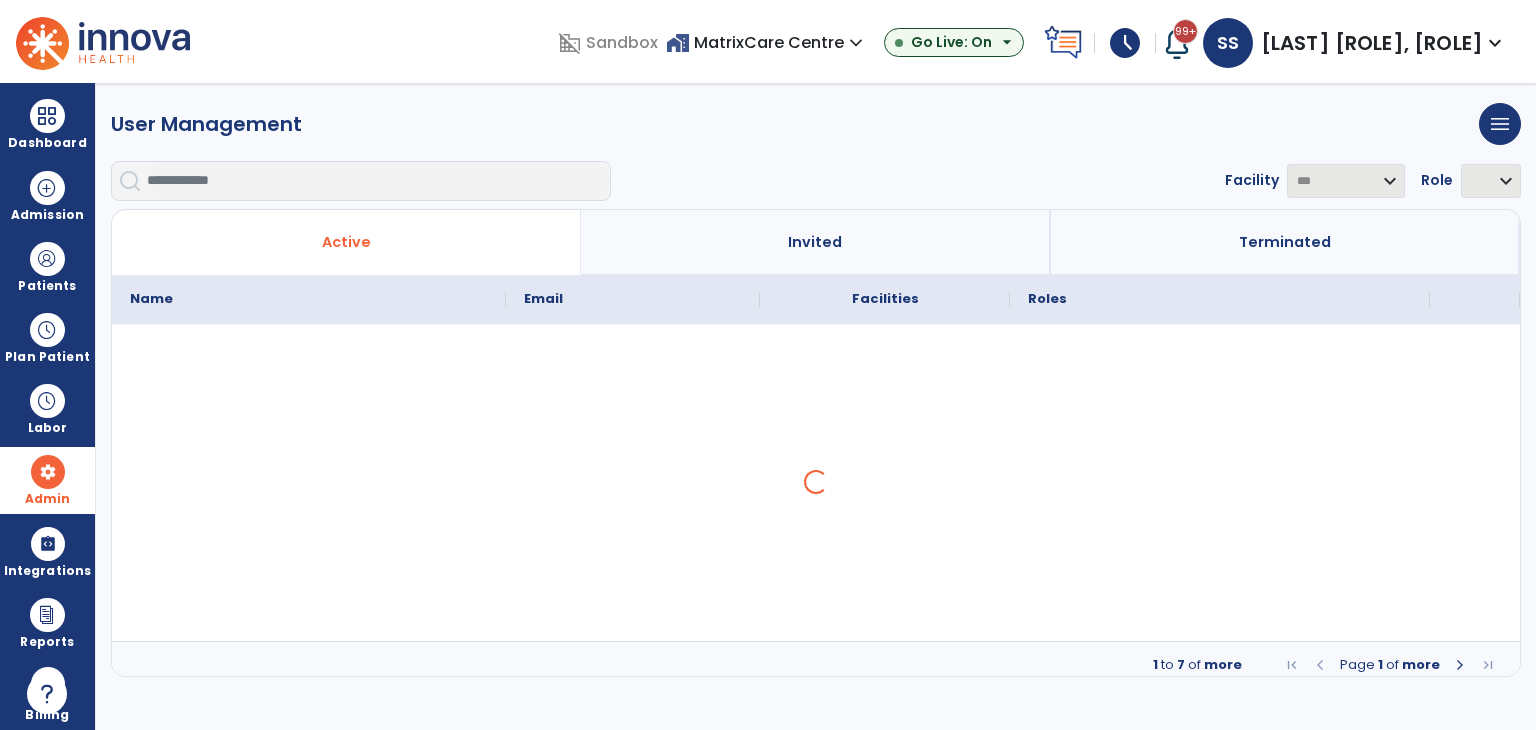 select on "***" 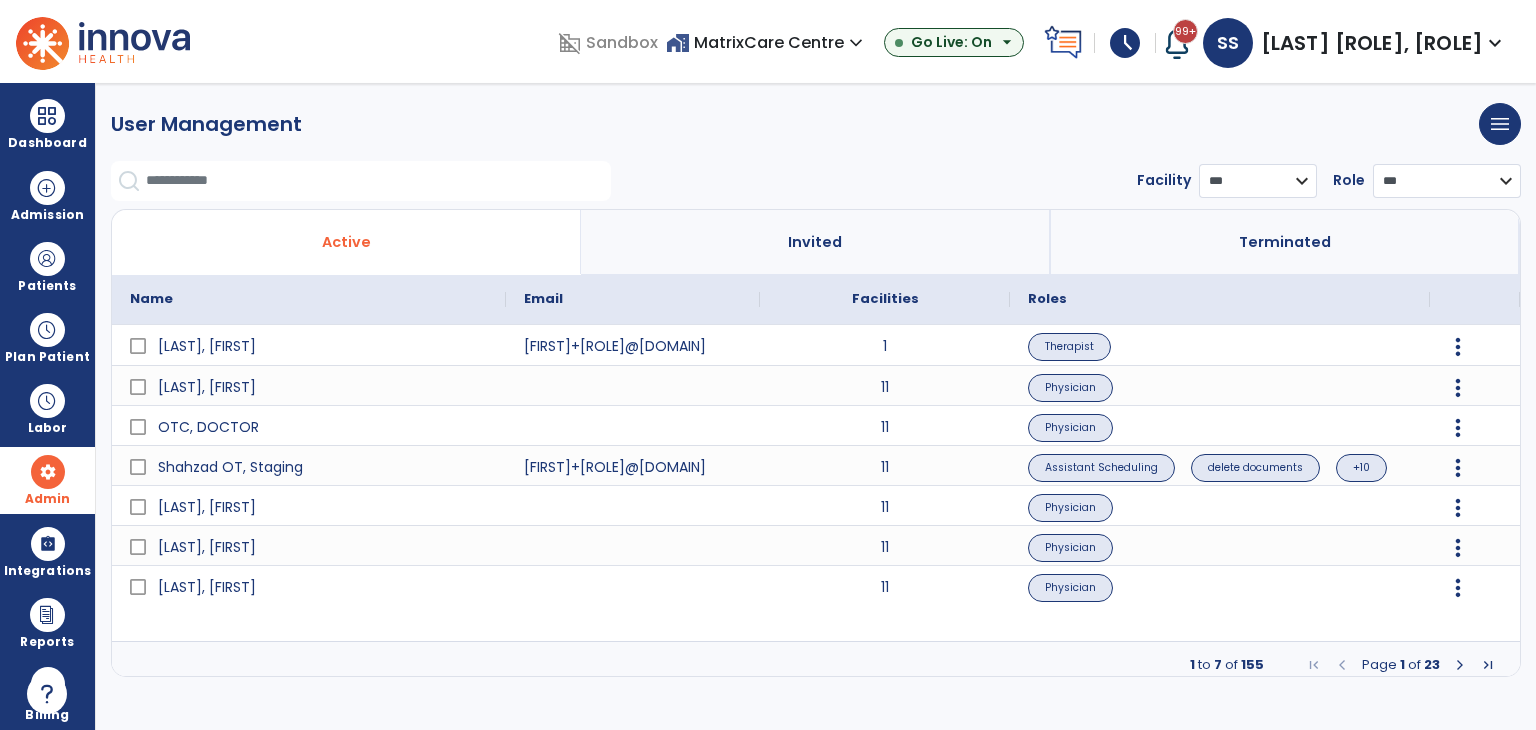 click at bounding box center [378, 181] 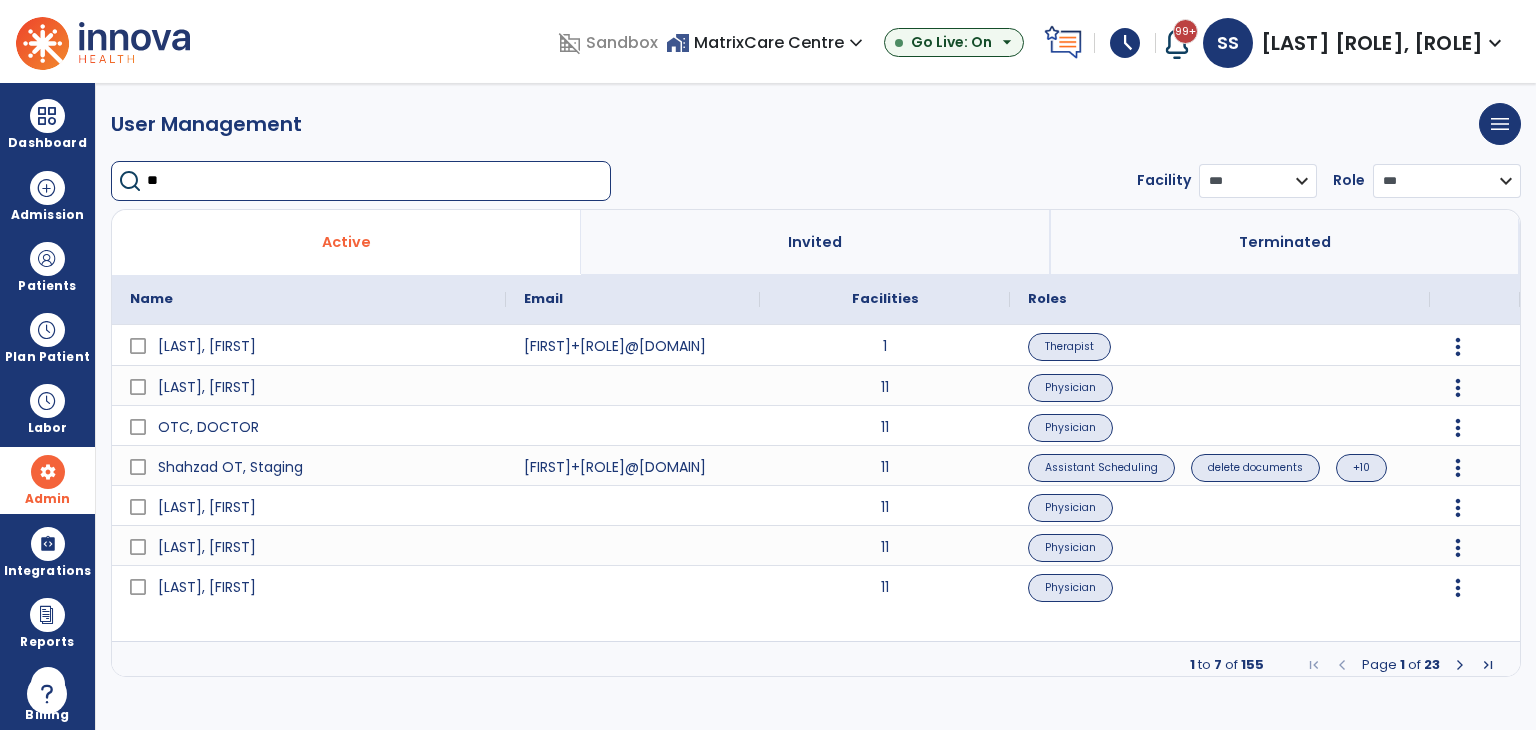 type on "**" 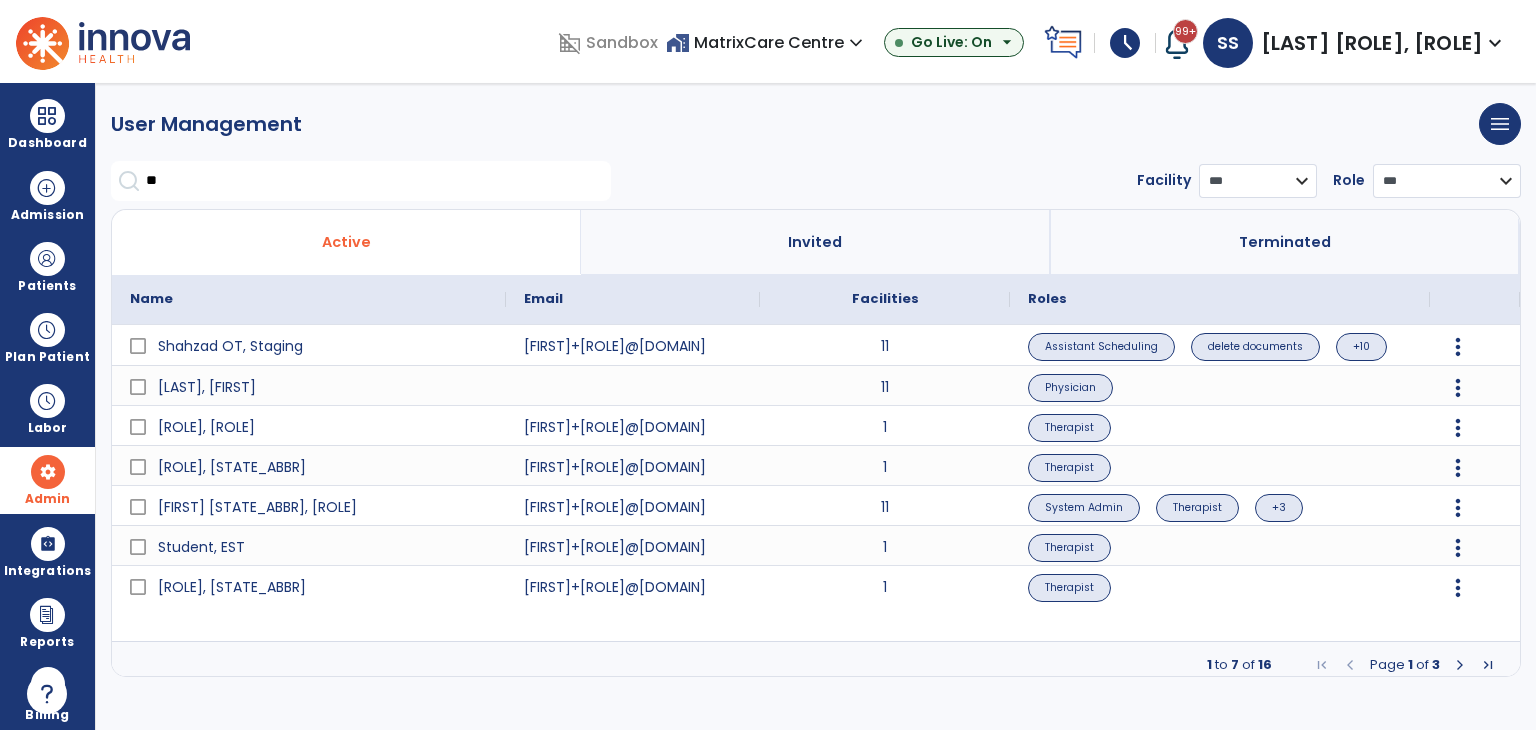 click on "**********" 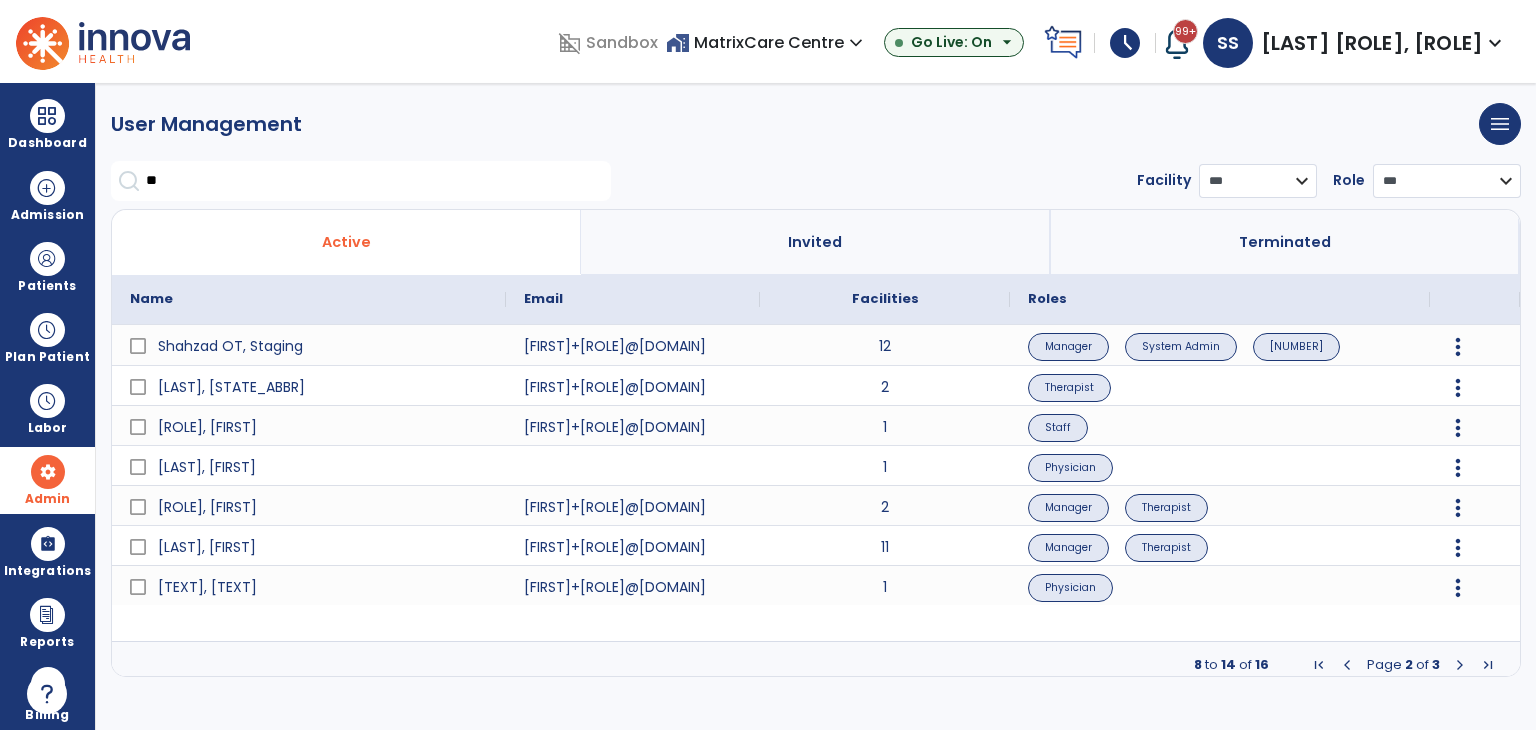 click at bounding box center [1460, 665] 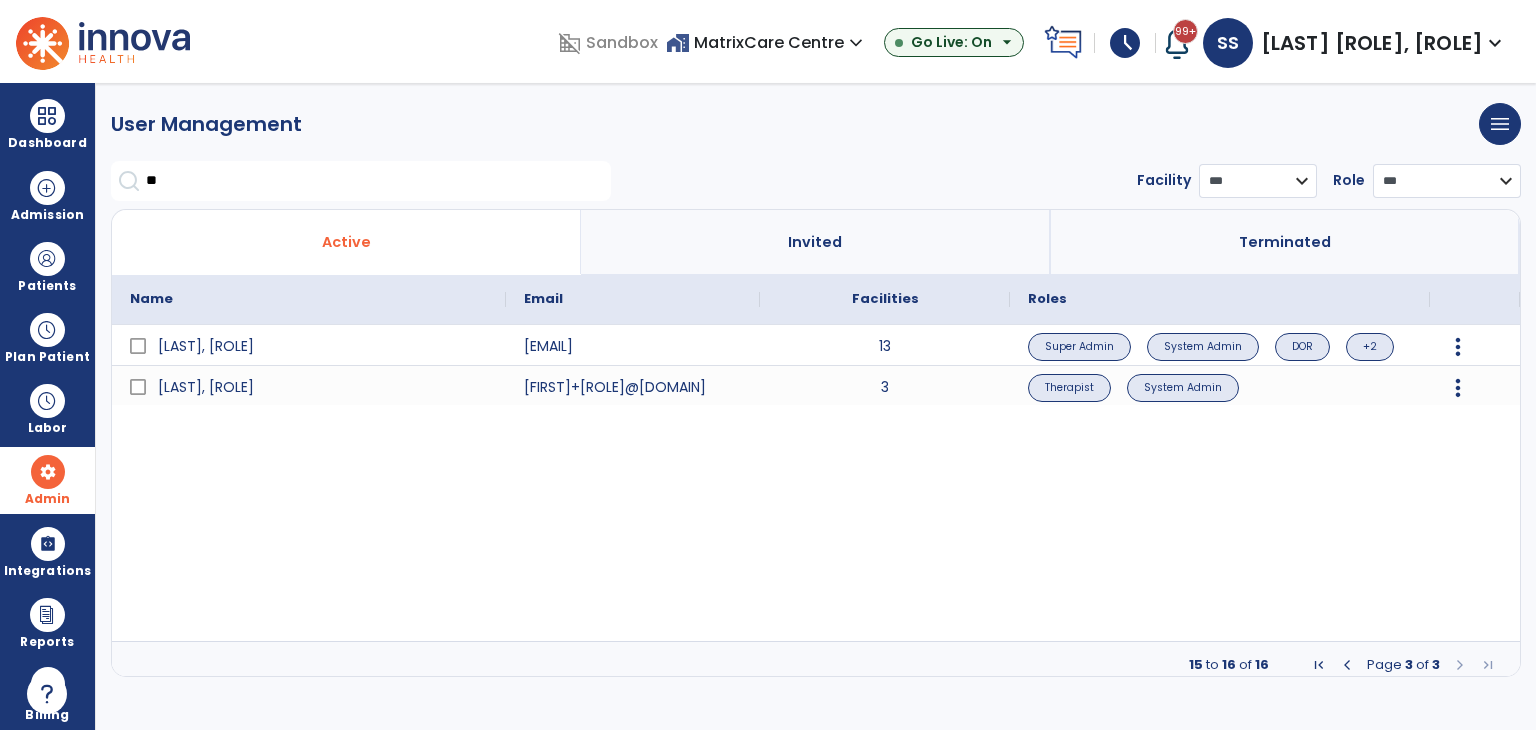 click on "Zain, staging zain@innovahealth.com 13 Super Admin System Admin DOR +2  View User   Terminate User
waleed, staging waleed+ststaging@innovahealth.com 3 Therapist System Admin  View User   Terminate User" 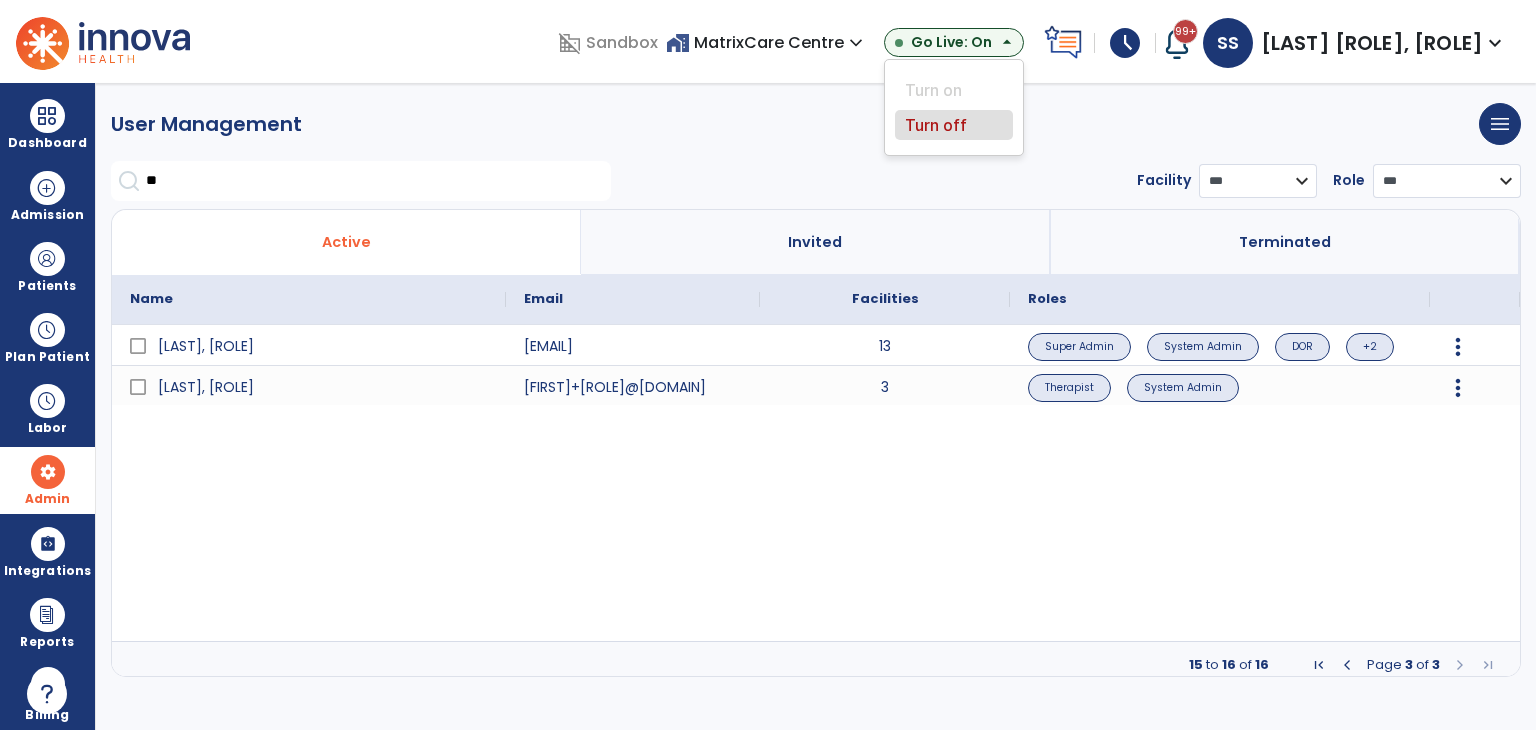click on "Turn off" at bounding box center (954, 125) 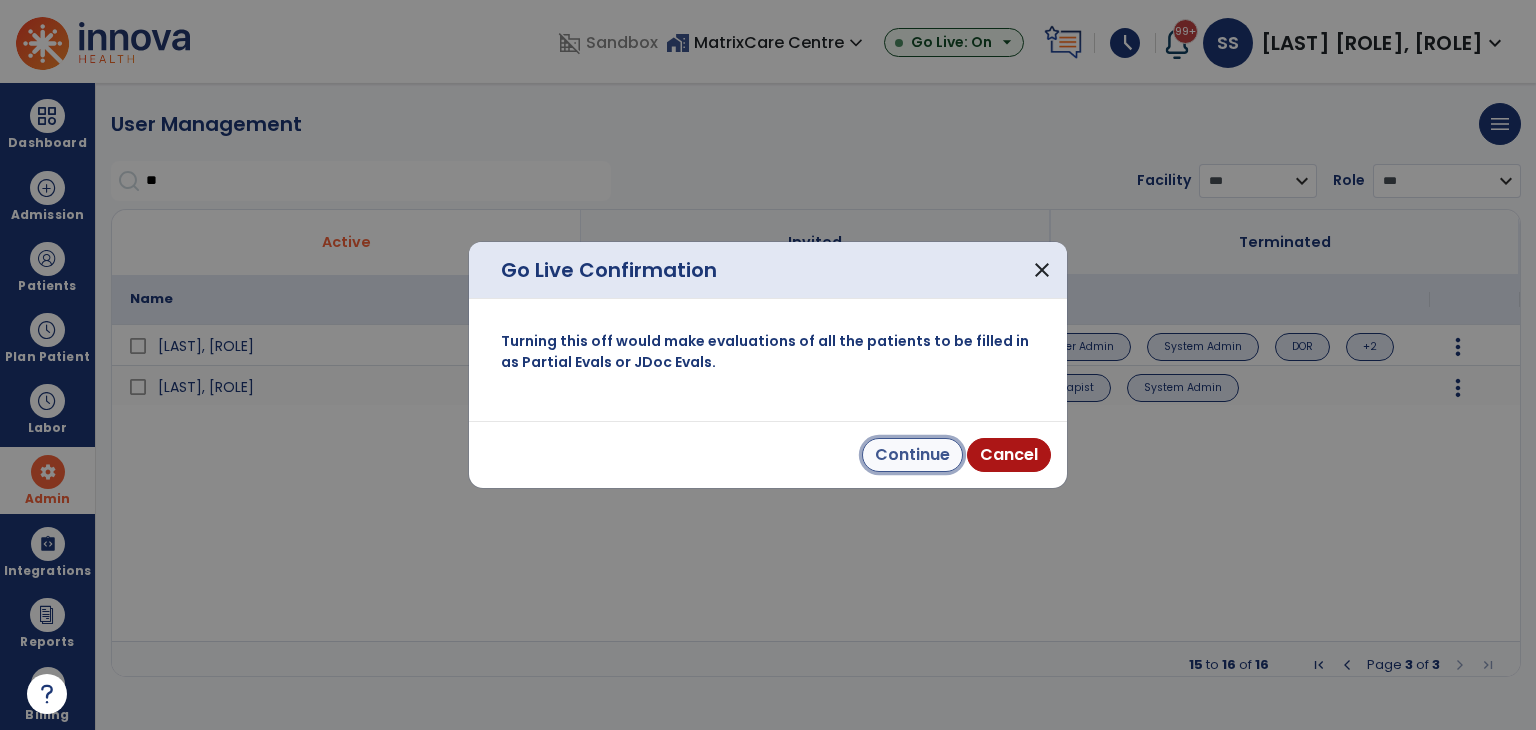 click on "Continue" at bounding box center (912, 455) 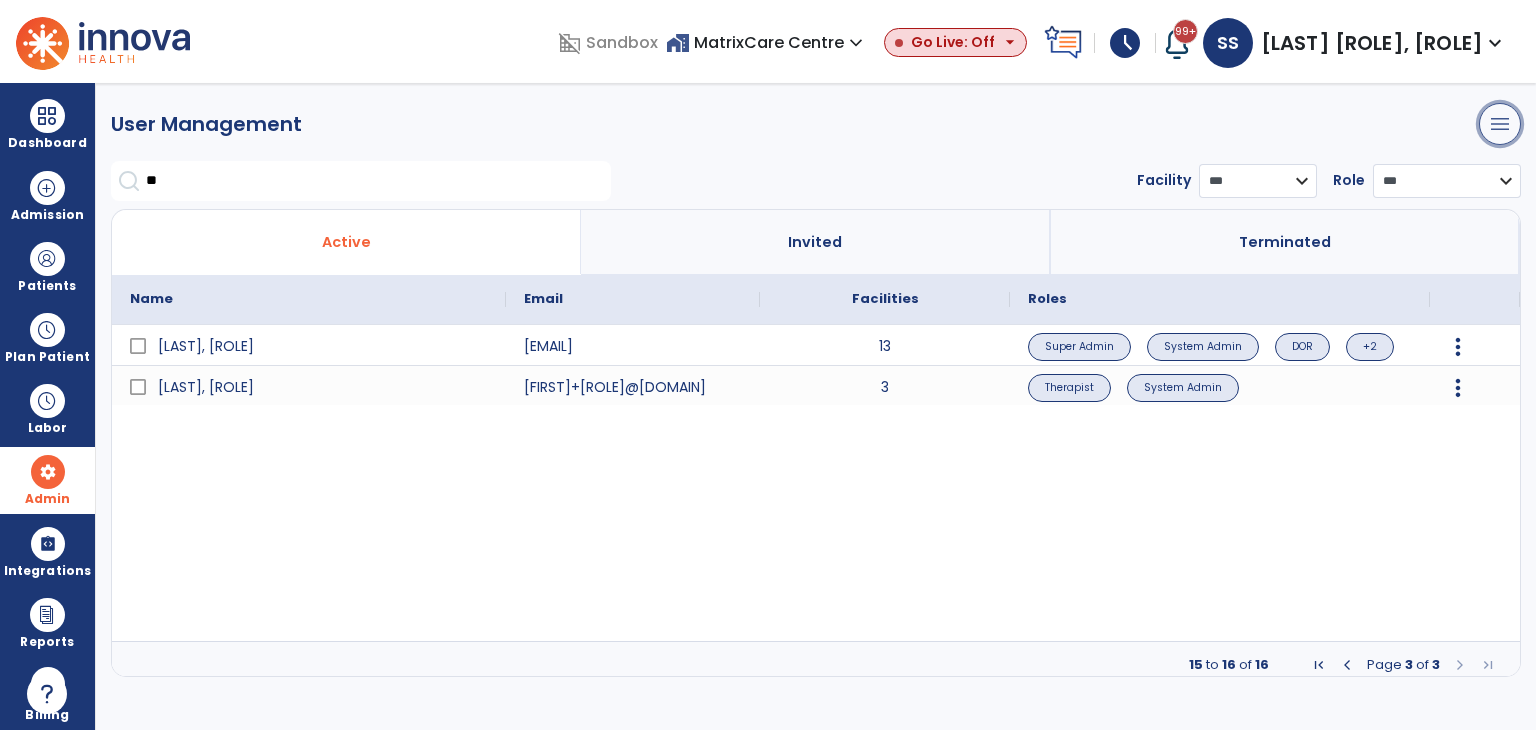 click on "menu" at bounding box center (1500, 124) 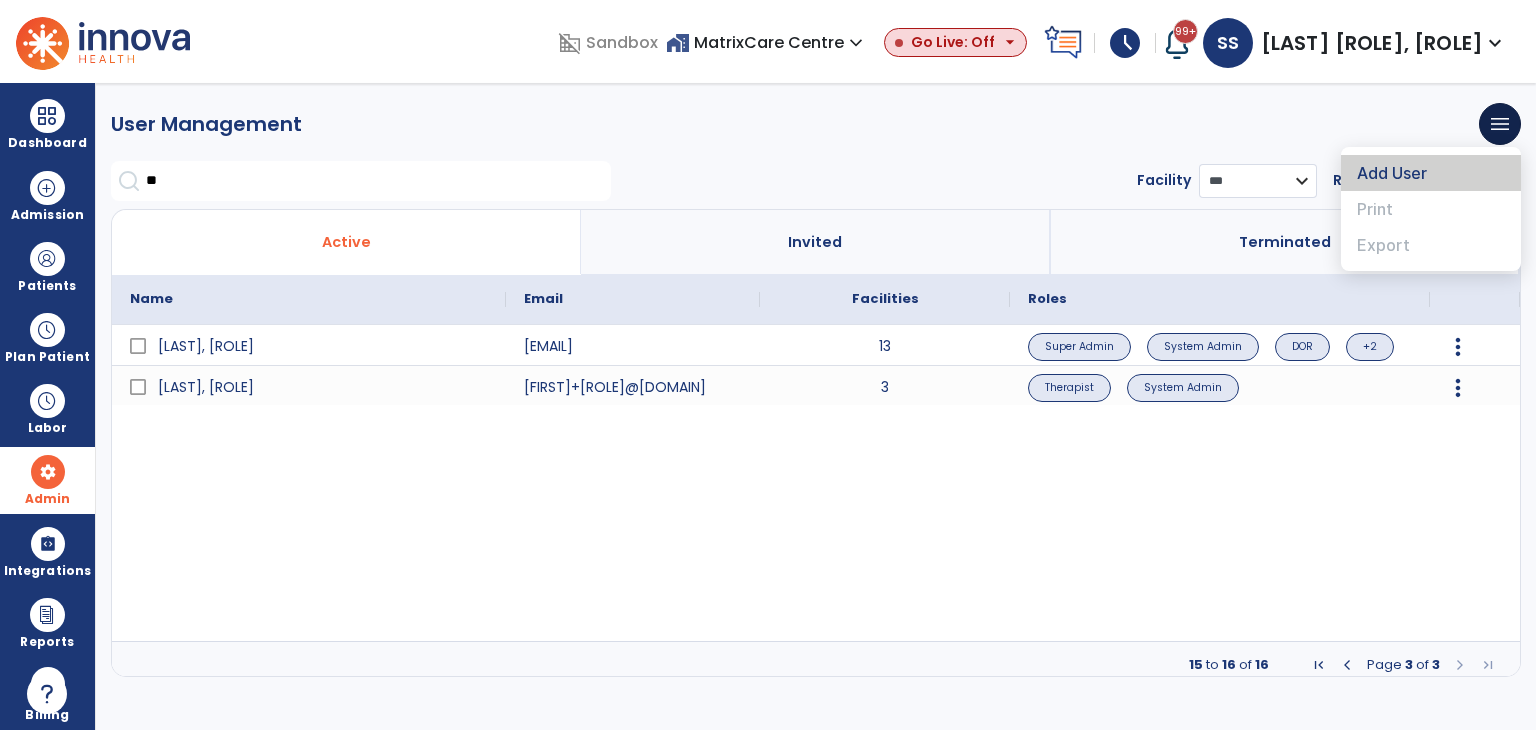 click on "Add User" 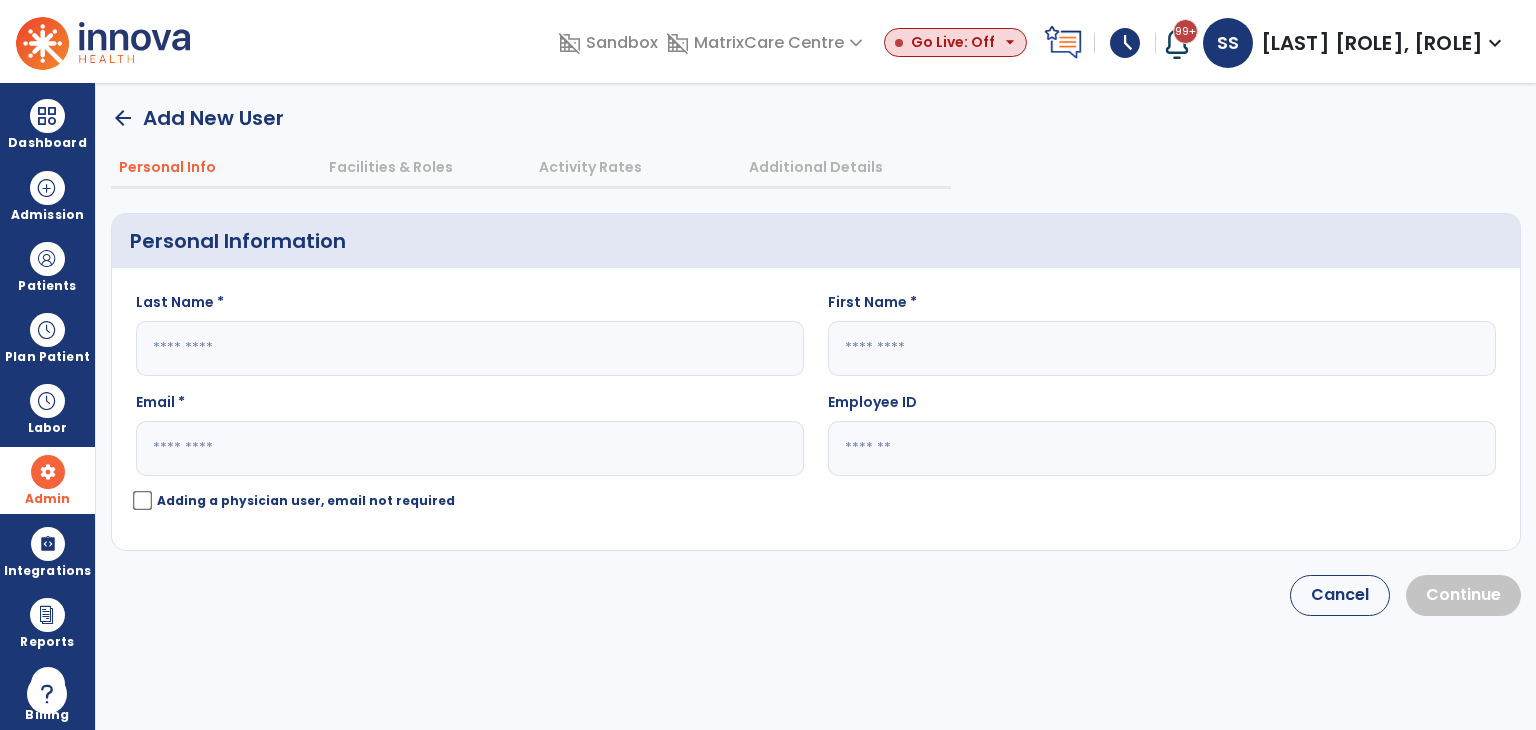 click 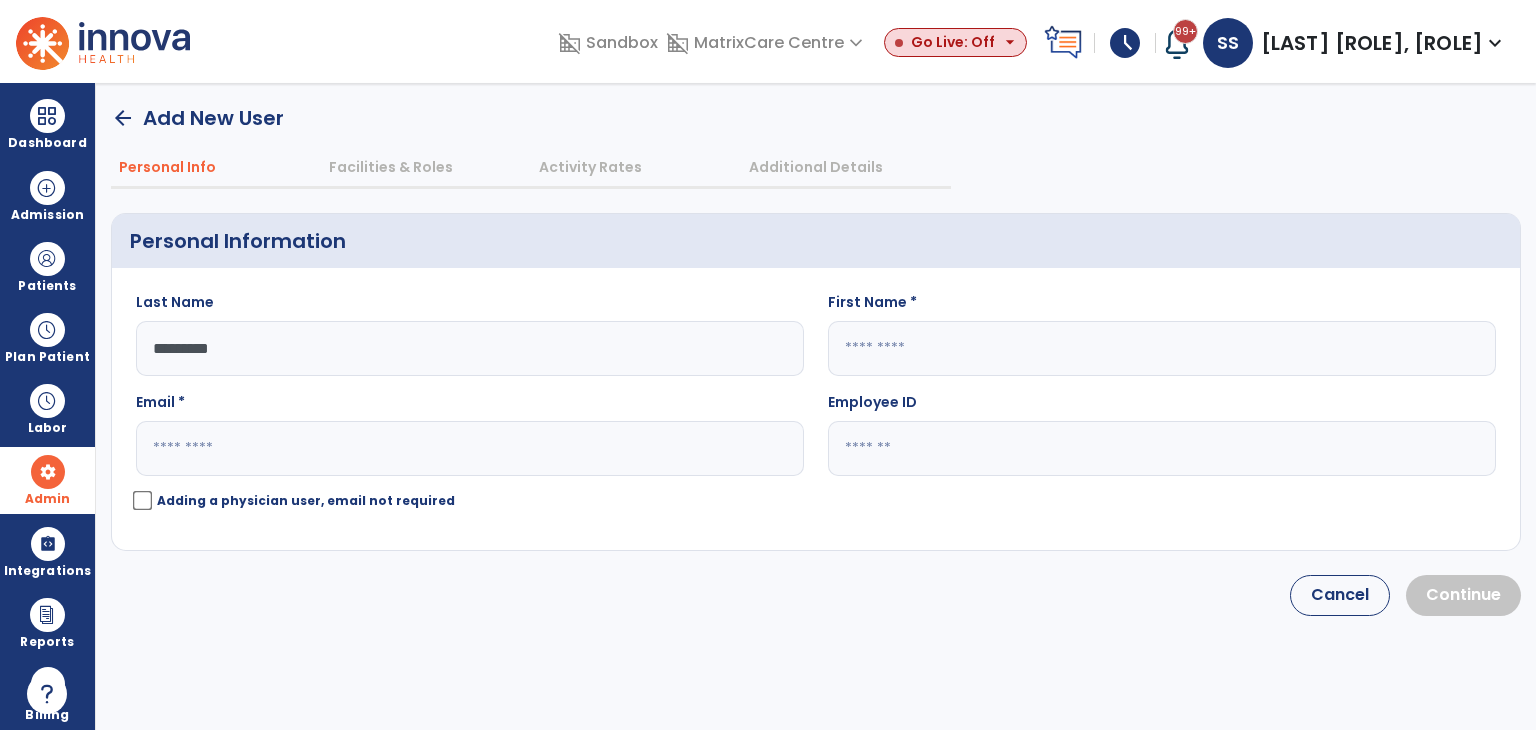 type on "*********" 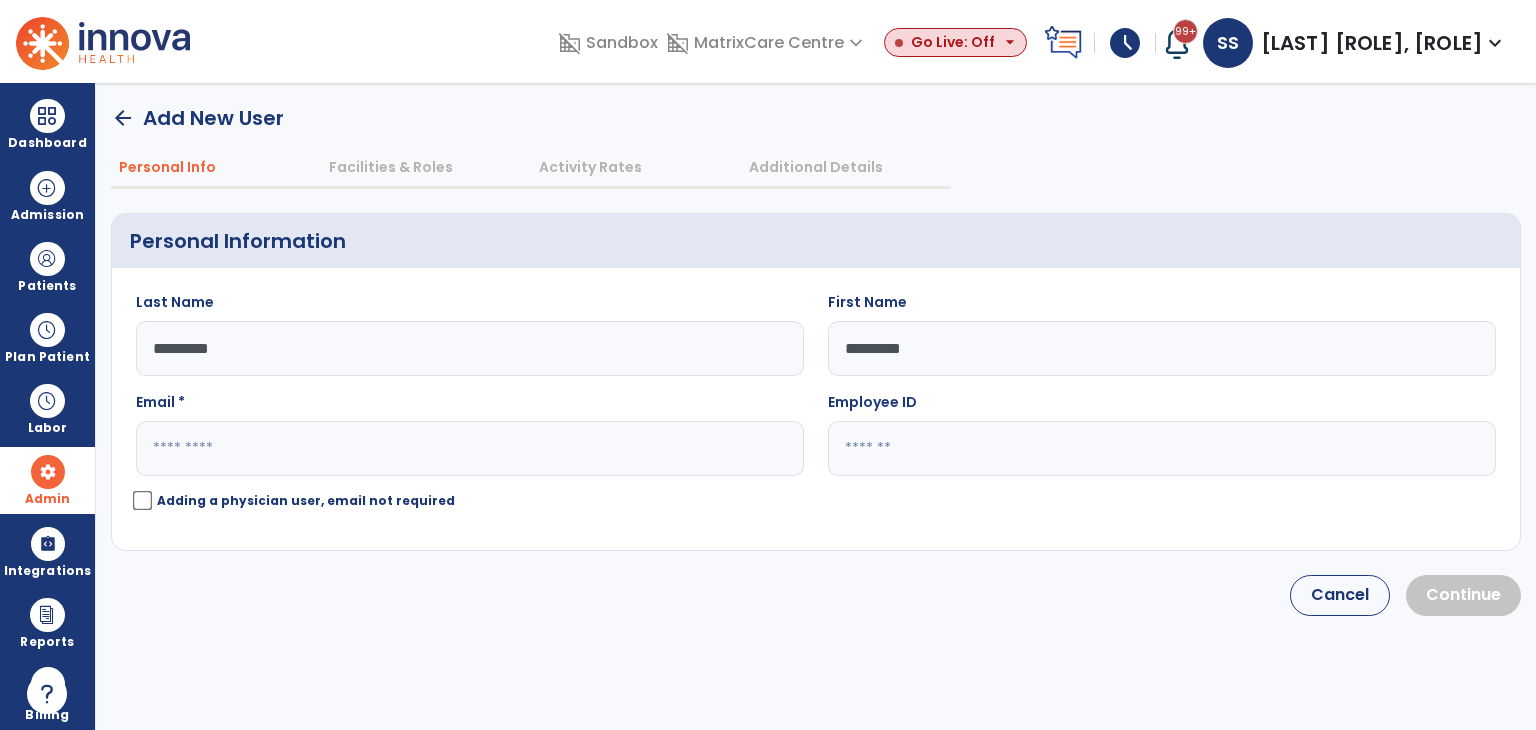 type on "*********" 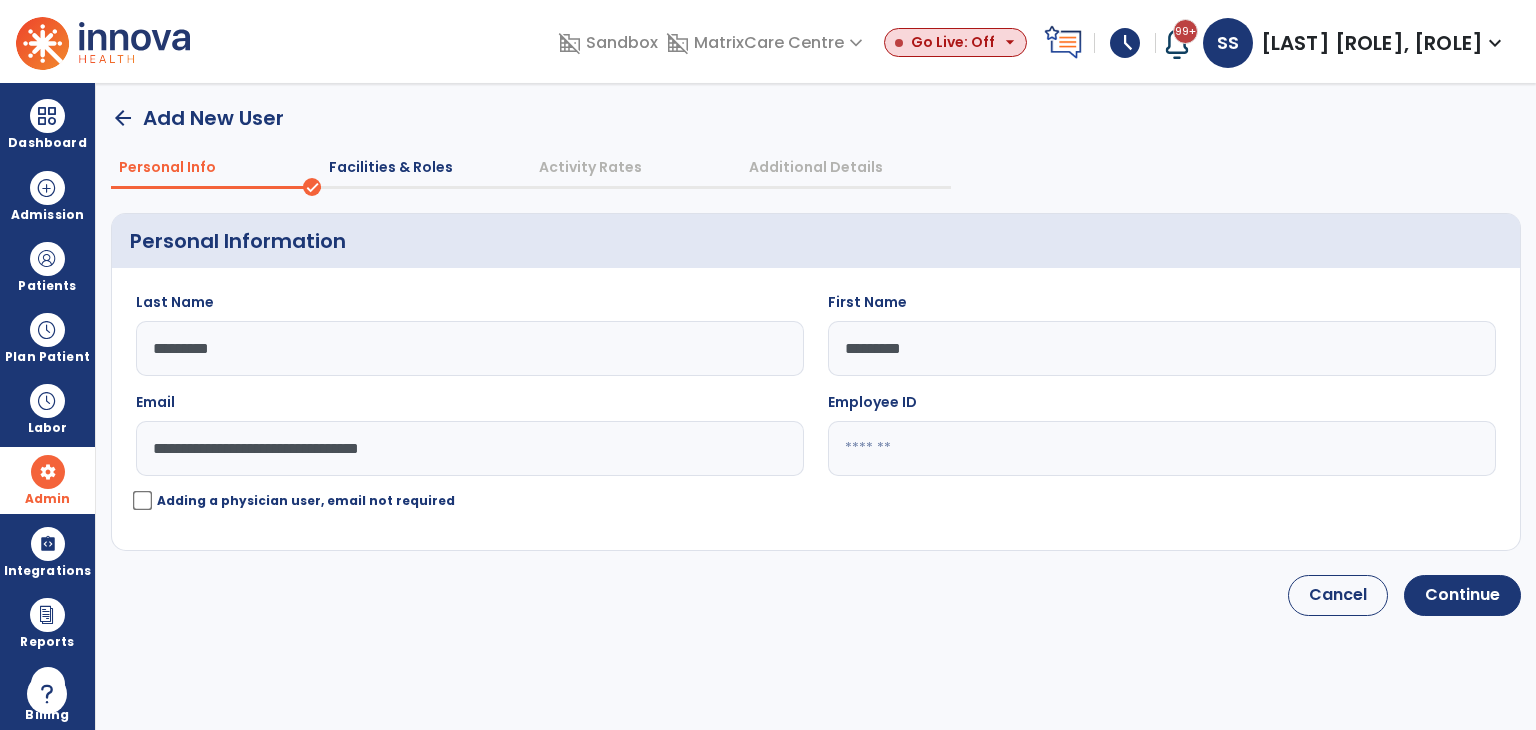 click on "**********" 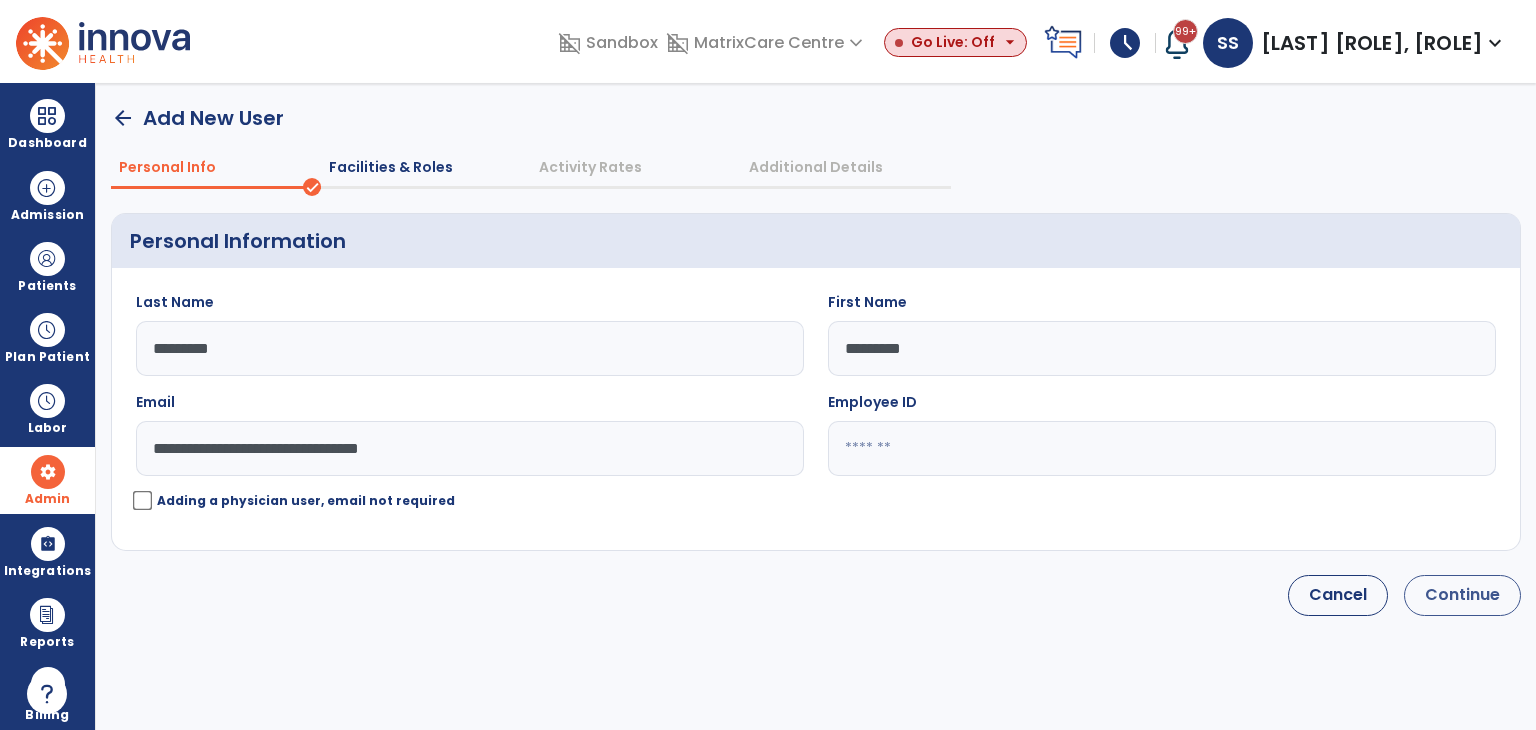 type on "**********" 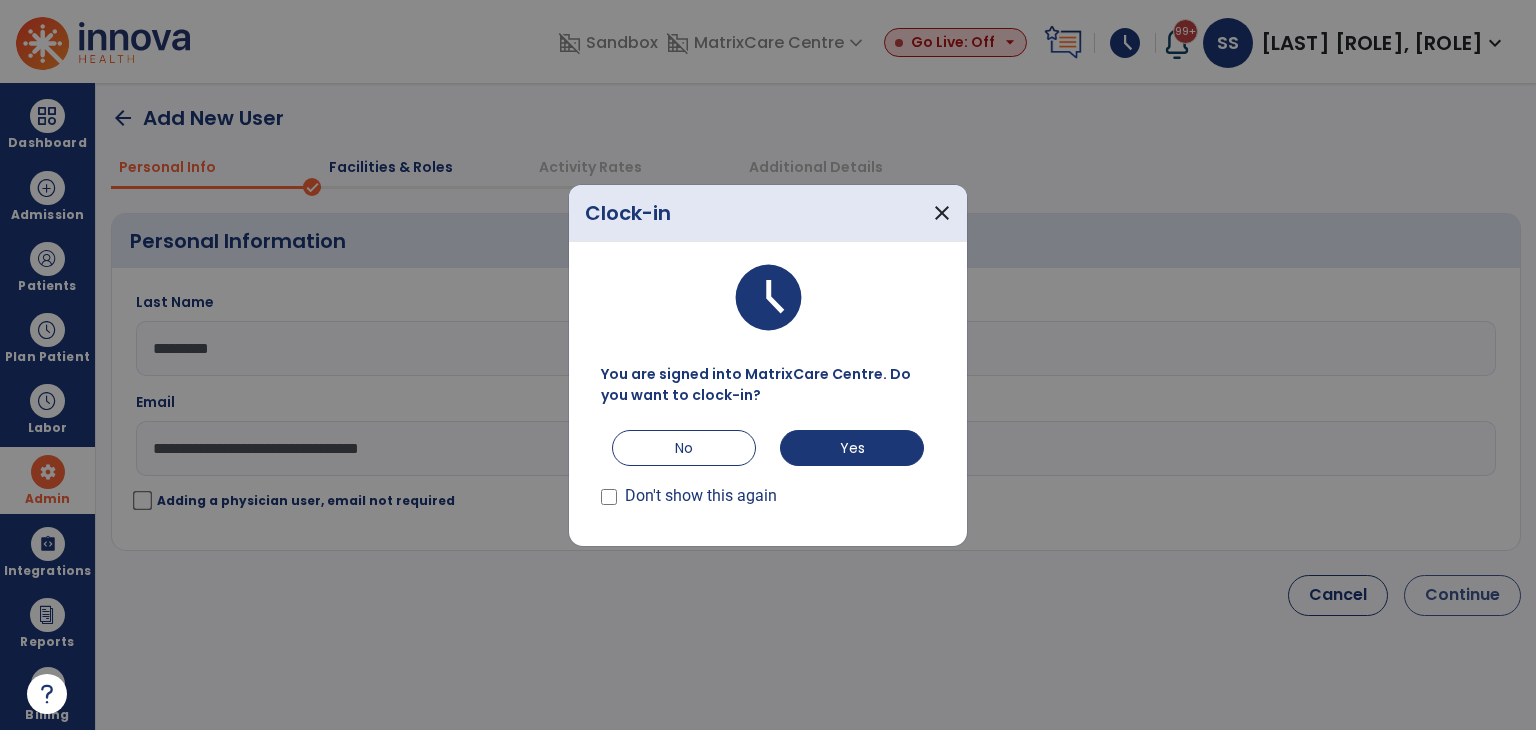 click at bounding box center (768, 365) 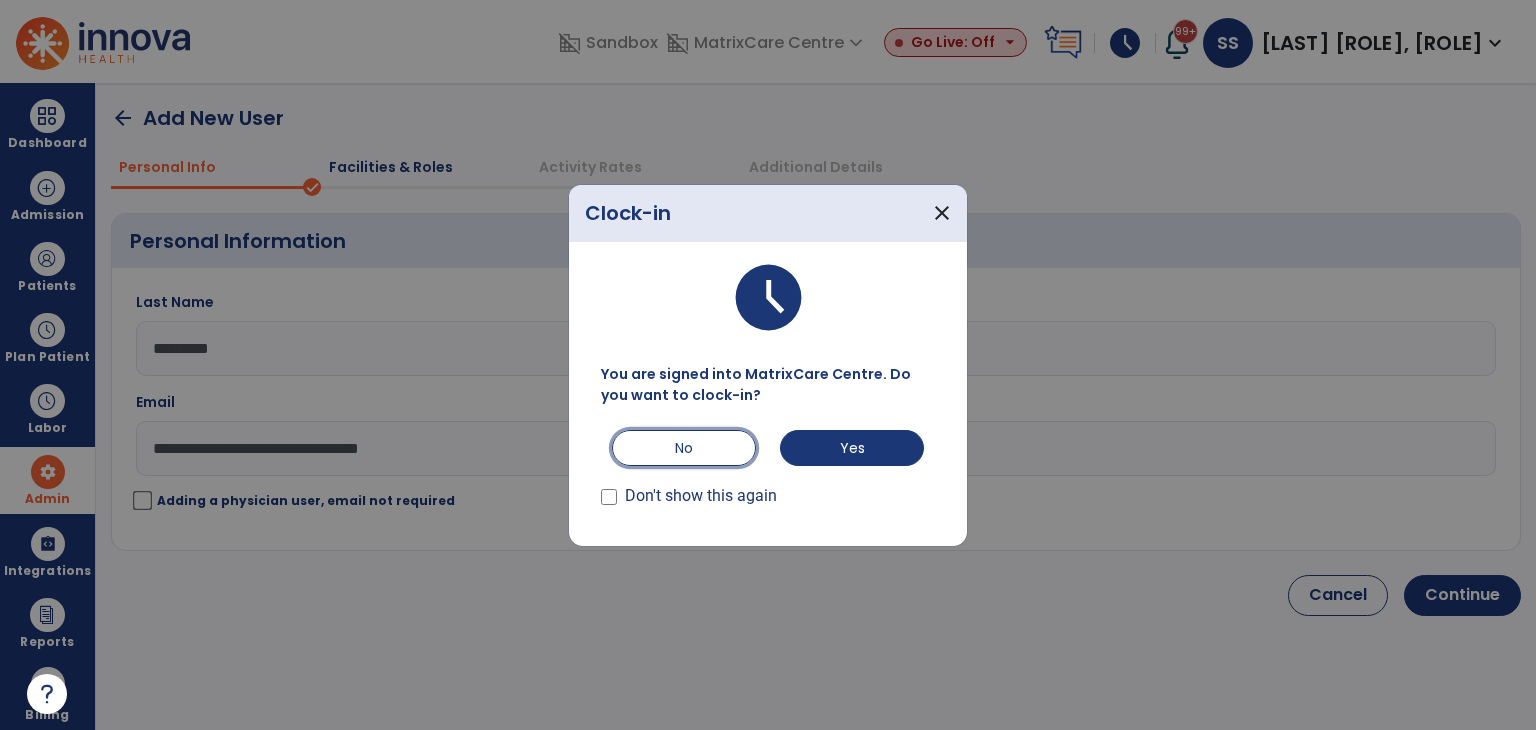 drag, startPoint x: 689, startPoint y: 459, endPoint x: 702, endPoint y: 461, distance: 13.152946 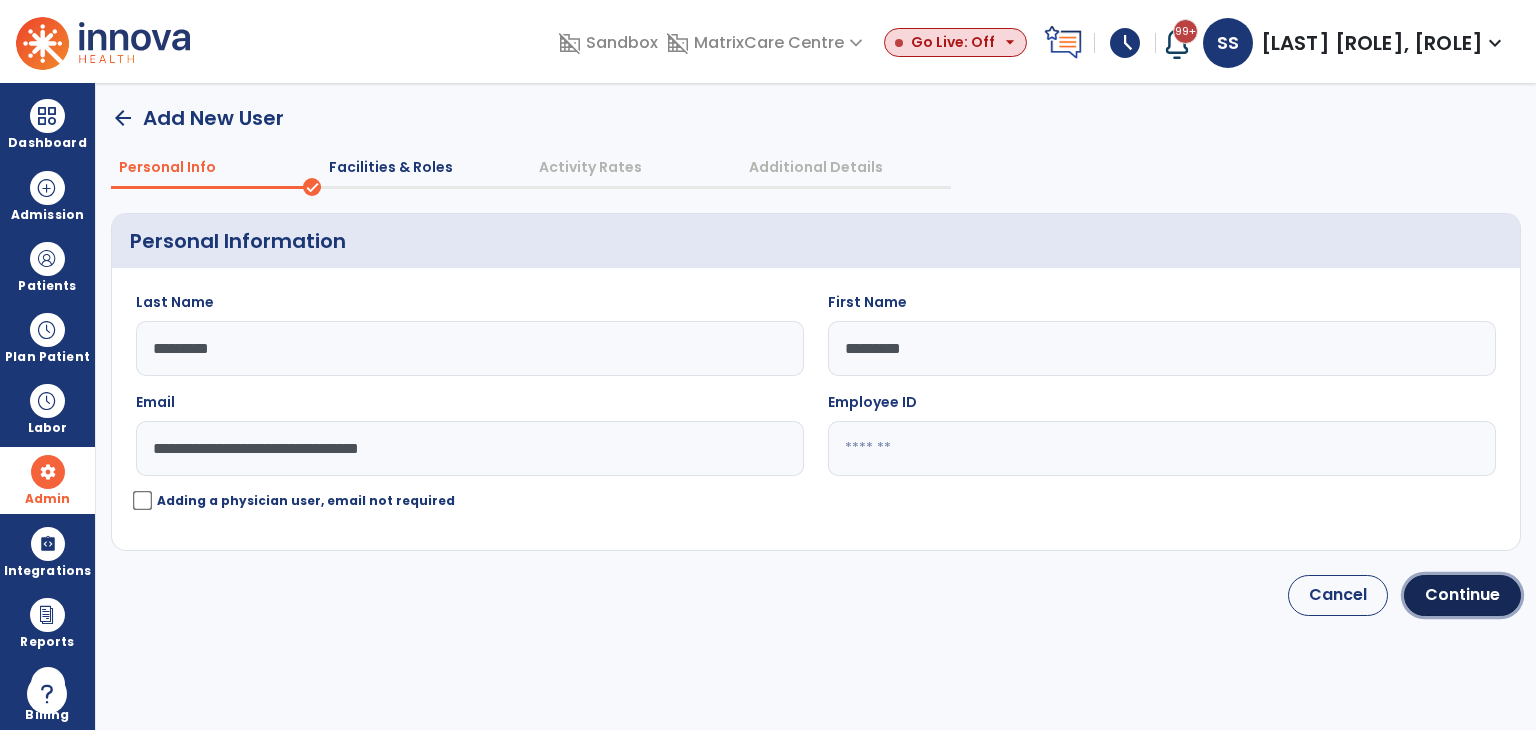 click on "Continue" 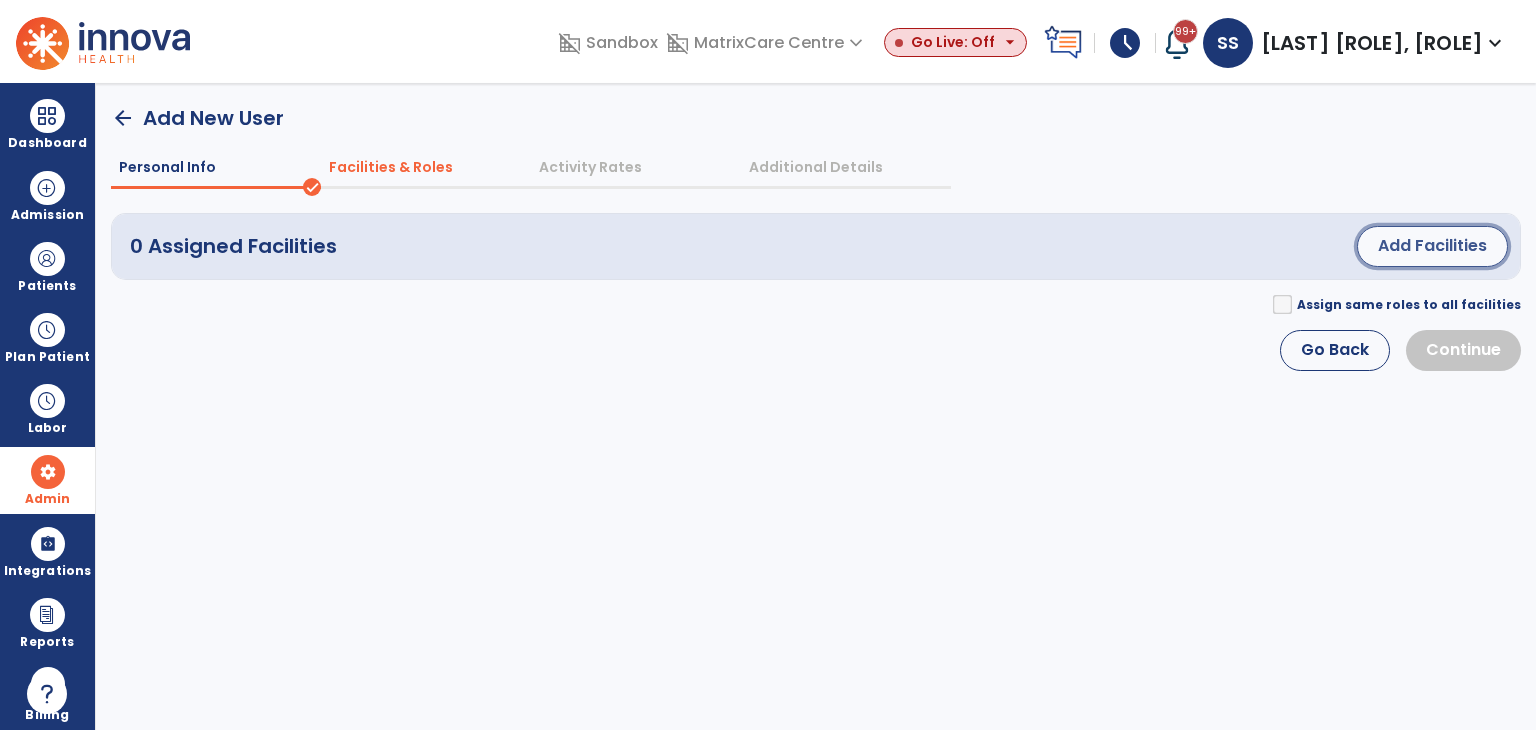 click on "Add Facilities" 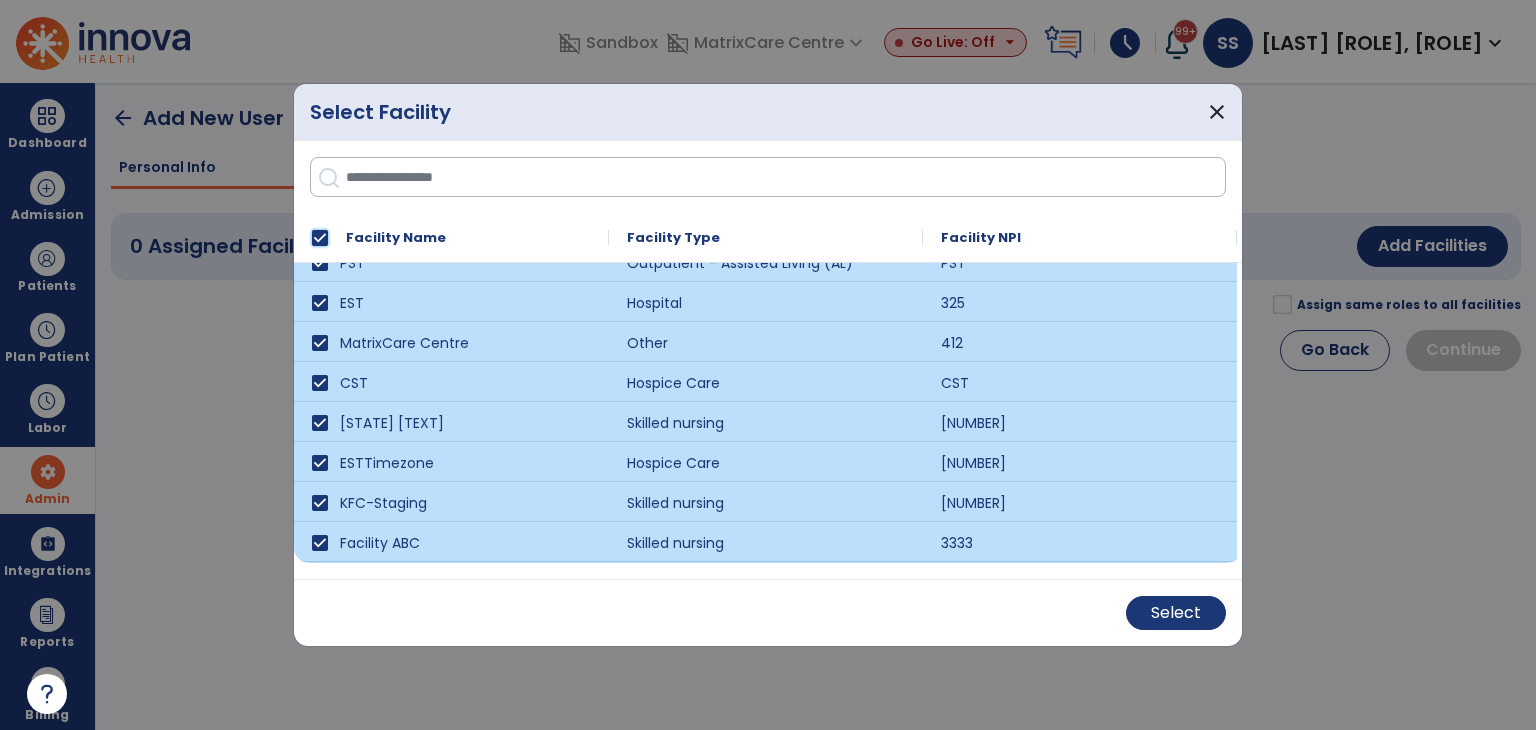 scroll, scrollTop: 140, scrollLeft: 0, axis: vertical 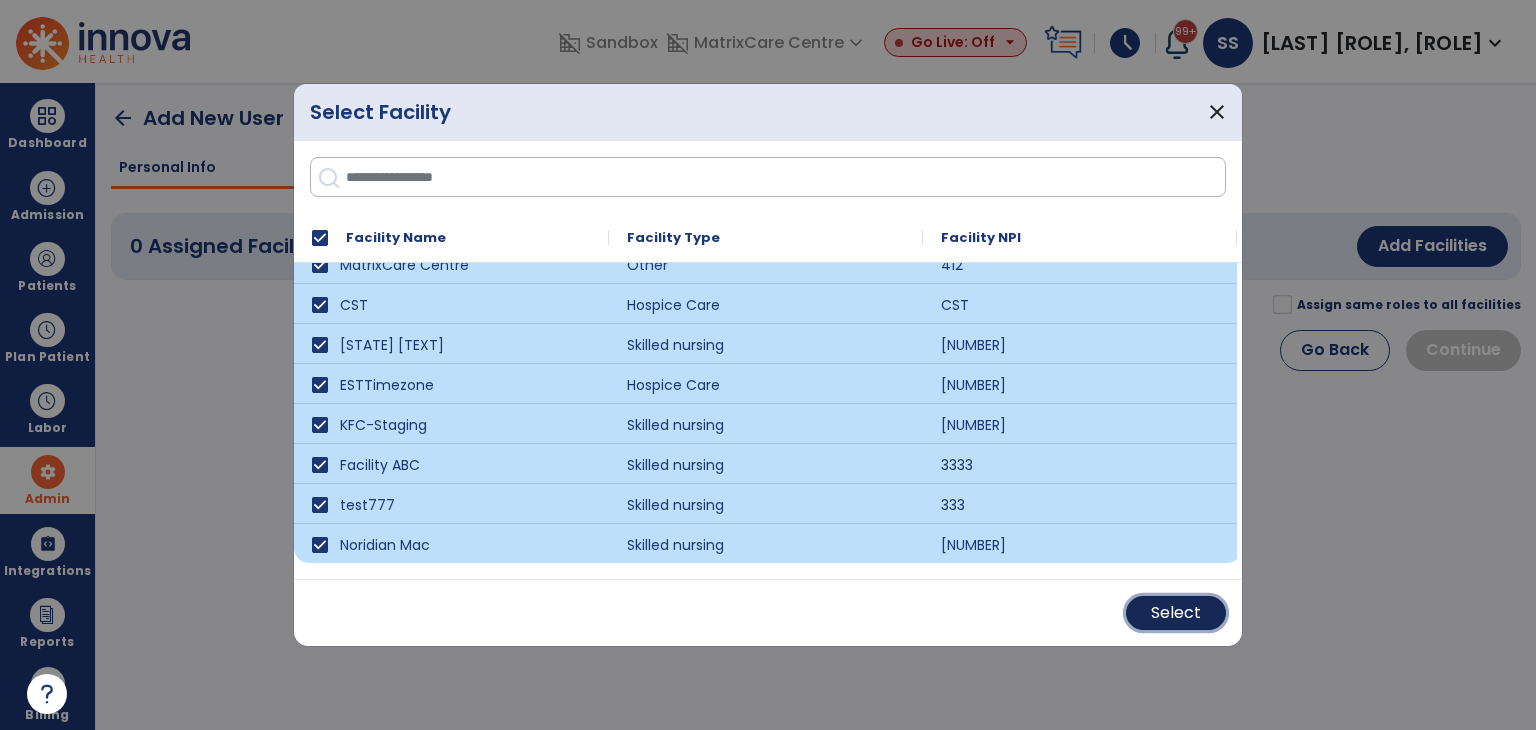 click on "Select" at bounding box center (1176, 613) 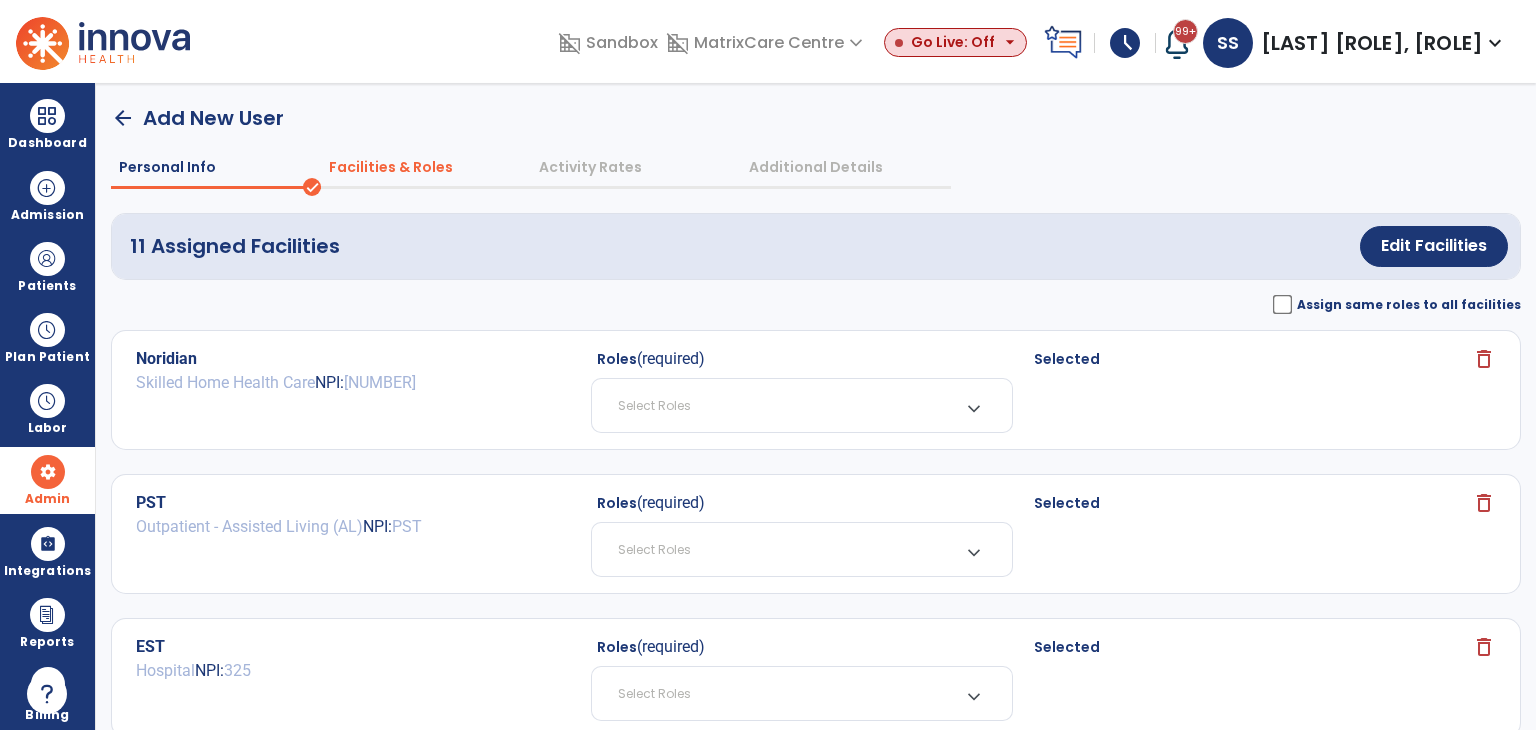 click on "Select Roles" at bounding box center [782, 405] 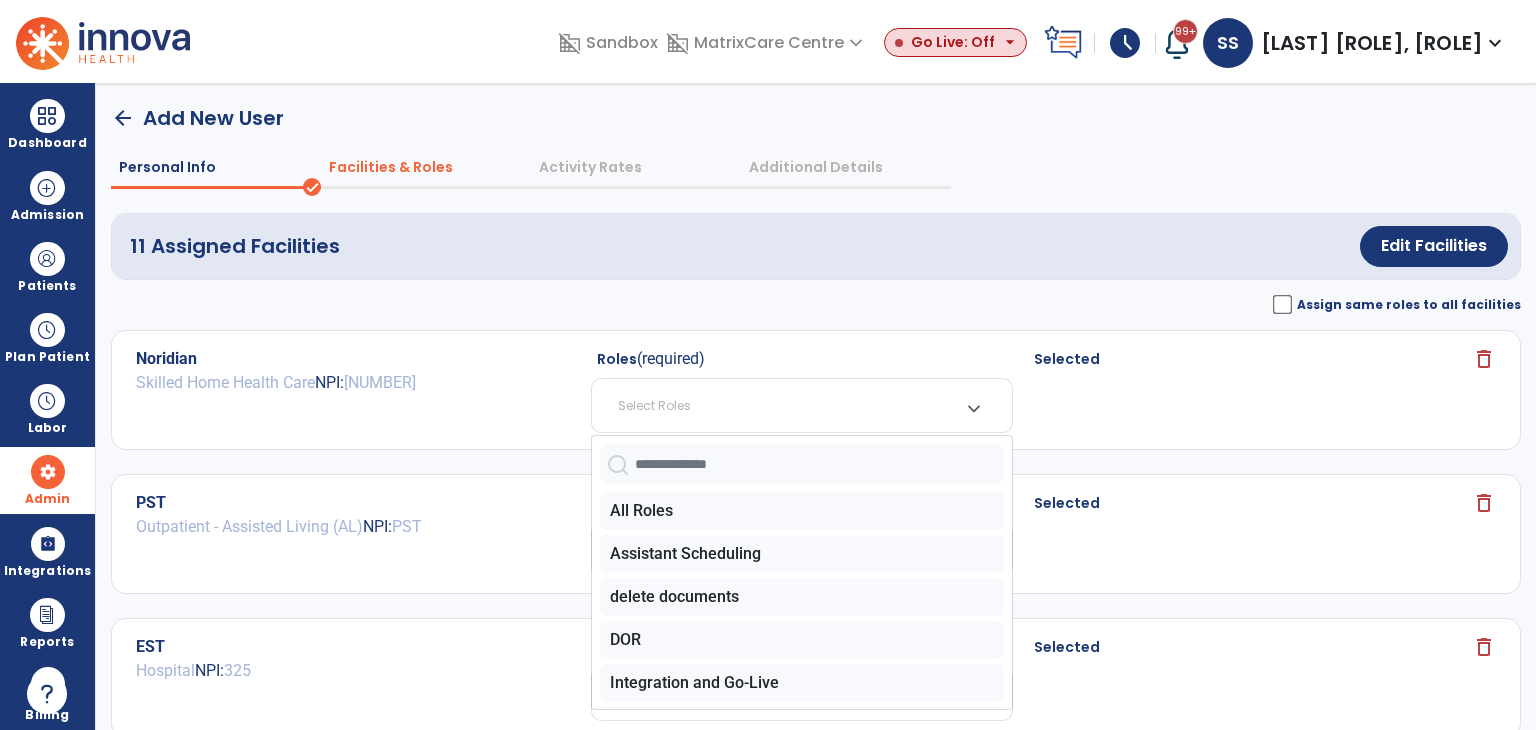click 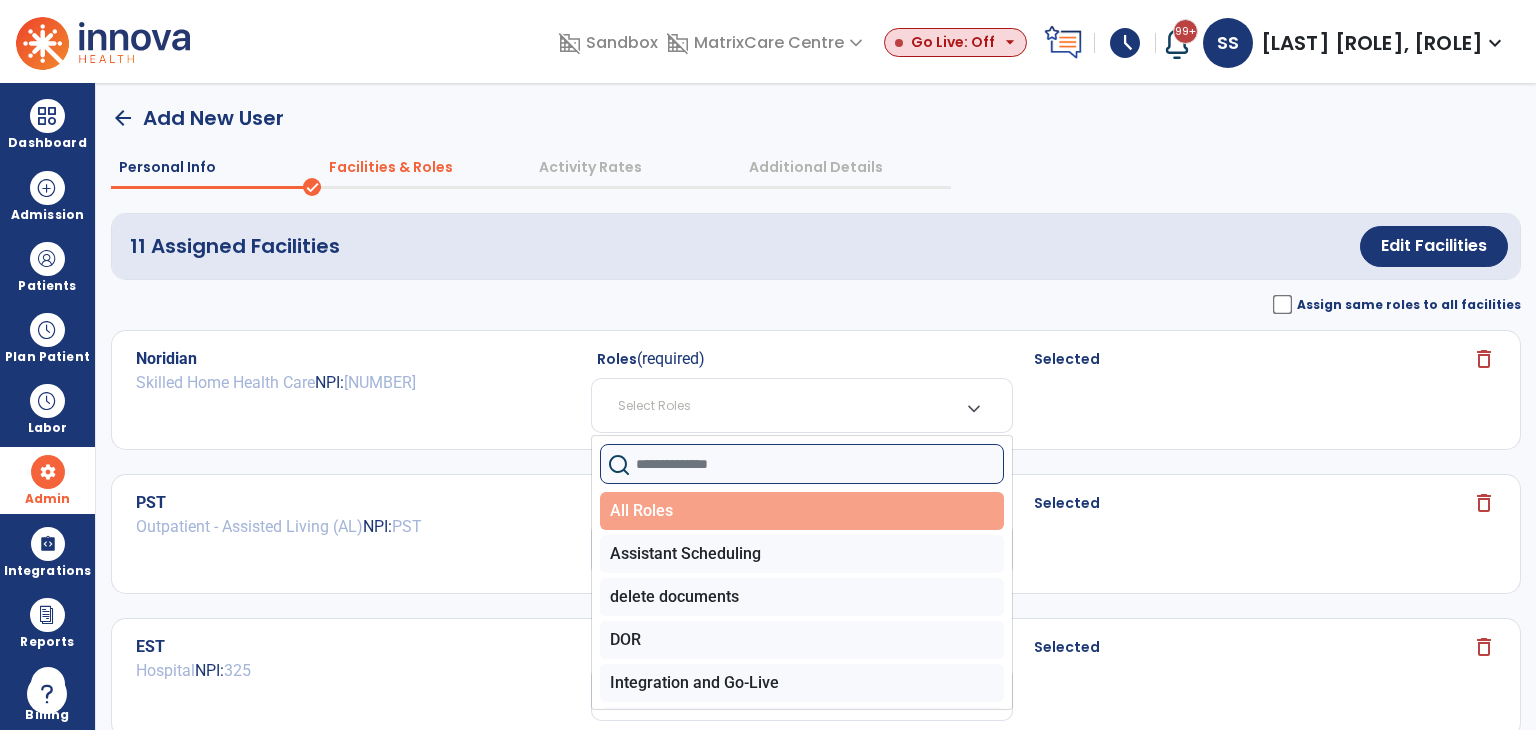 click on "All Roles" 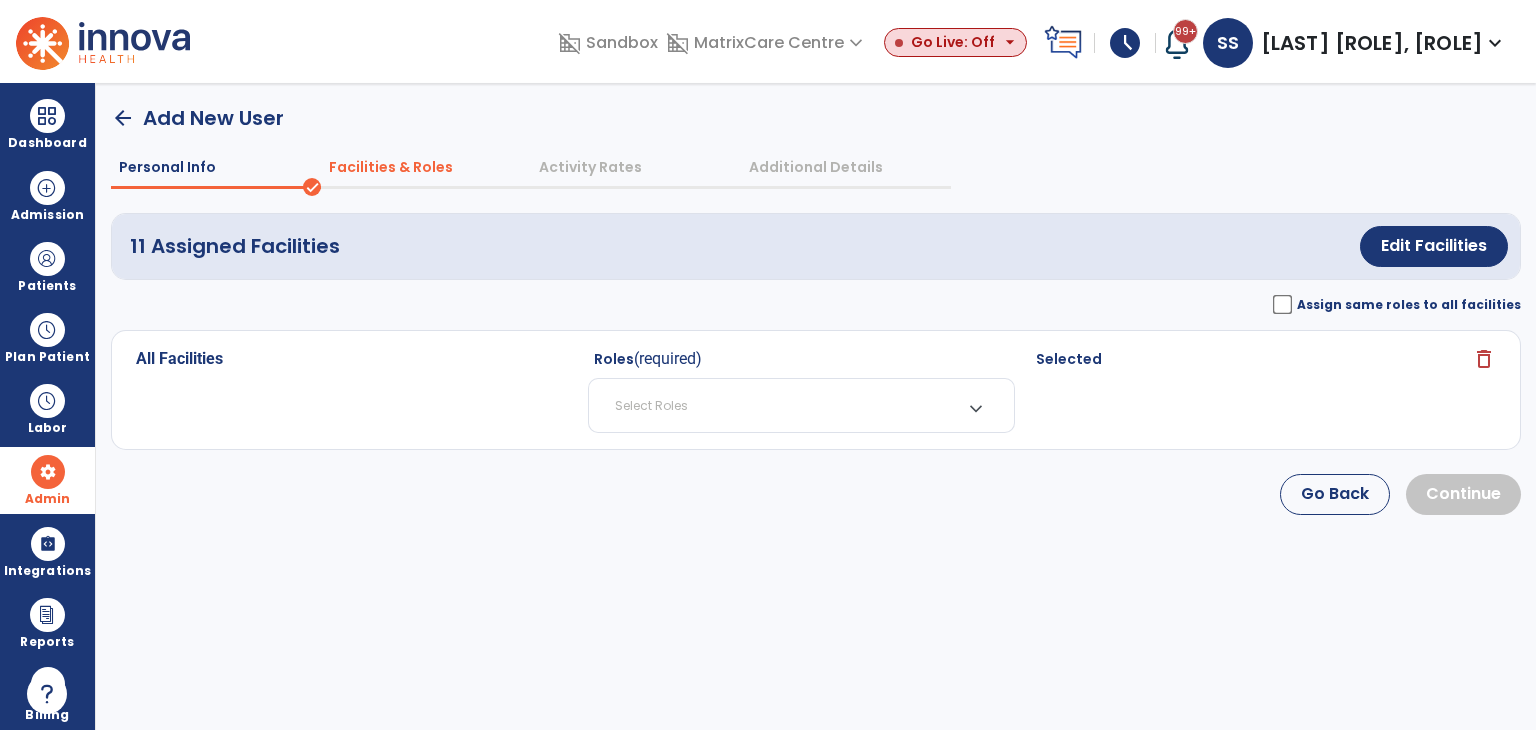 click on "Select Roles" at bounding box center [782, 405] 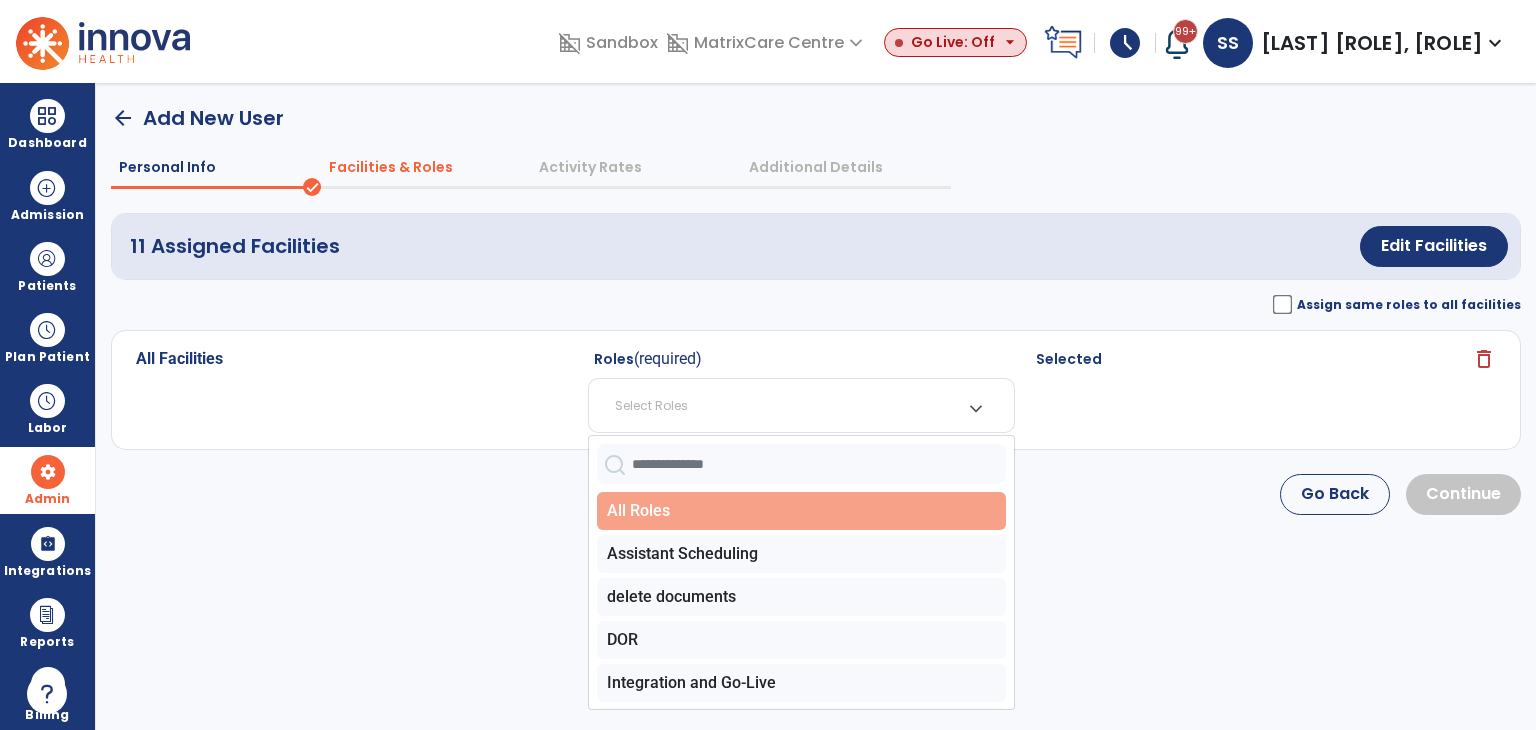 click on "All Roles" 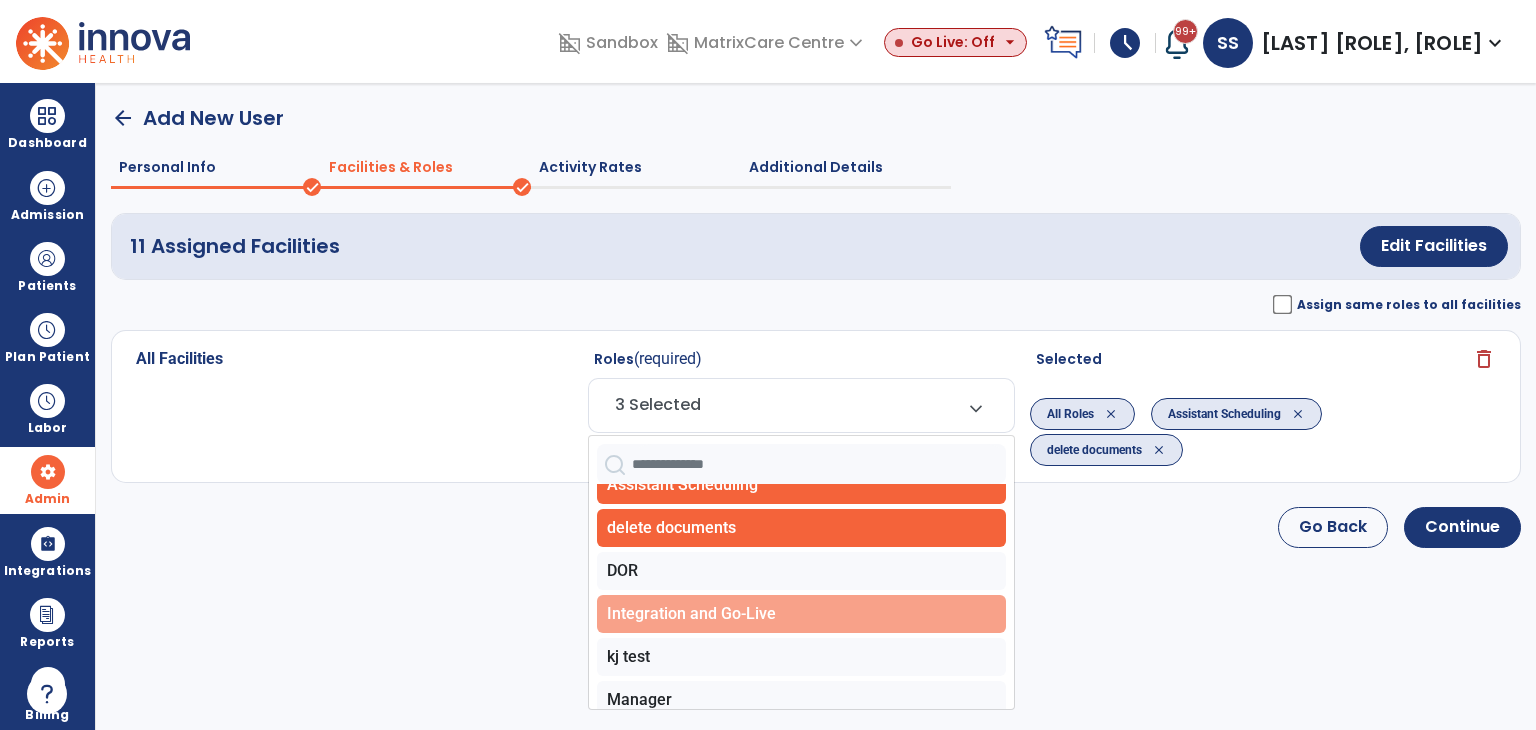 scroll, scrollTop: 100, scrollLeft: 0, axis: vertical 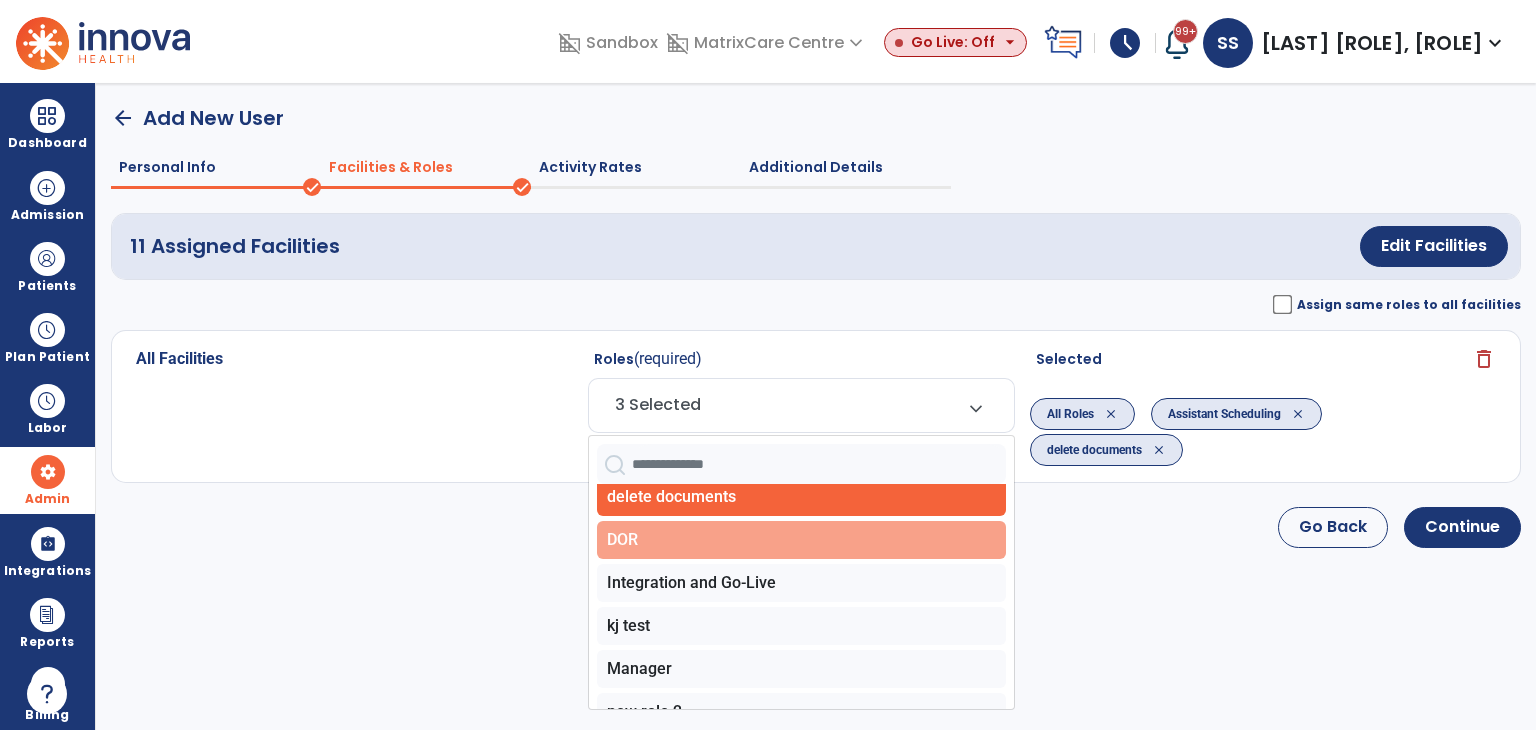 drag, startPoint x: 723, startPoint y: 541, endPoint x: 722, endPoint y: 557, distance: 16.03122 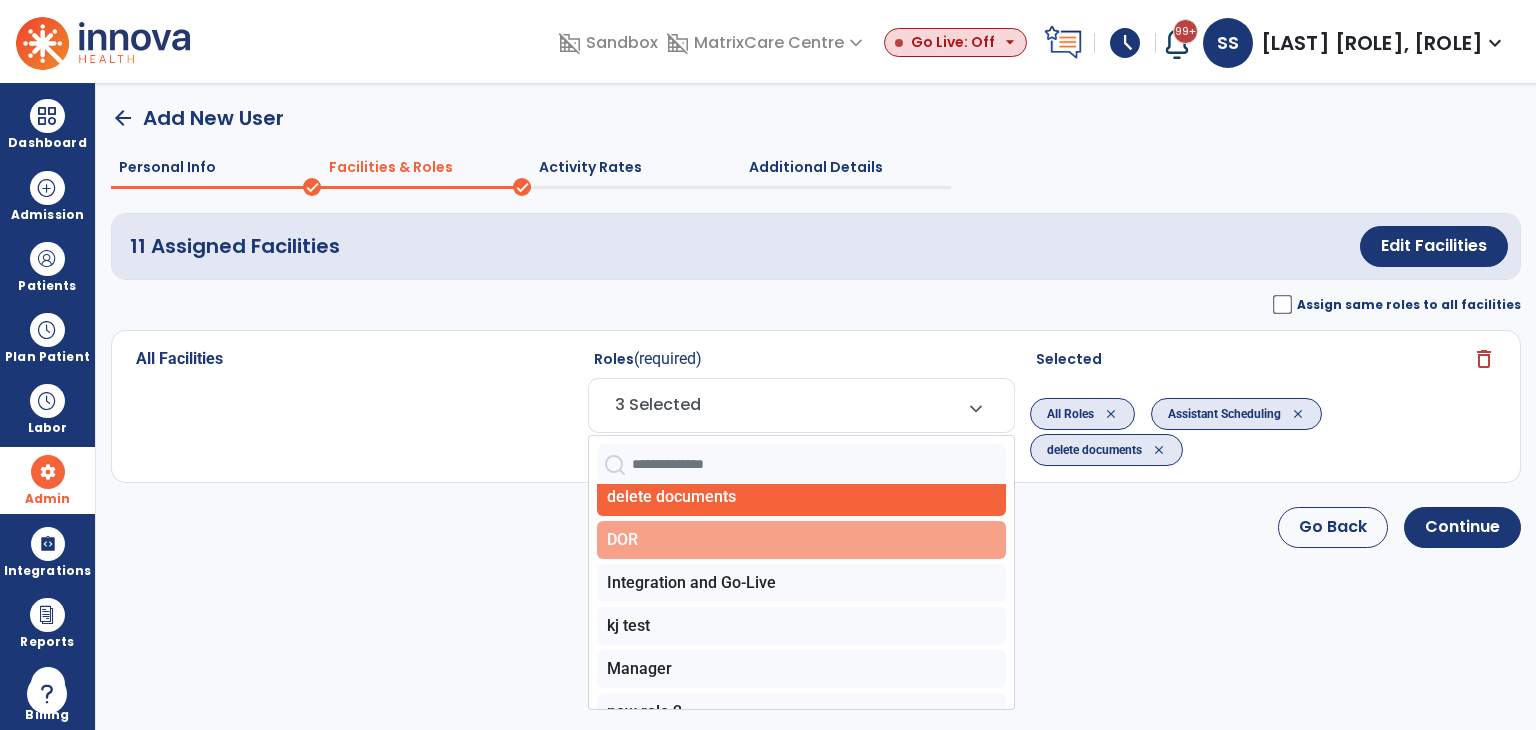 click on "DOR" 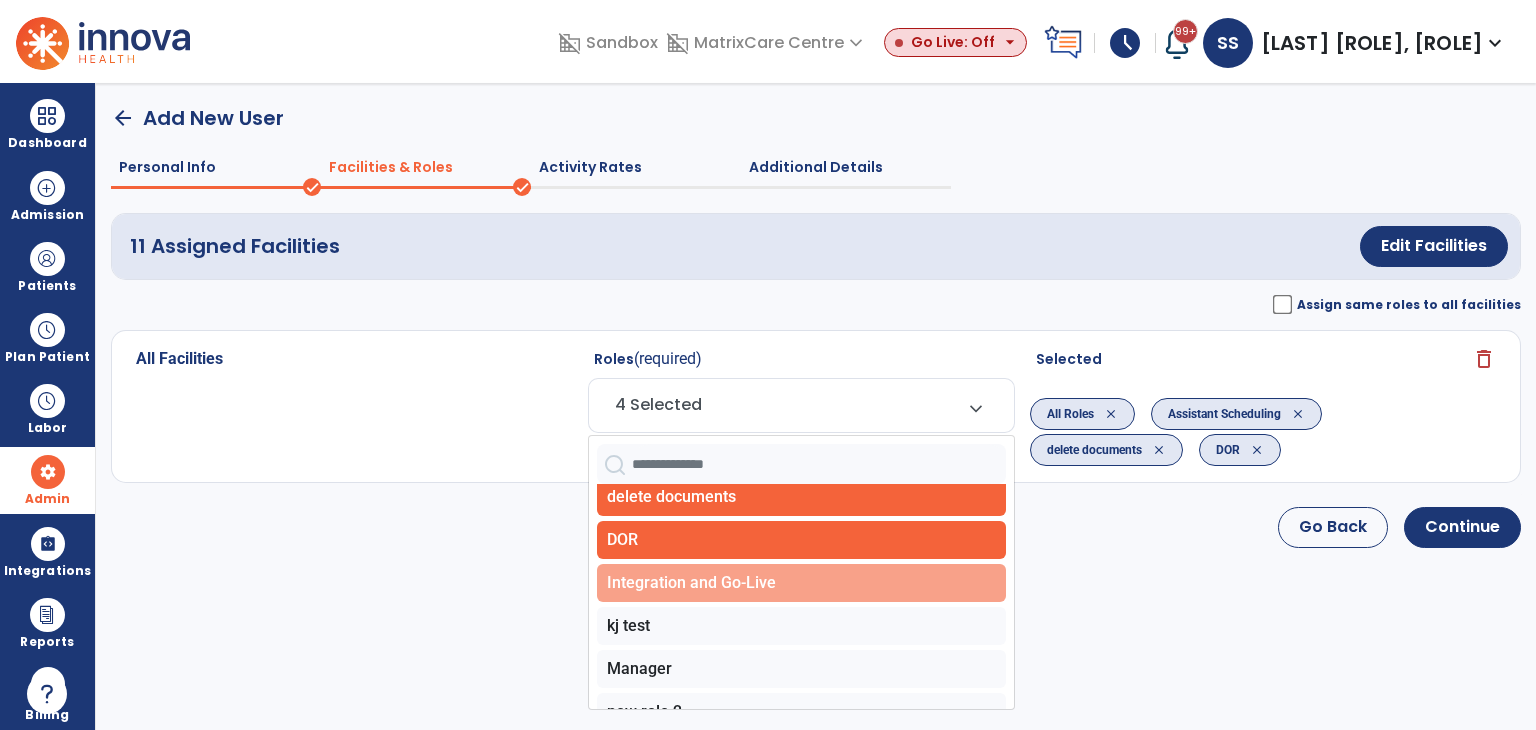 click on "Integration and Go-Live" 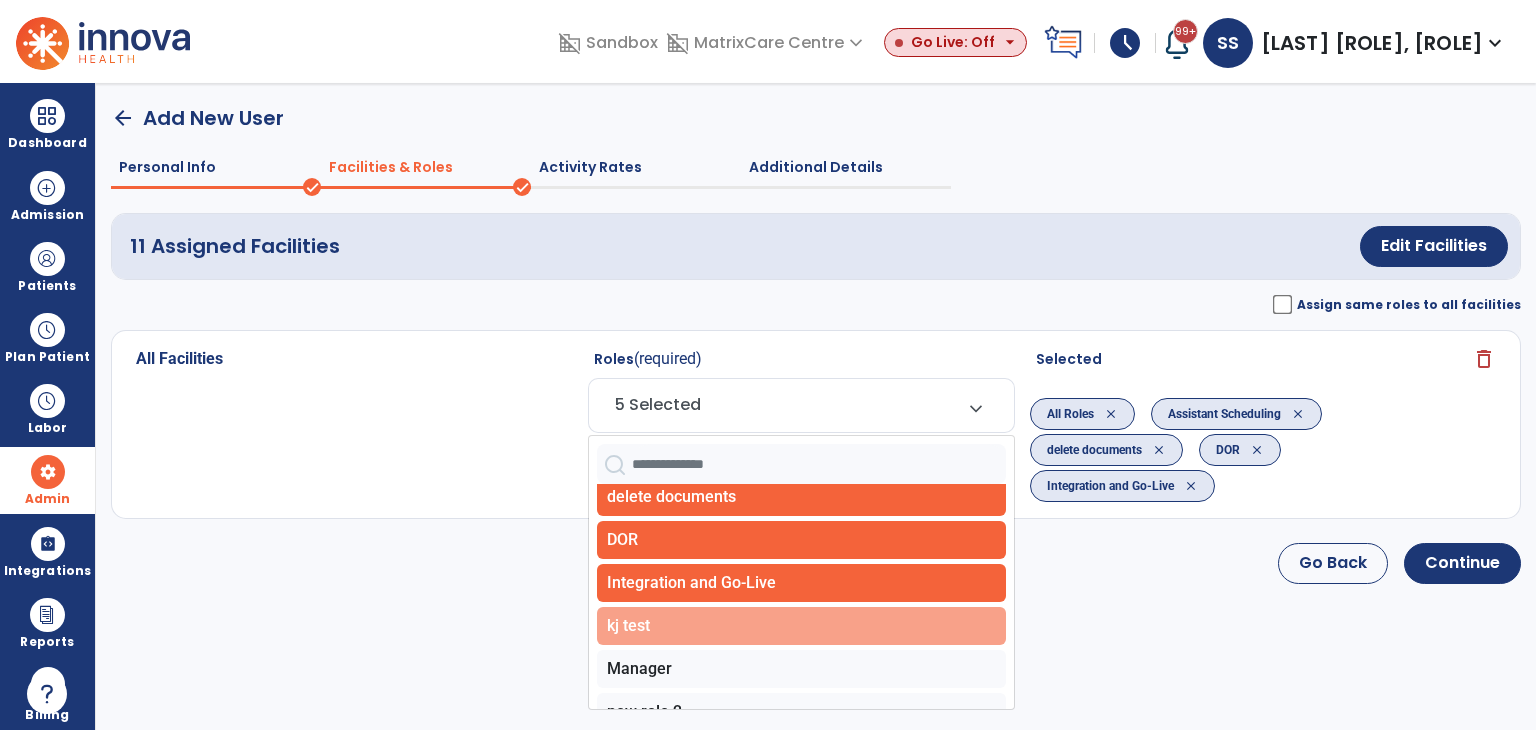drag, startPoint x: 706, startPoint y: 629, endPoint x: 717, endPoint y: 630, distance: 11.045361 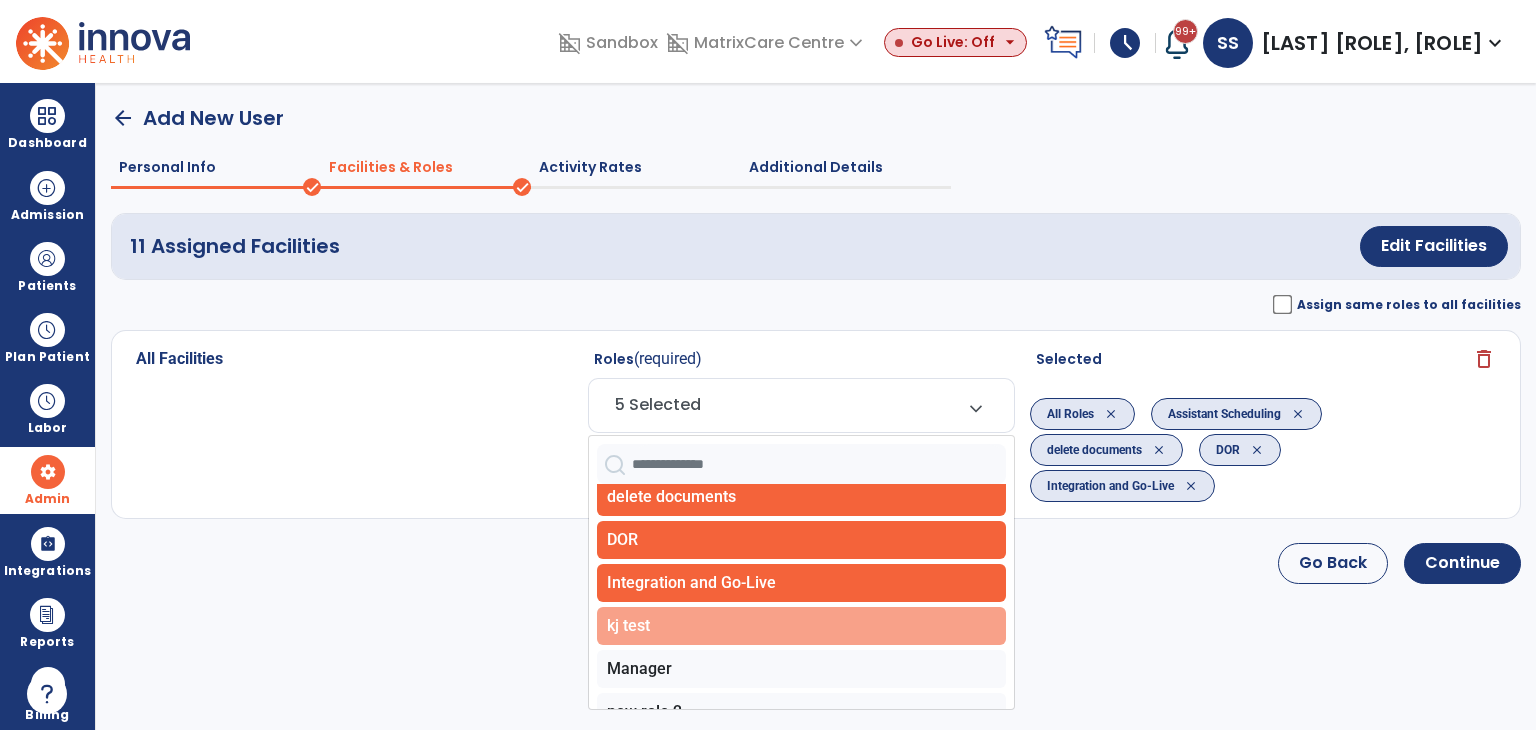 click on "kj test" 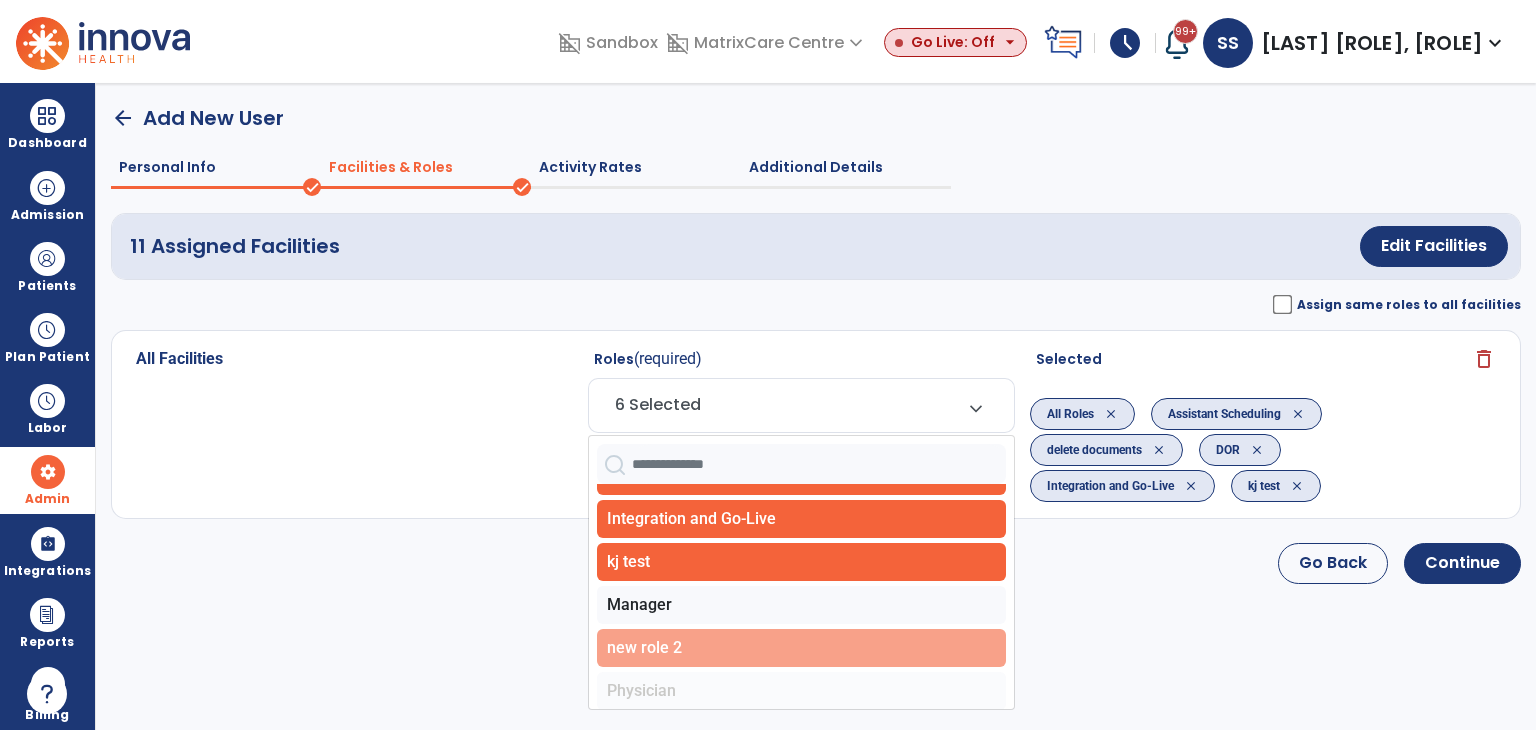 scroll, scrollTop: 200, scrollLeft: 0, axis: vertical 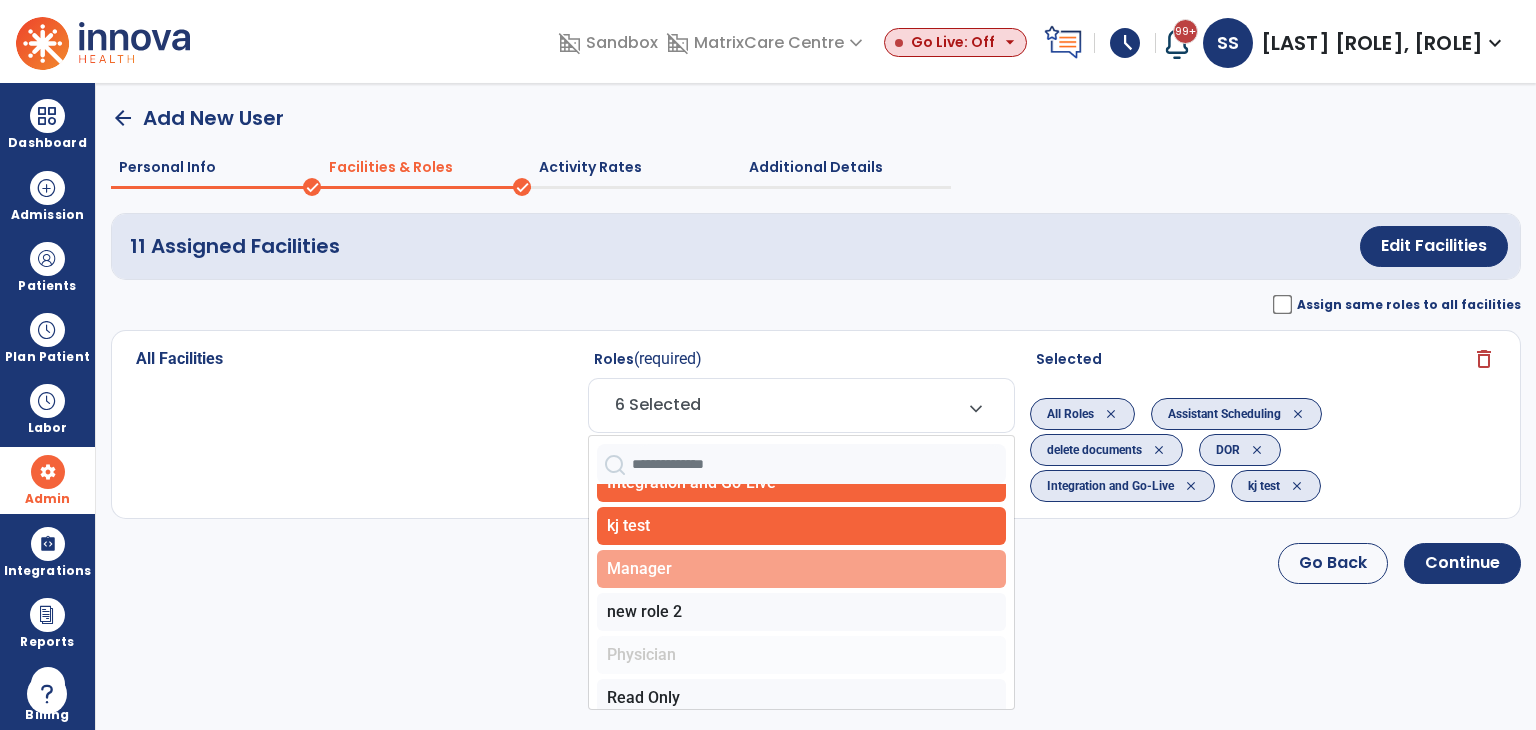 click on "Manager" 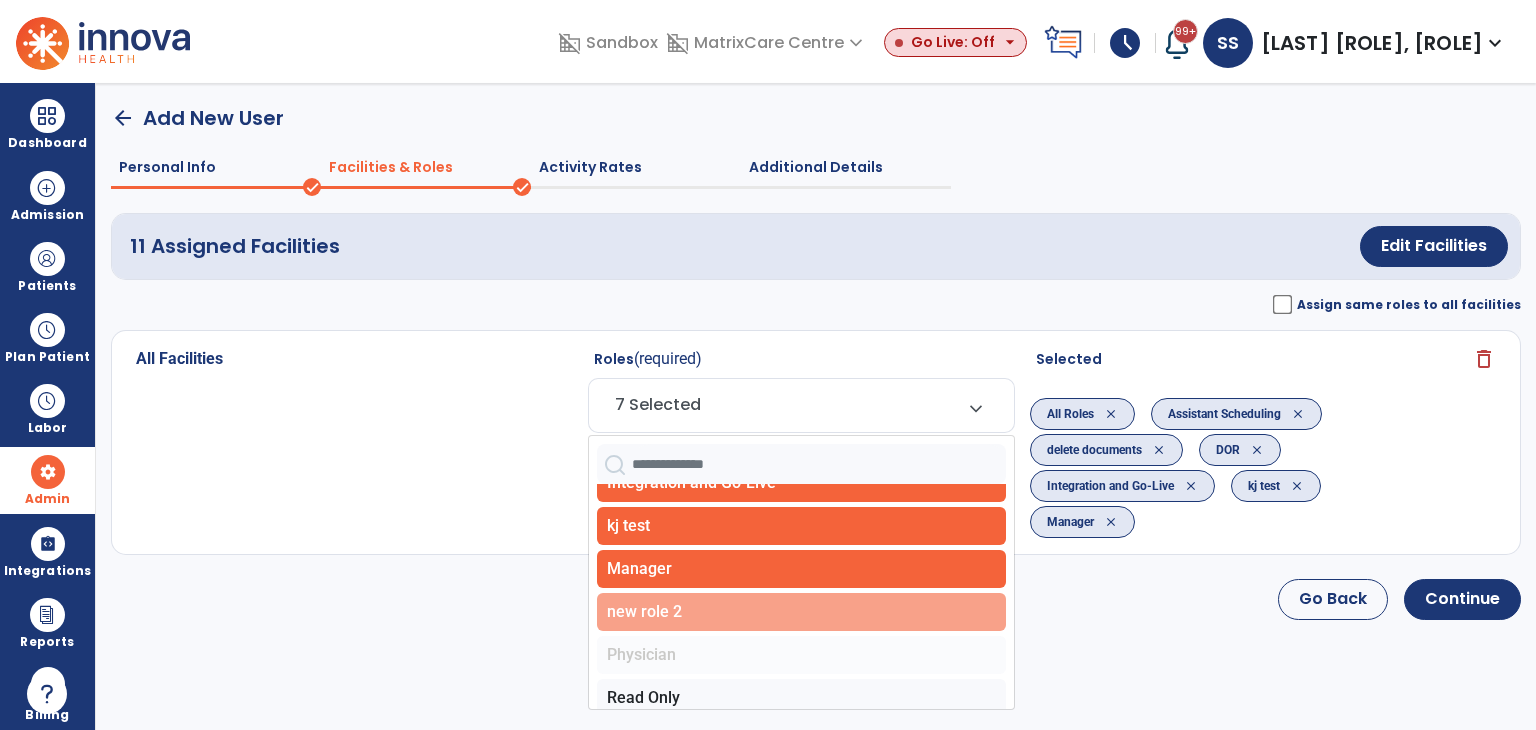 click on "new role 2" 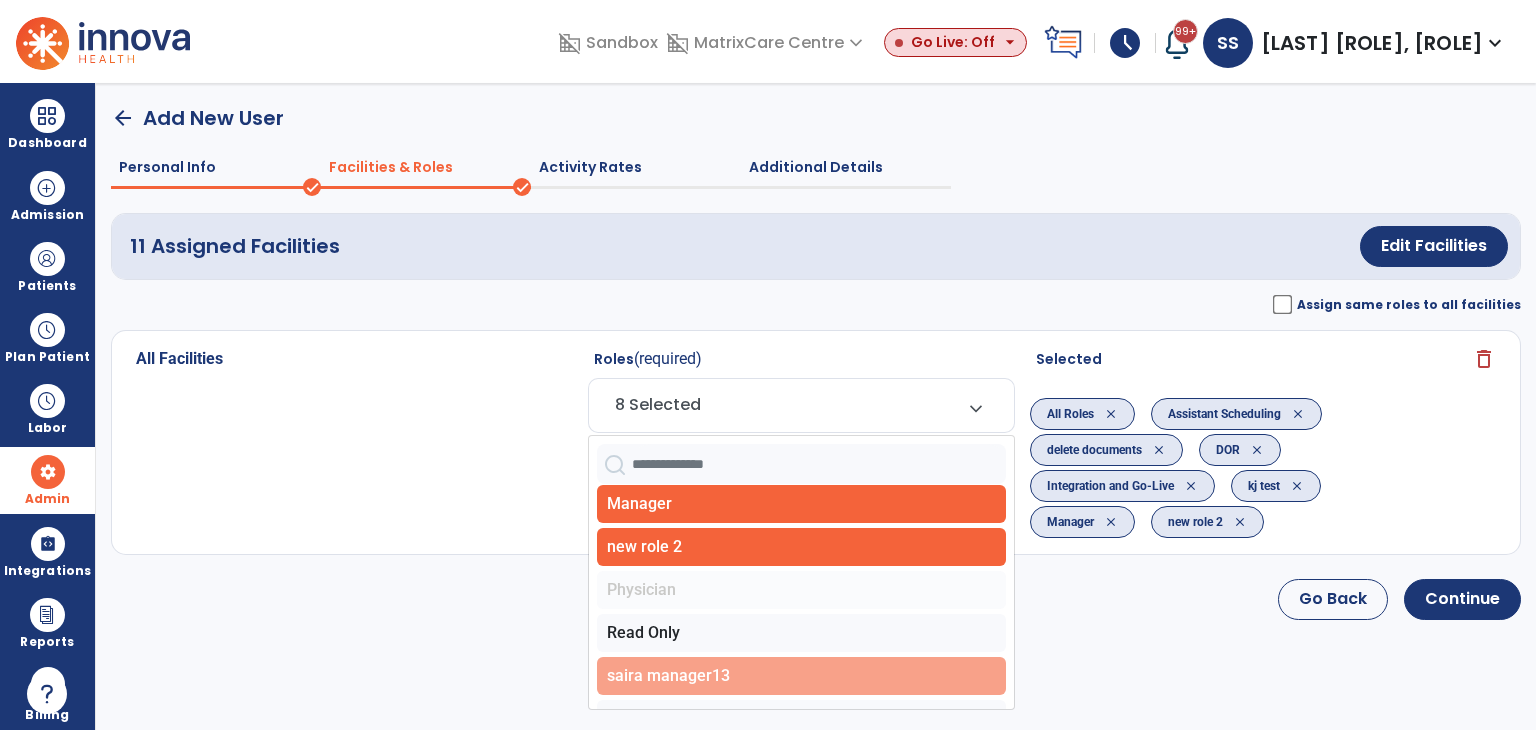 scroll, scrollTop: 300, scrollLeft: 0, axis: vertical 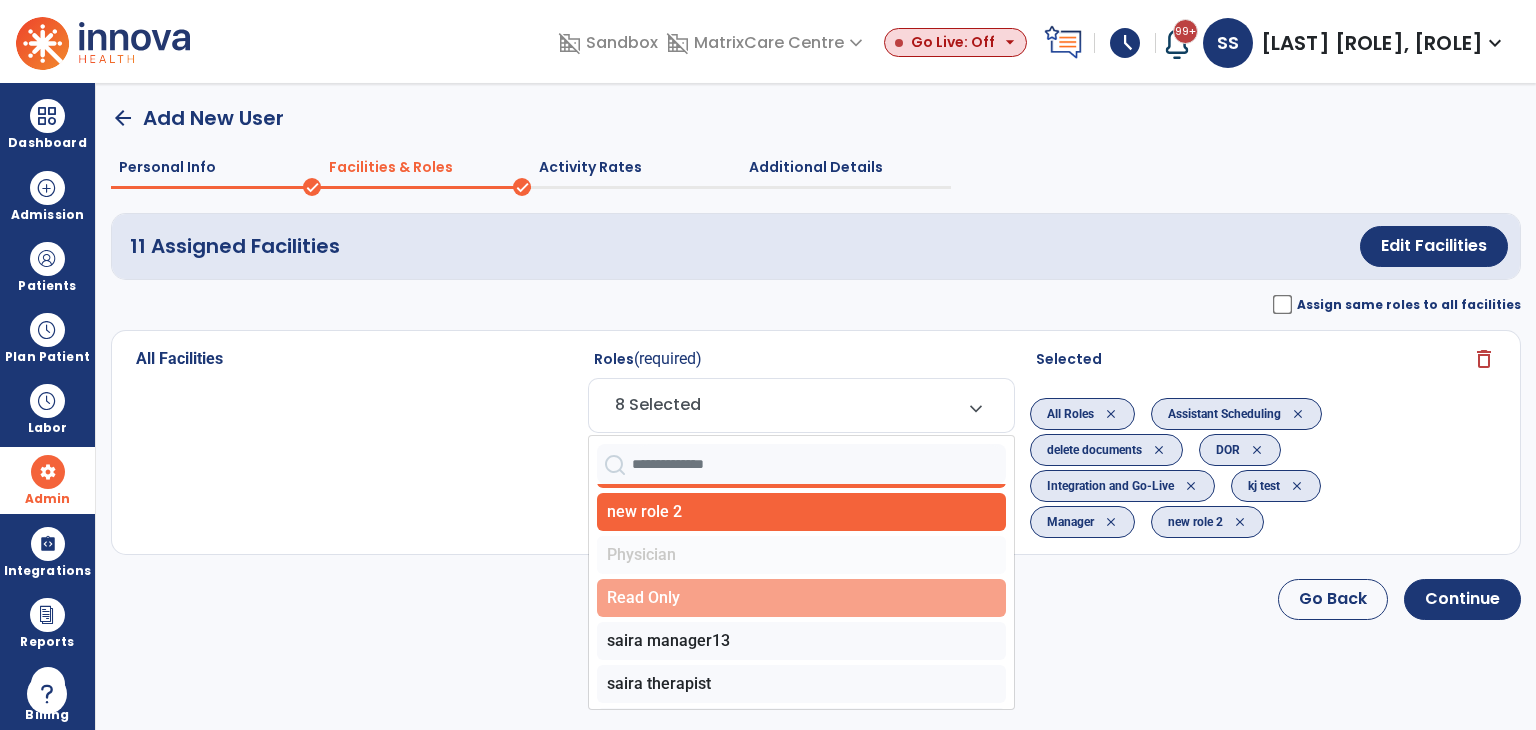 click on "Read Only" 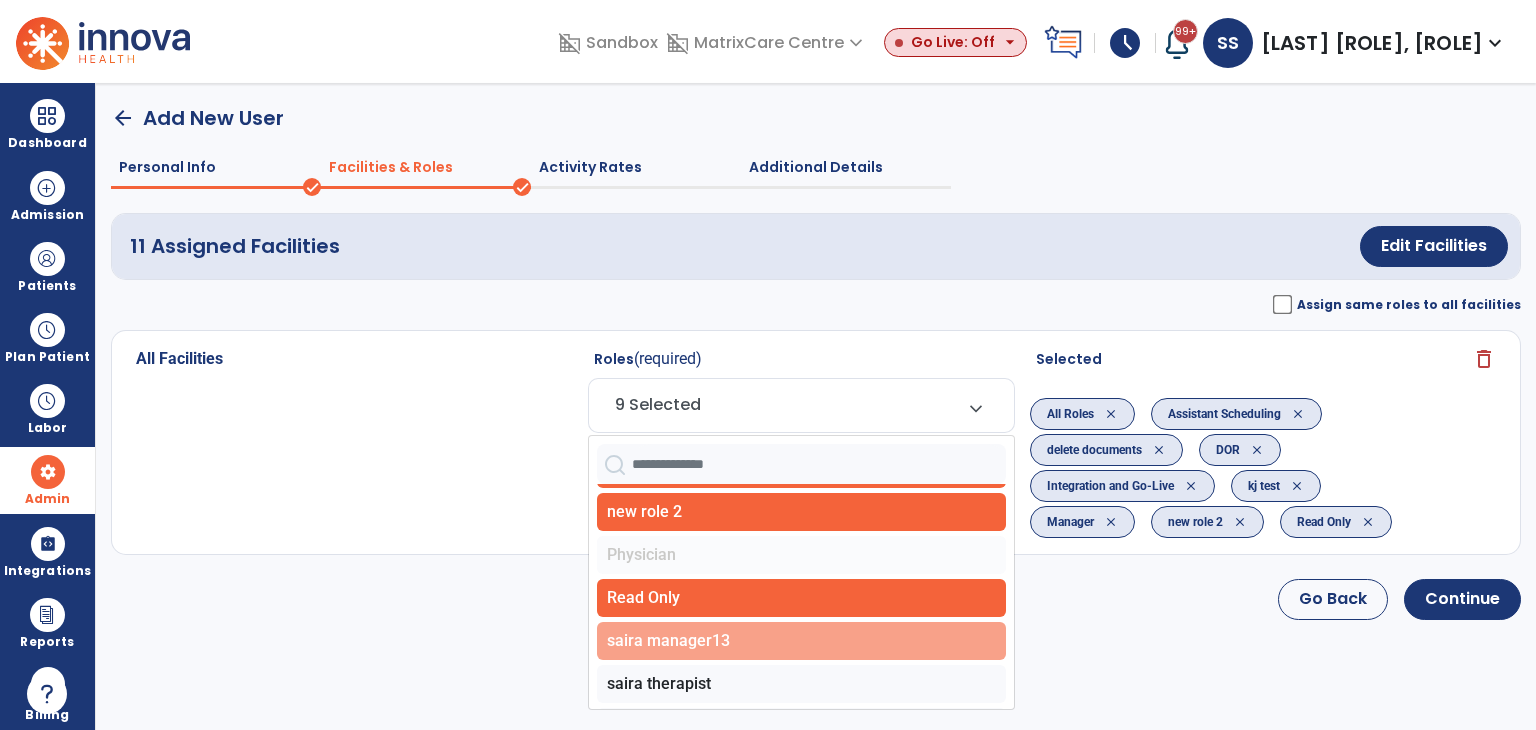 click on "saira manager13" 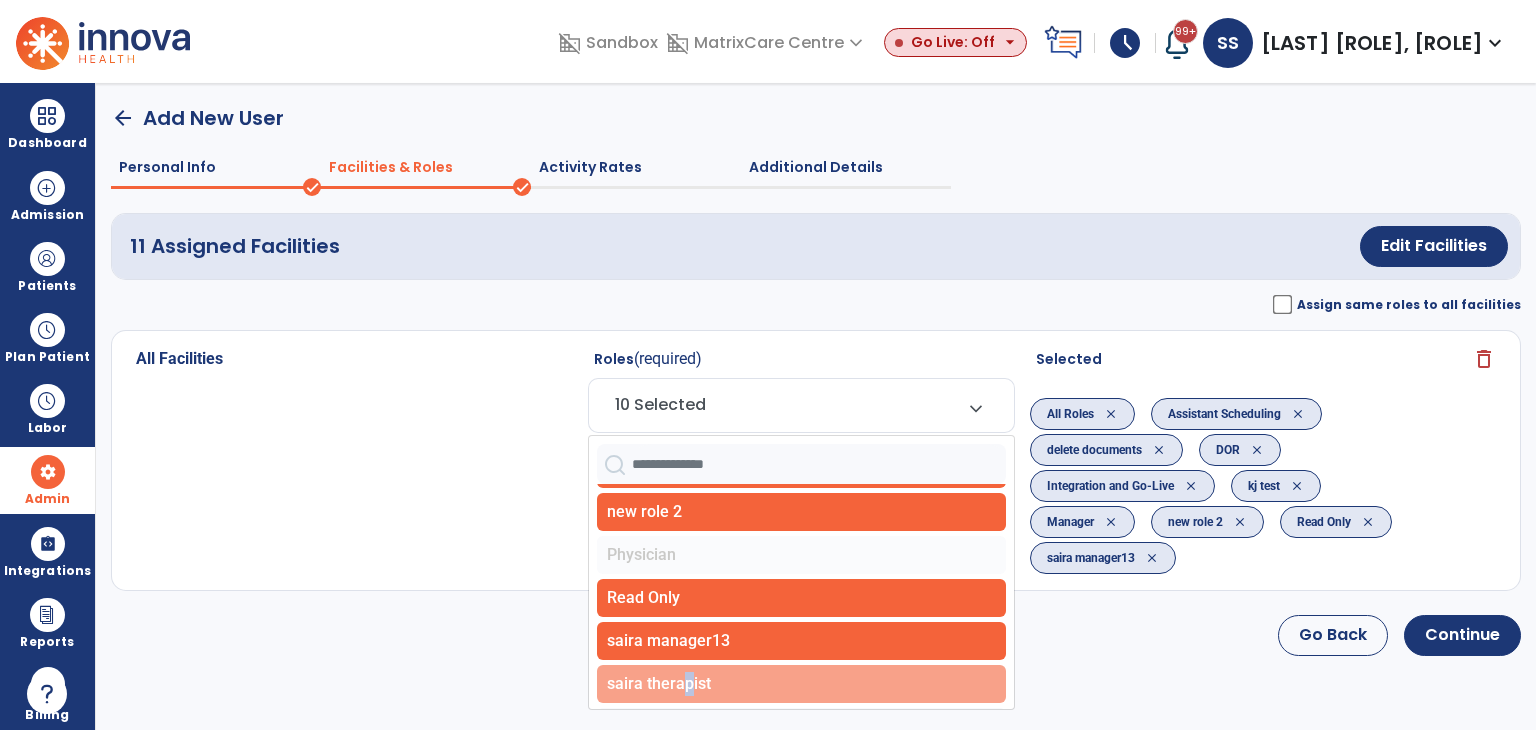 click on "saira therapist" 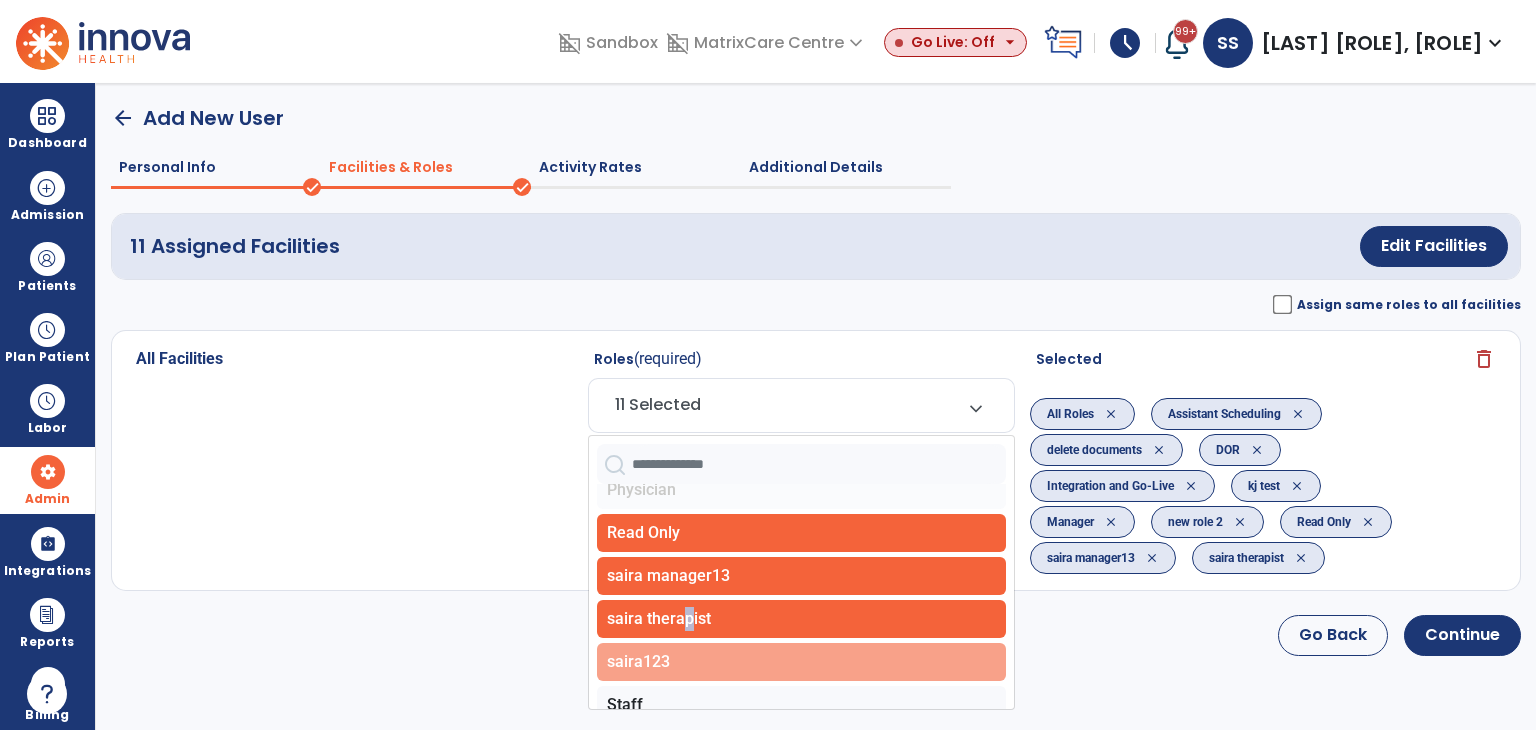 scroll, scrollTop: 400, scrollLeft: 0, axis: vertical 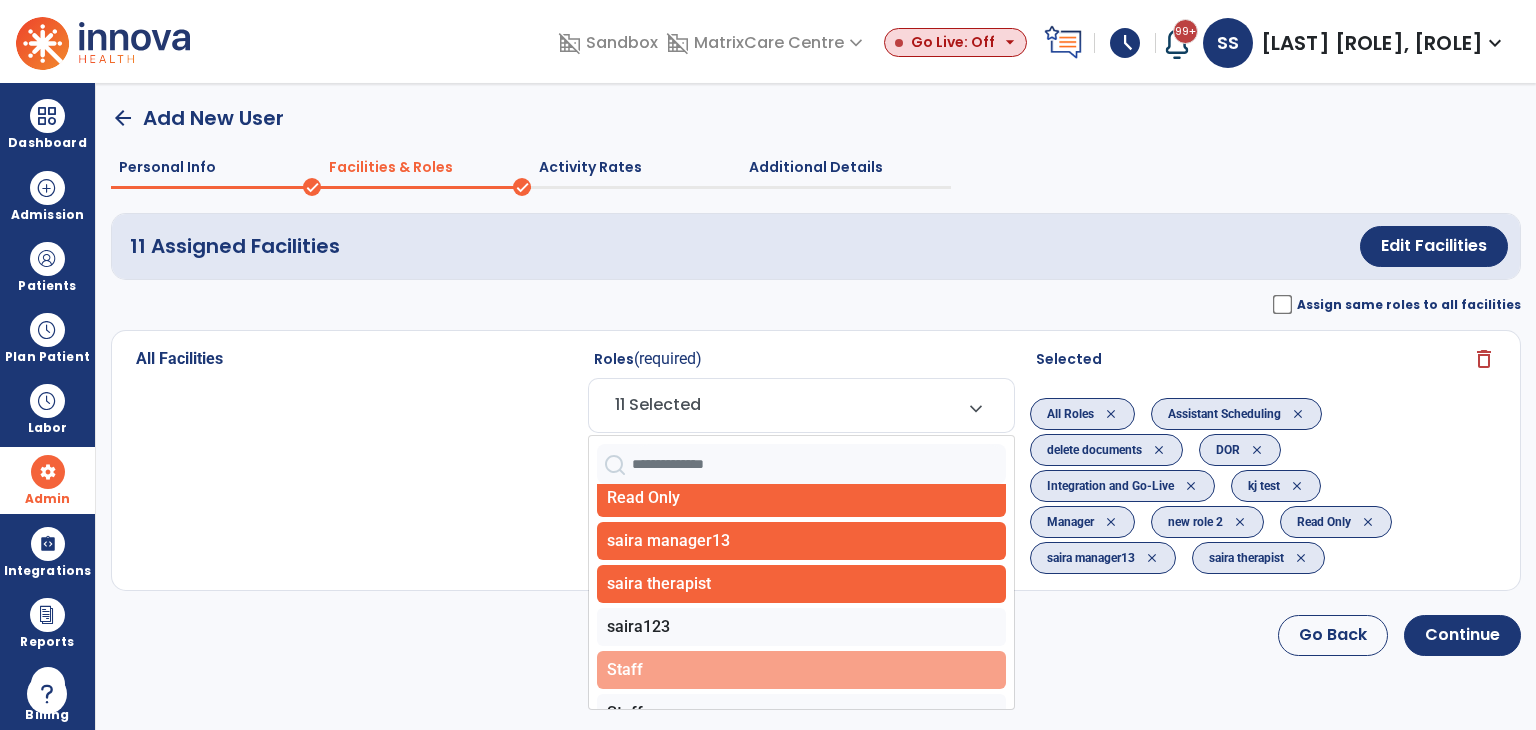 click on "Staff" 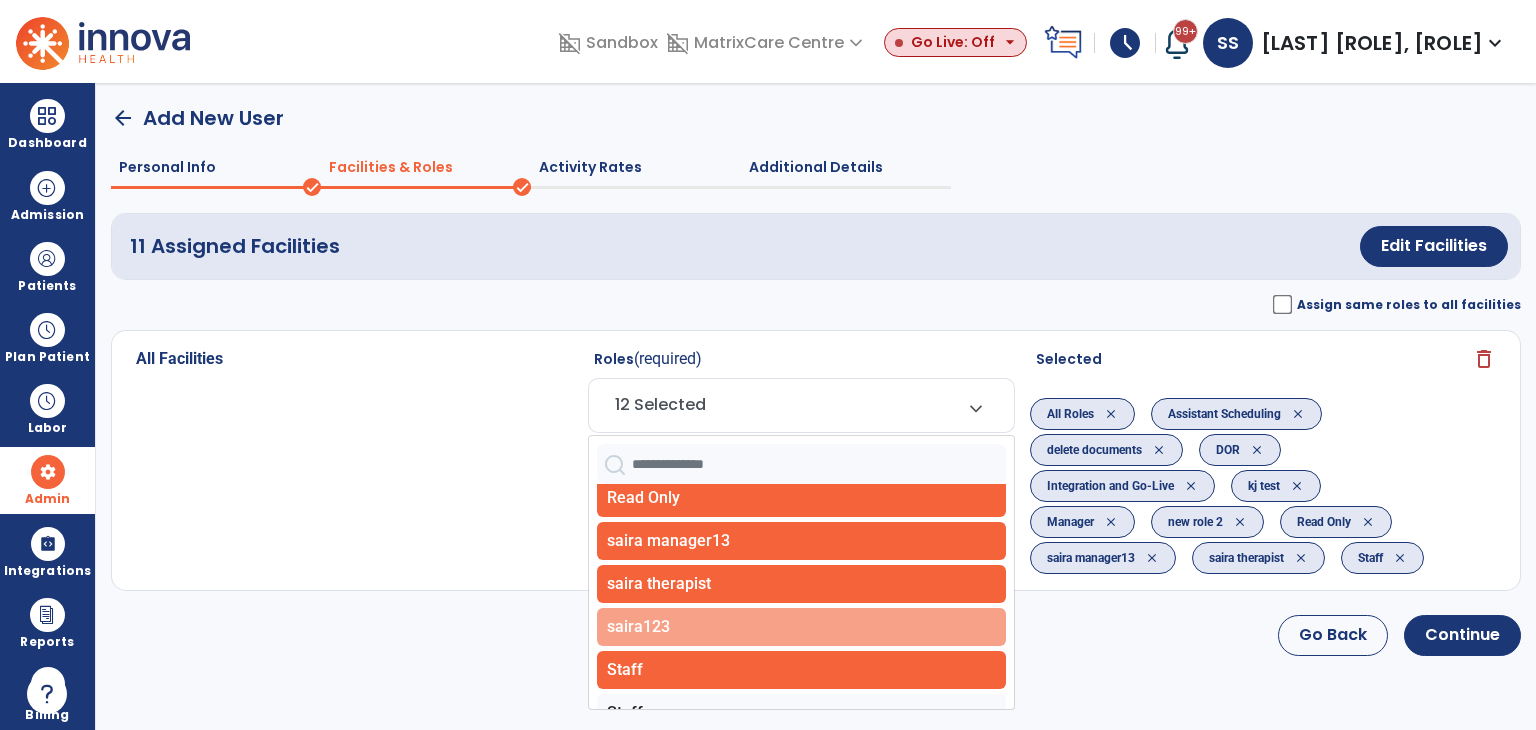 click on "saira123" 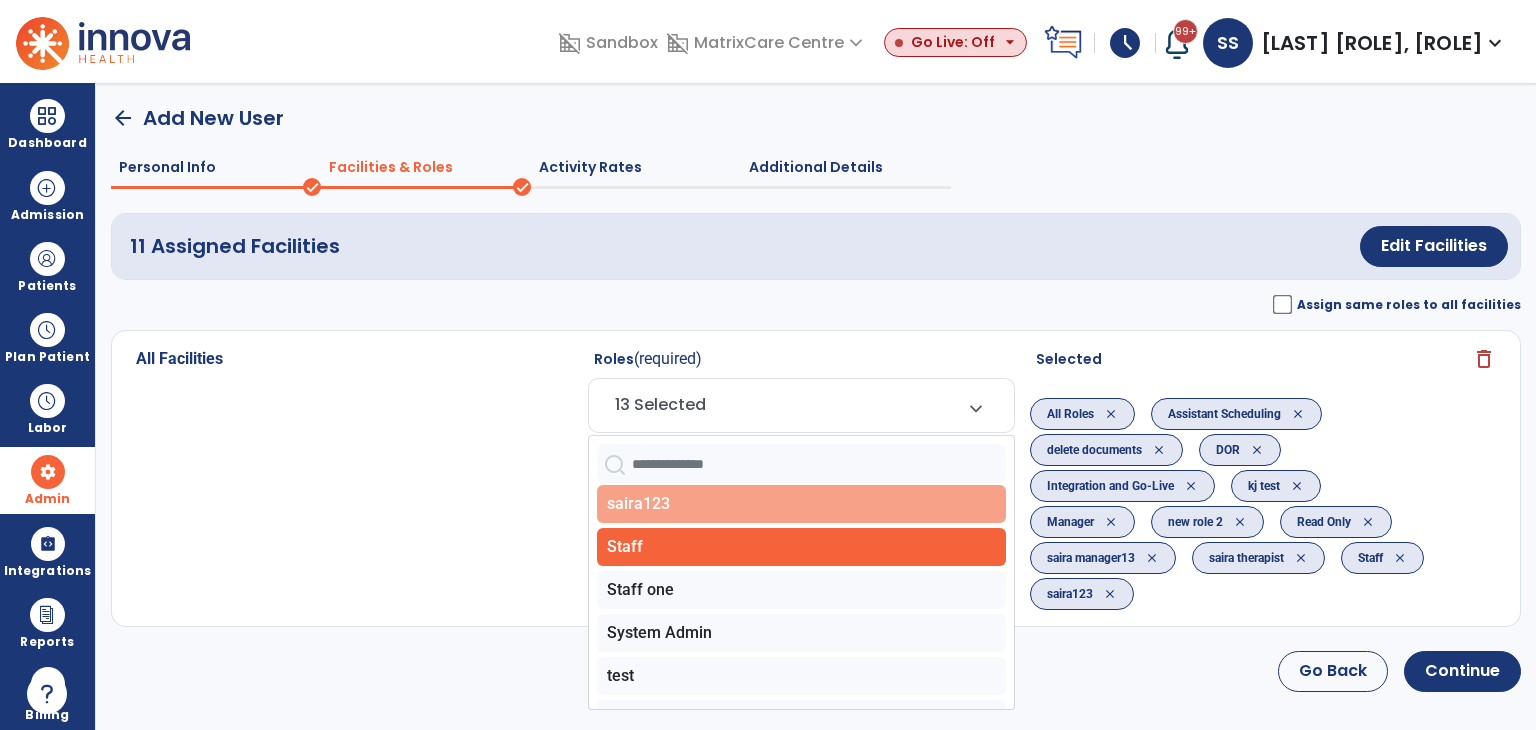 scroll, scrollTop: 600, scrollLeft: 0, axis: vertical 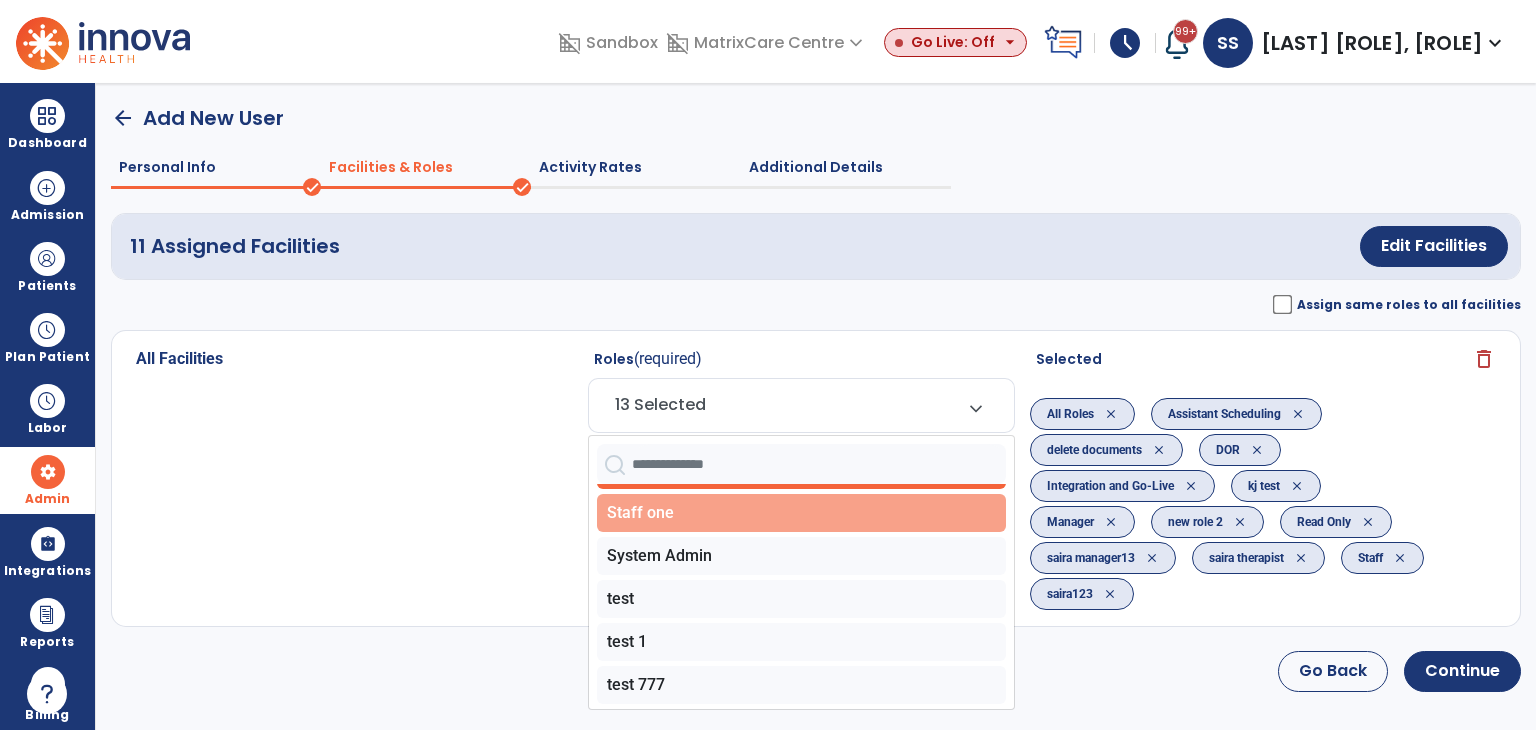 click on "Staff one" 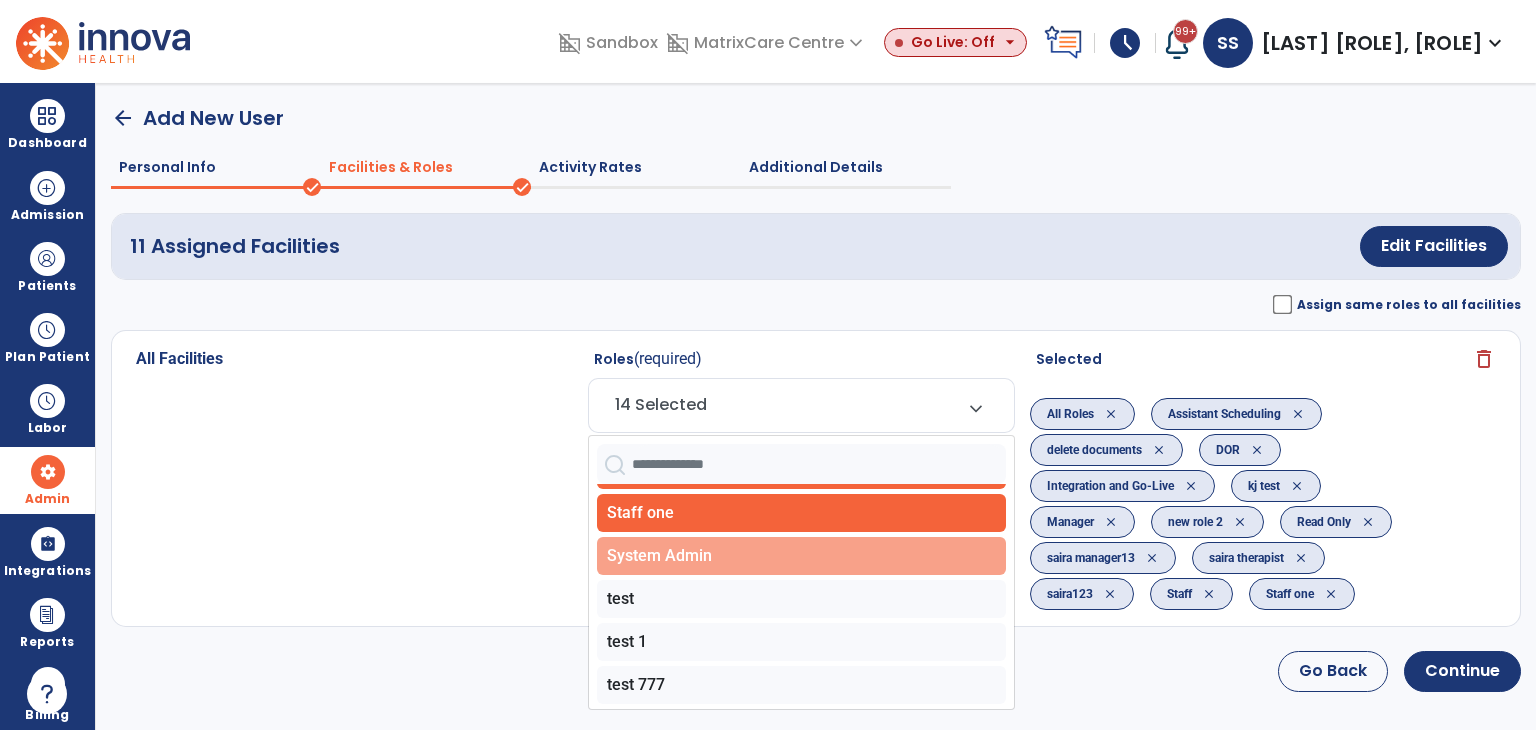 click on "System Admin" 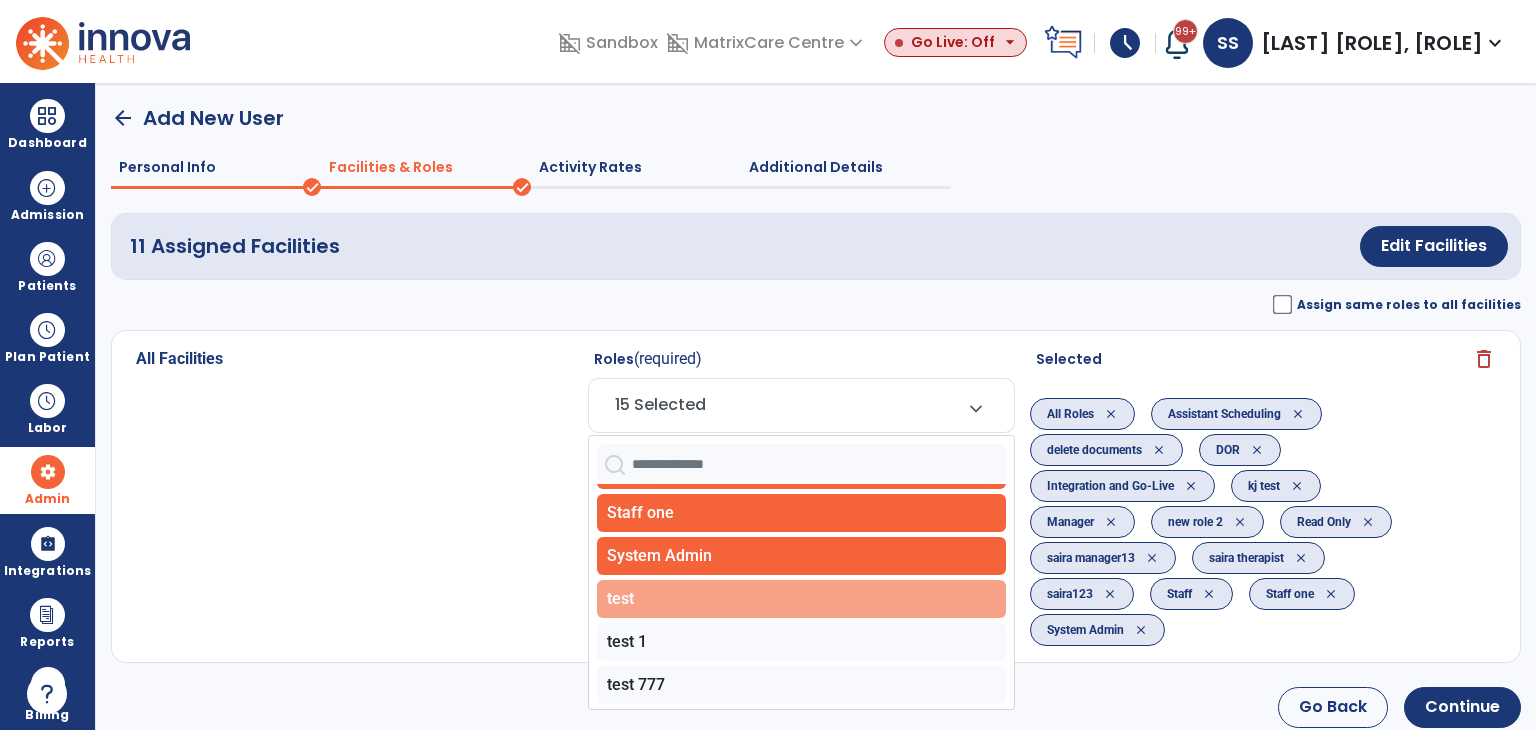 click on "test" 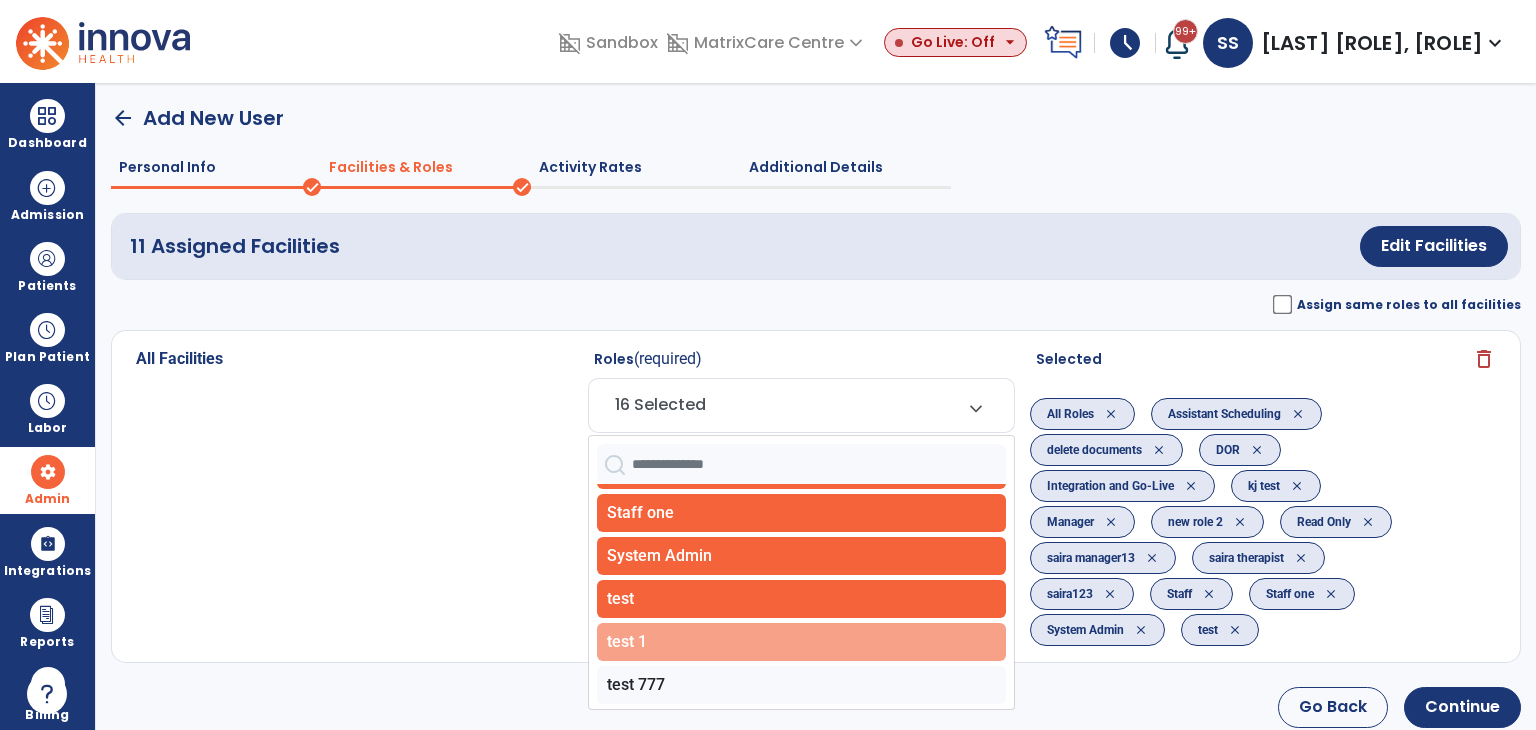 click on "test 1" 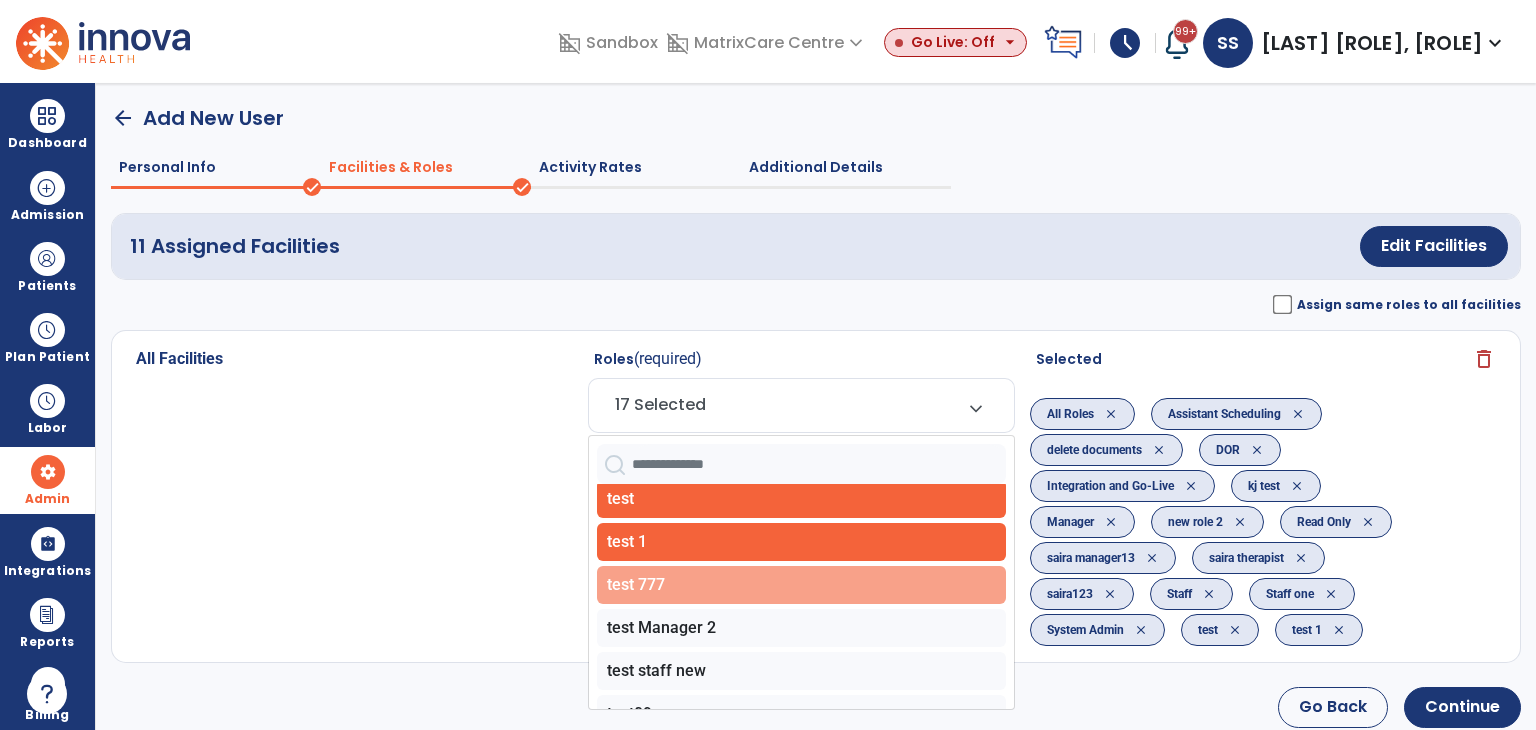 click on "test 777" 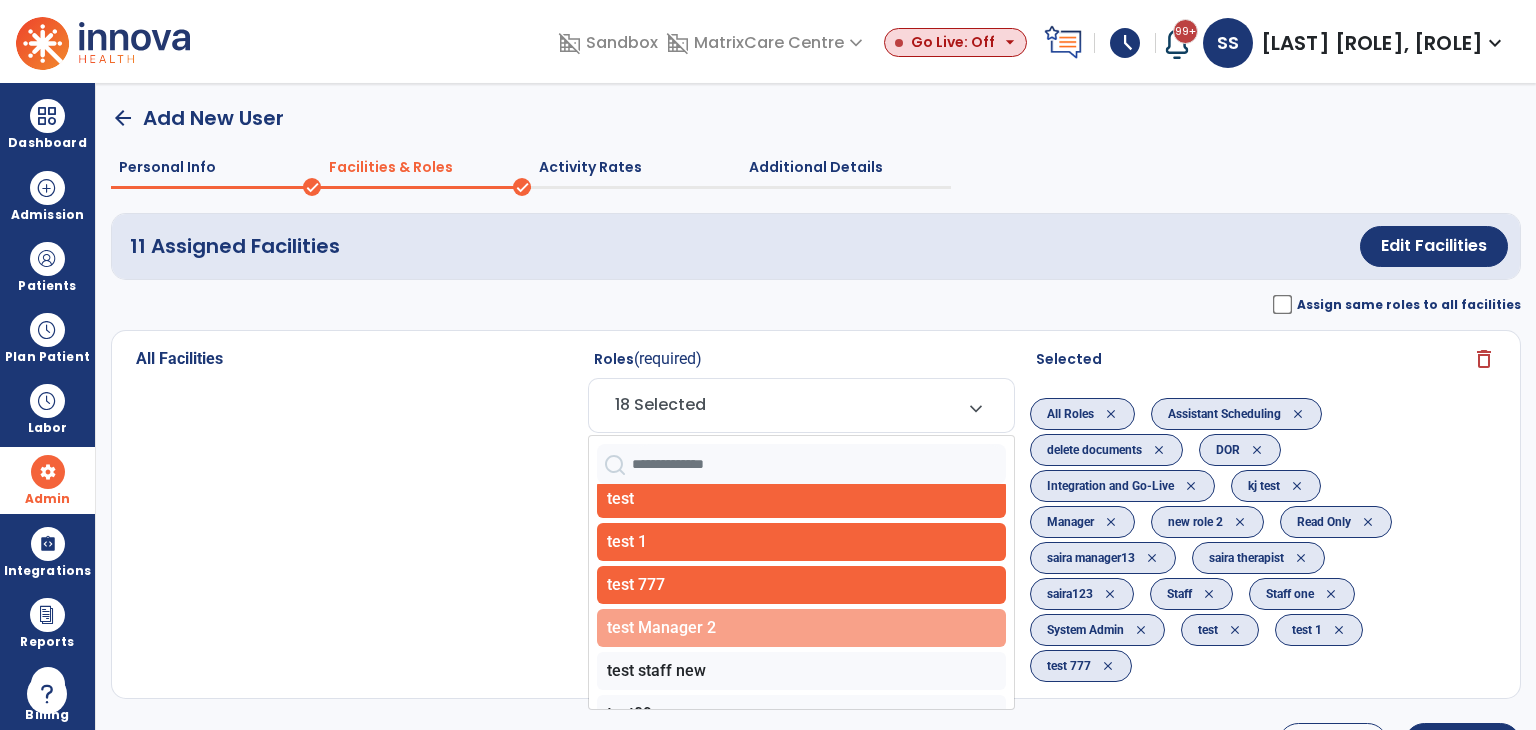 click on "test Manager 2" 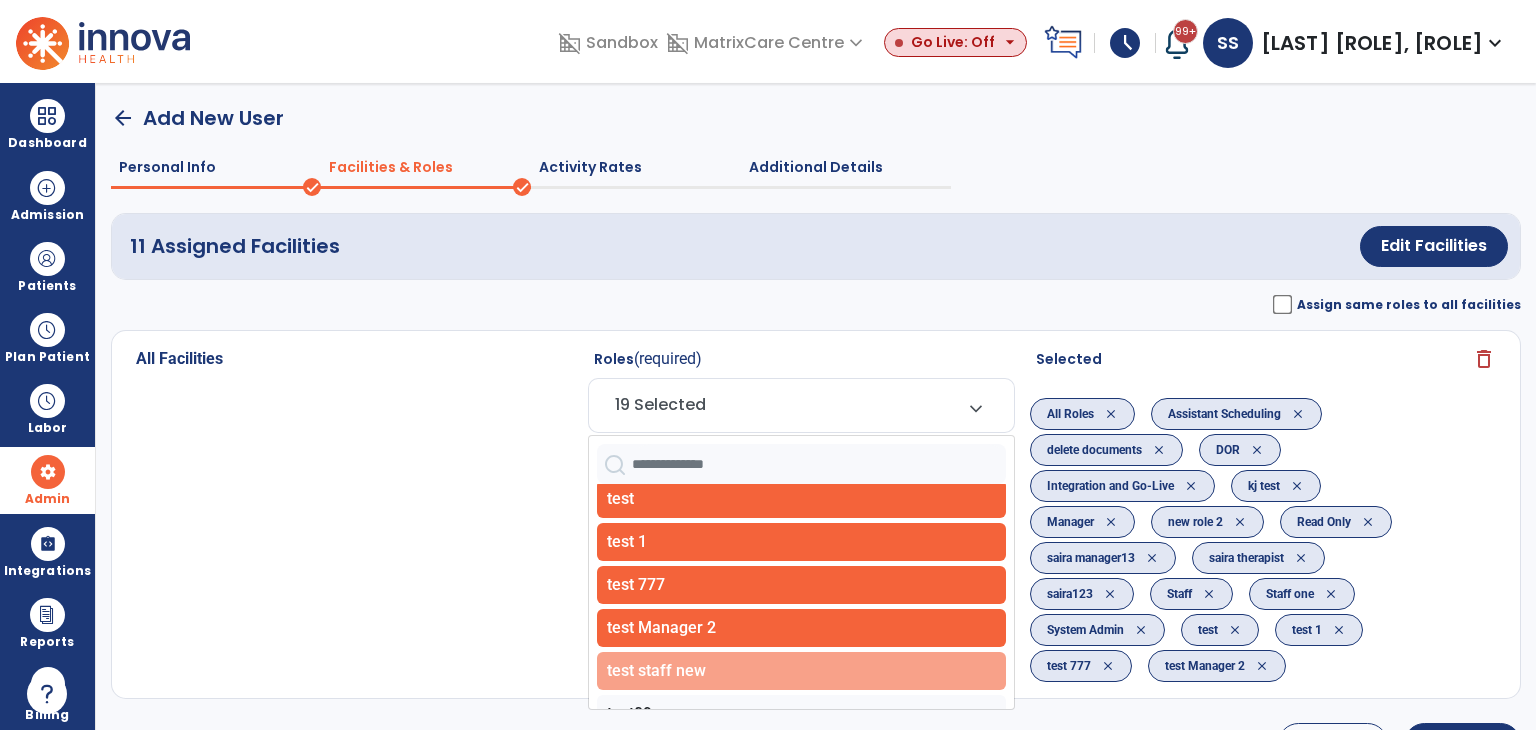click on "test staff new" 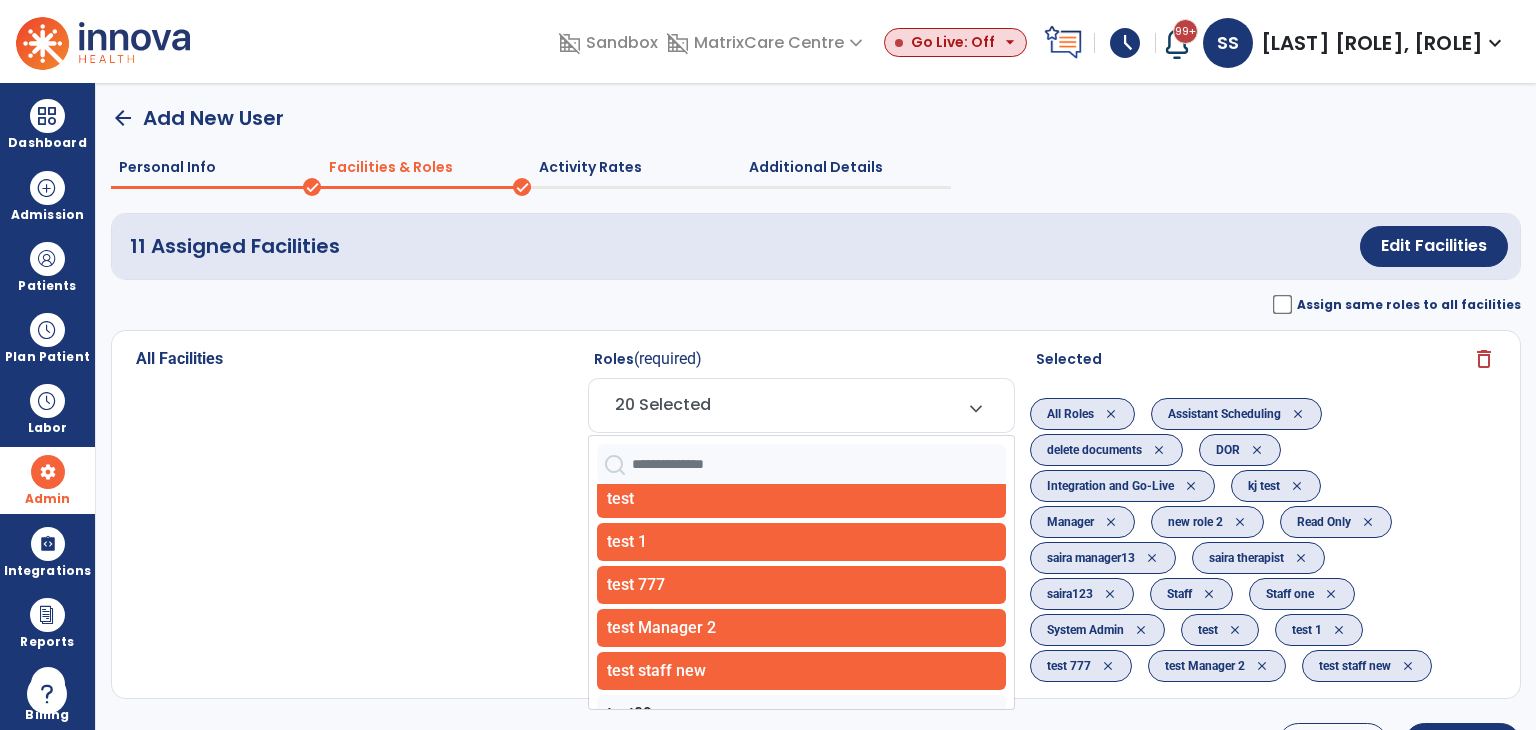 scroll, scrollTop: 900, scrollLeft: 0, axis: vertical 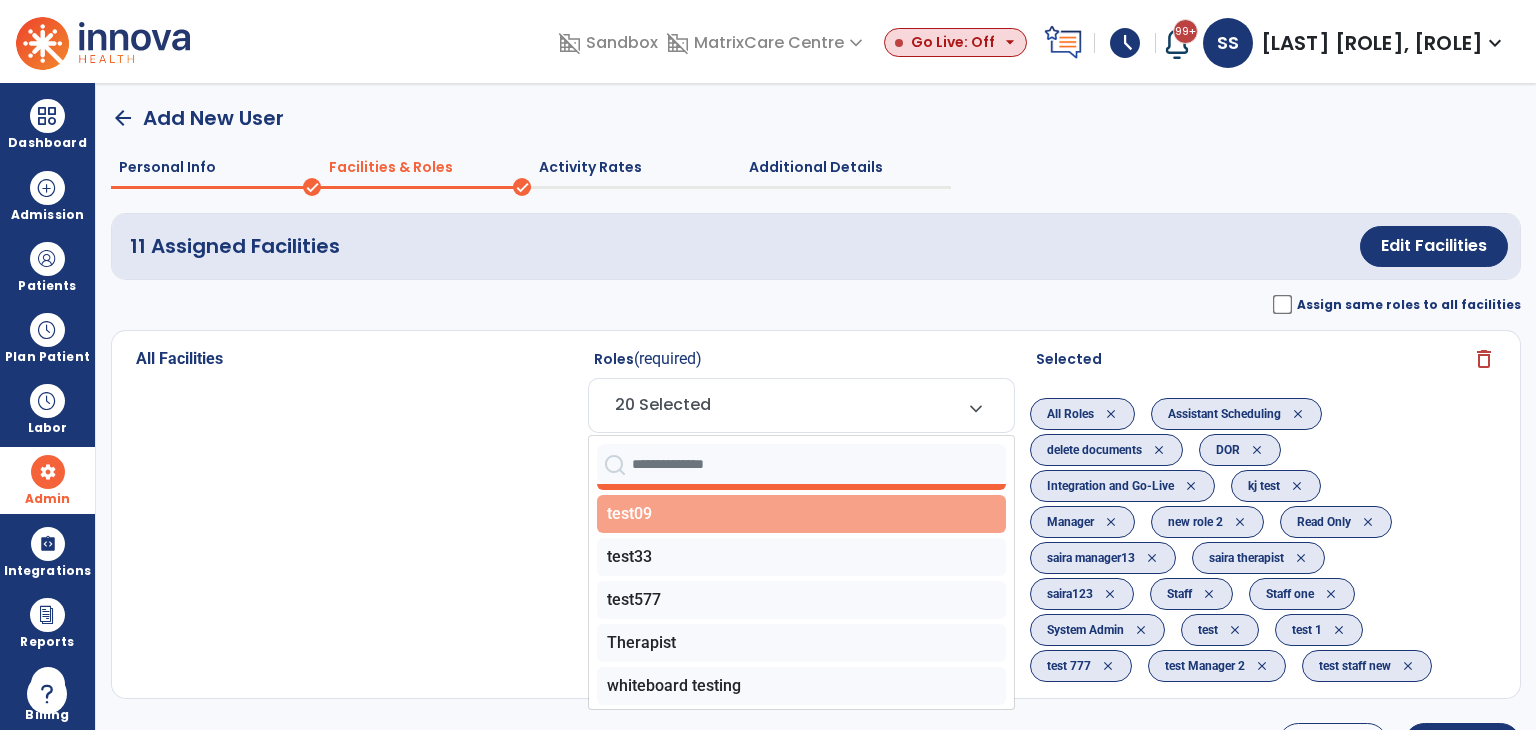 click on "test09" 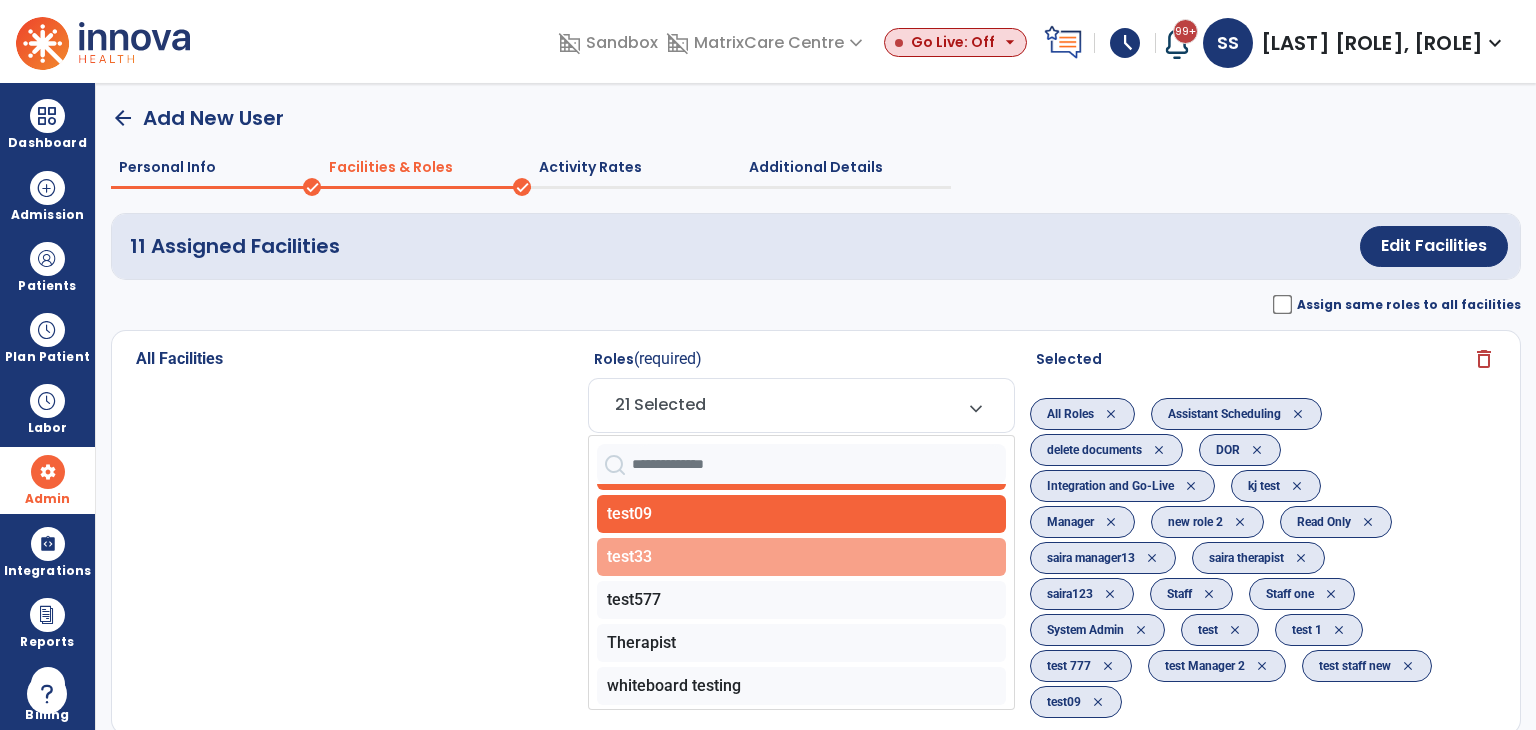 click on "test33" 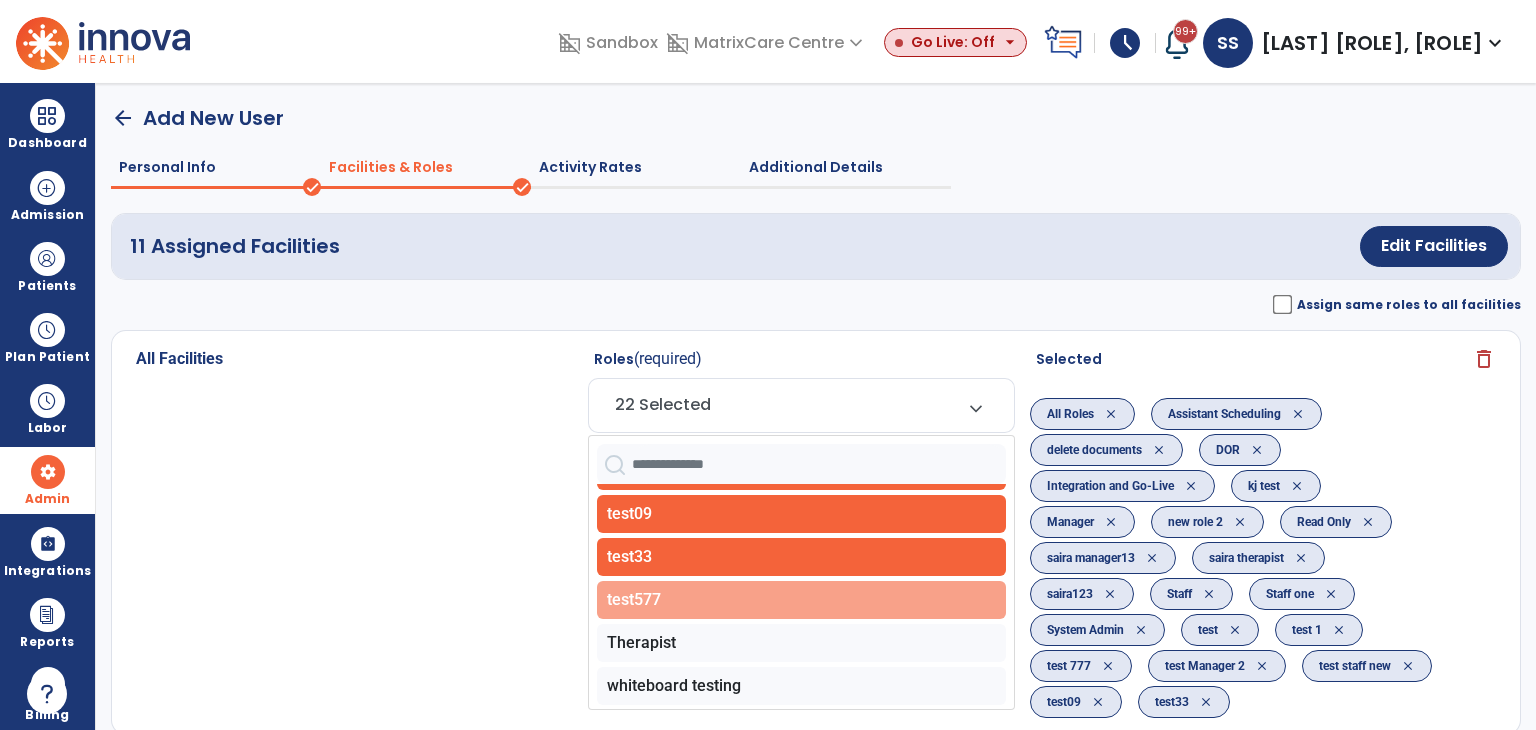 click on "test577" 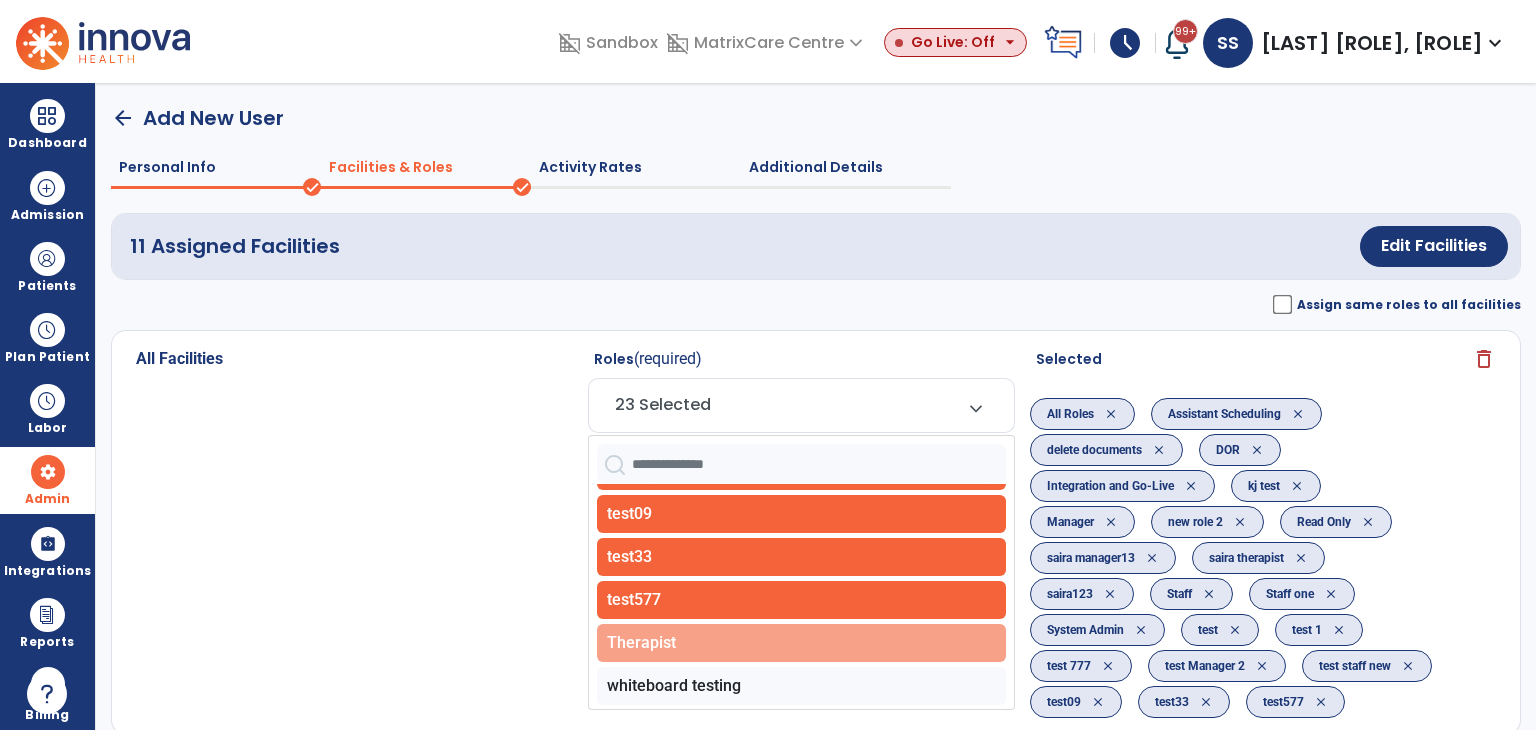click on "Therapist" 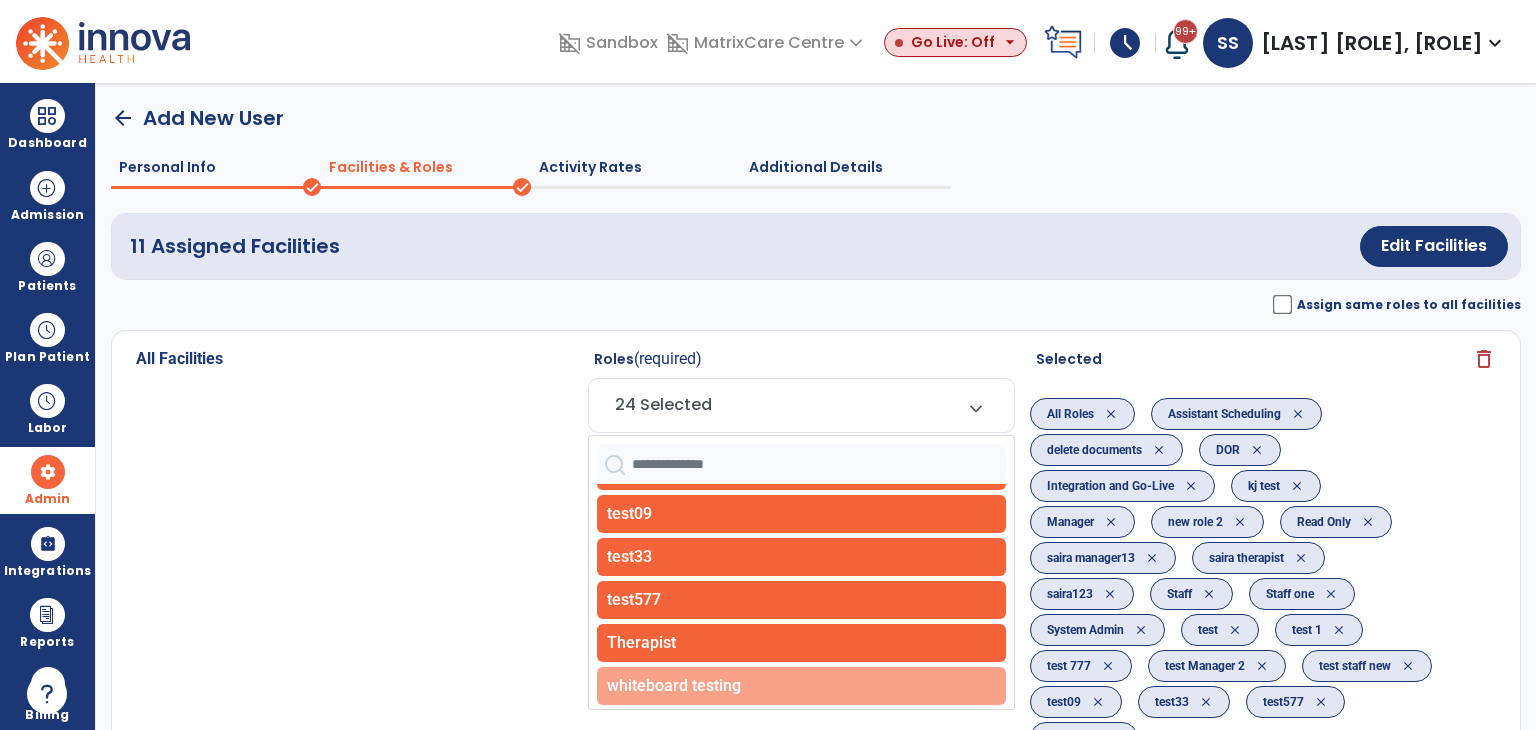 click on "whiteboard testing" 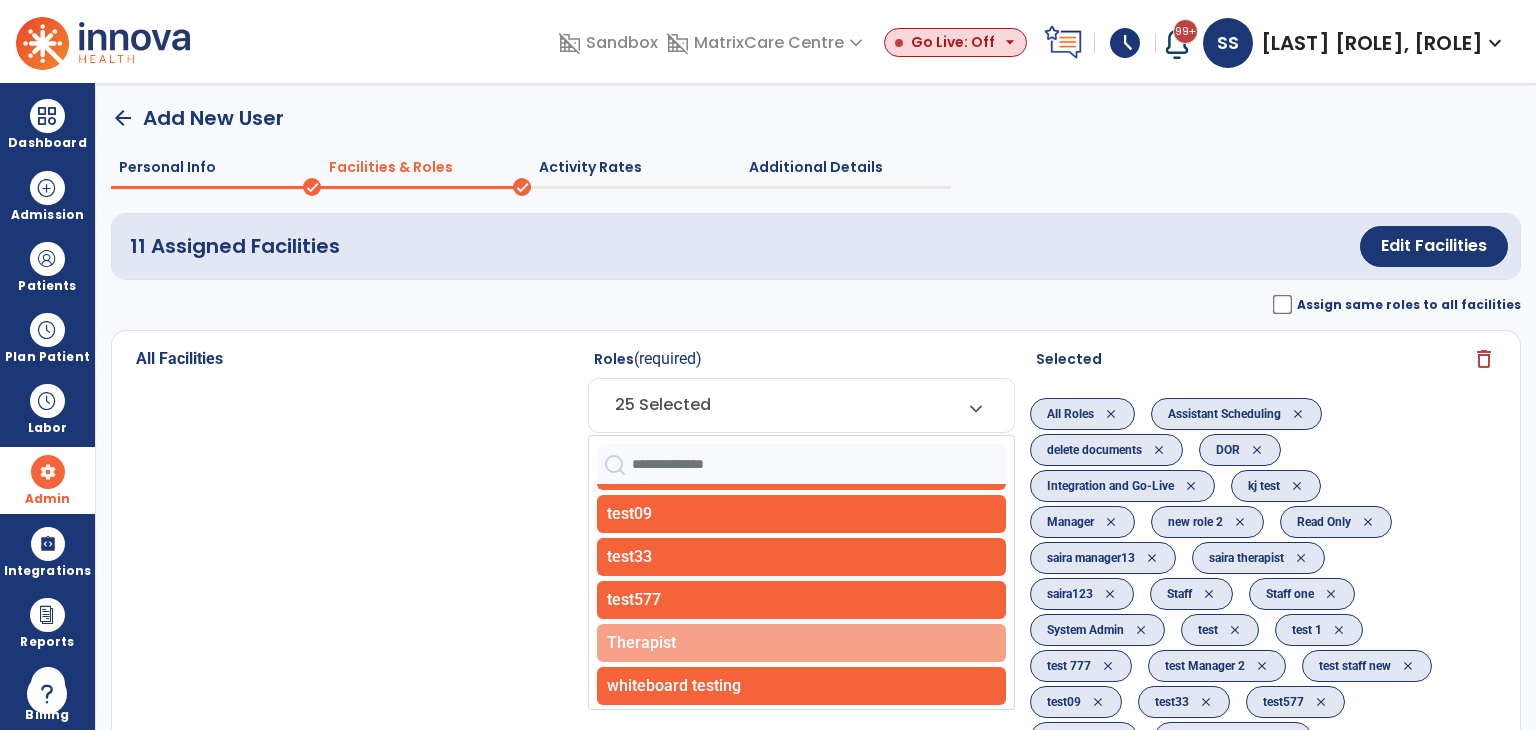 scroll, scrollTop: 920, scrollLeft: 0, axis: vertical 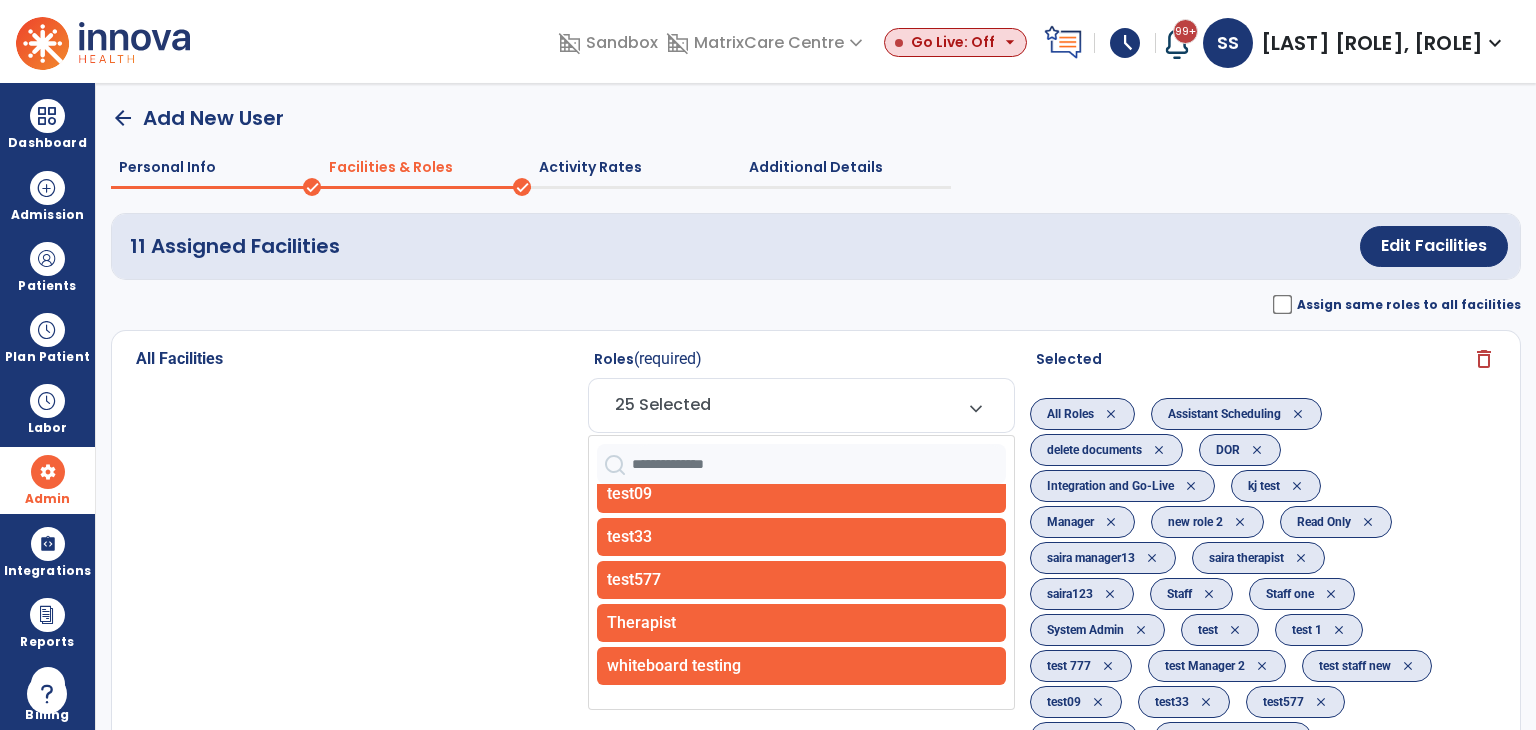 click on "All Facilities" 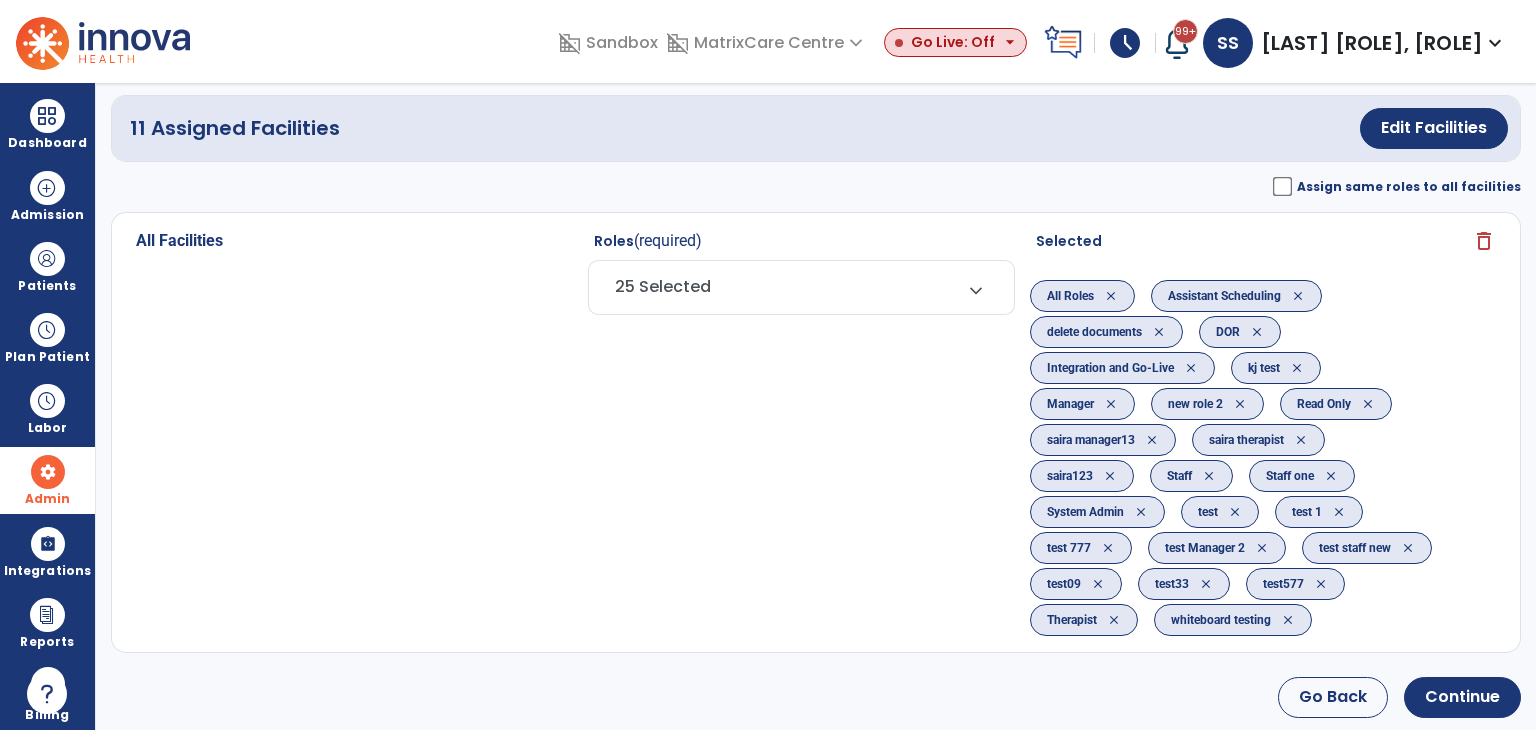 scroll, scrollTop: 126, scrollLeft: 0, axis: vertical 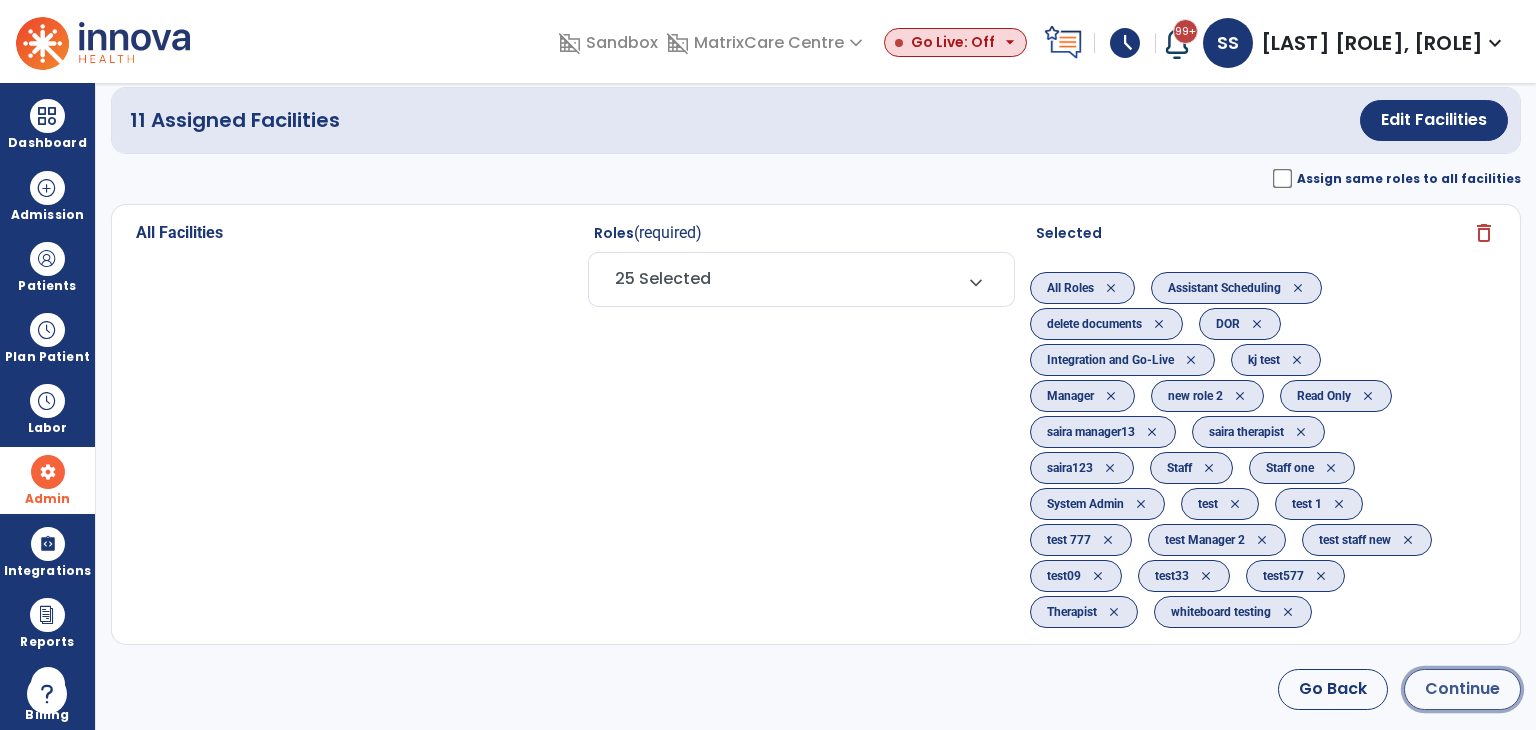 click on "Continue" 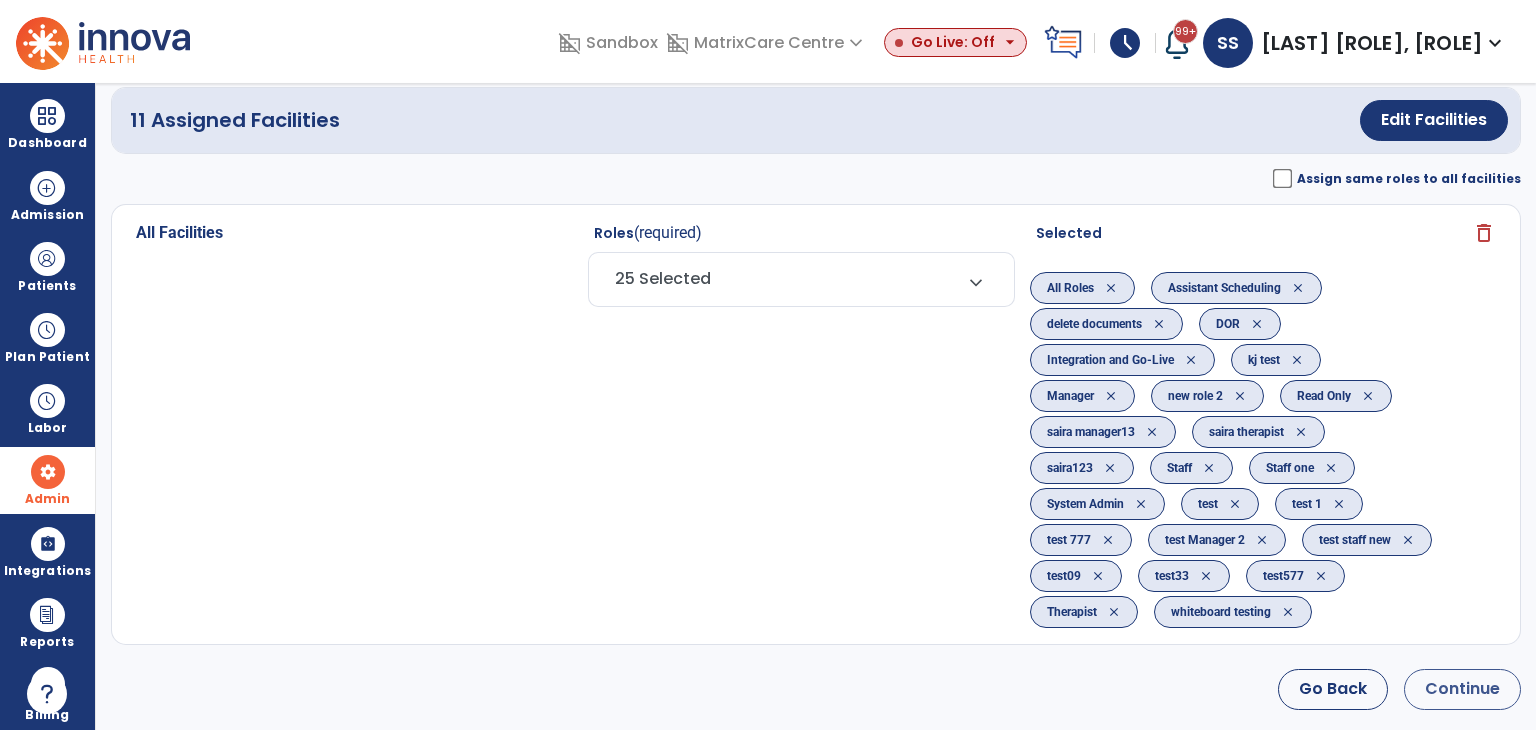 scroll, scrollTop: 0, scrollLeft: 0, axis: both 